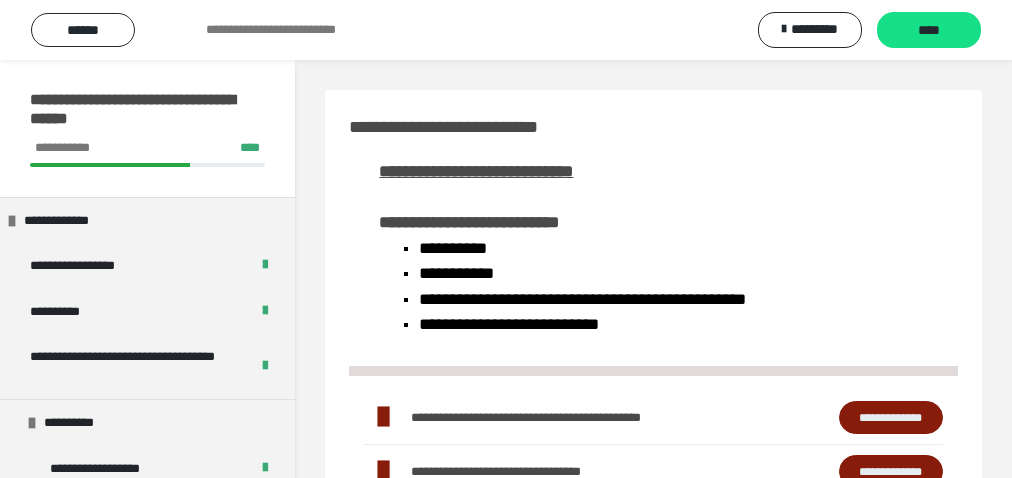 scroll, scrollTop: 0, scrollLeft: 0, axis: both 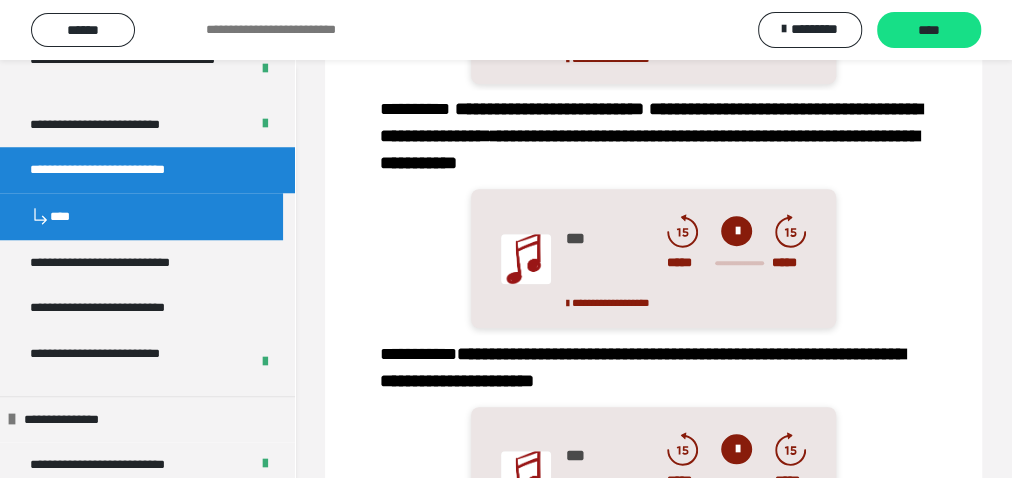 click at bounding box center (736, 231) 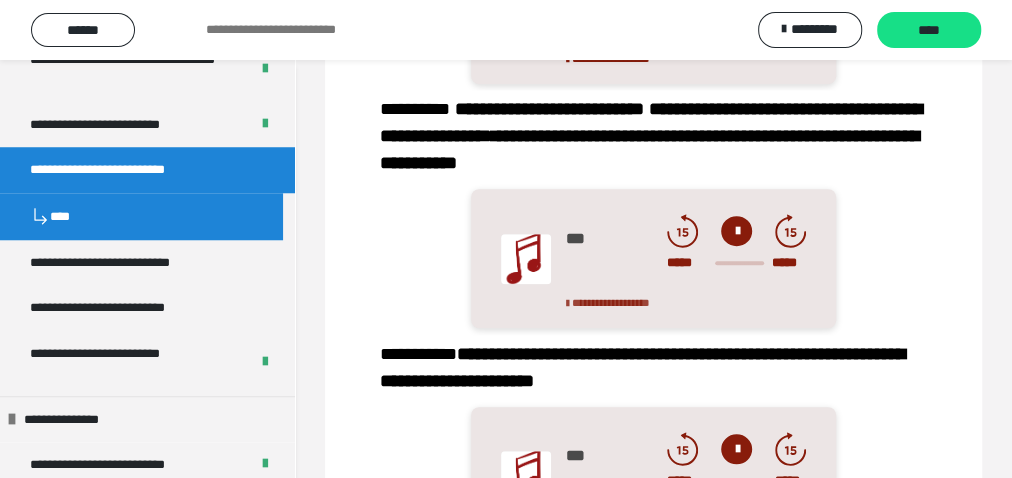 click on "**********" at bounding box center (627, 303) 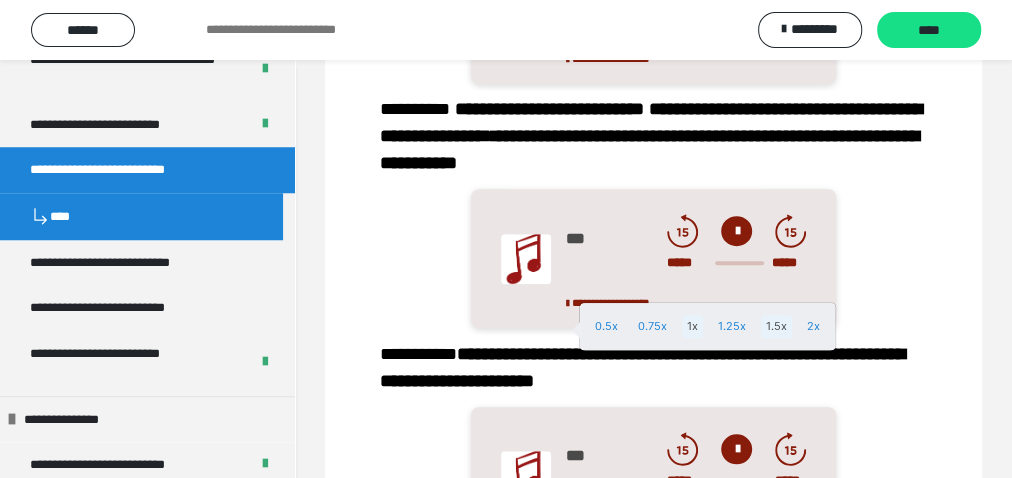 click on "1.5x" at bounding box center (776, 326) 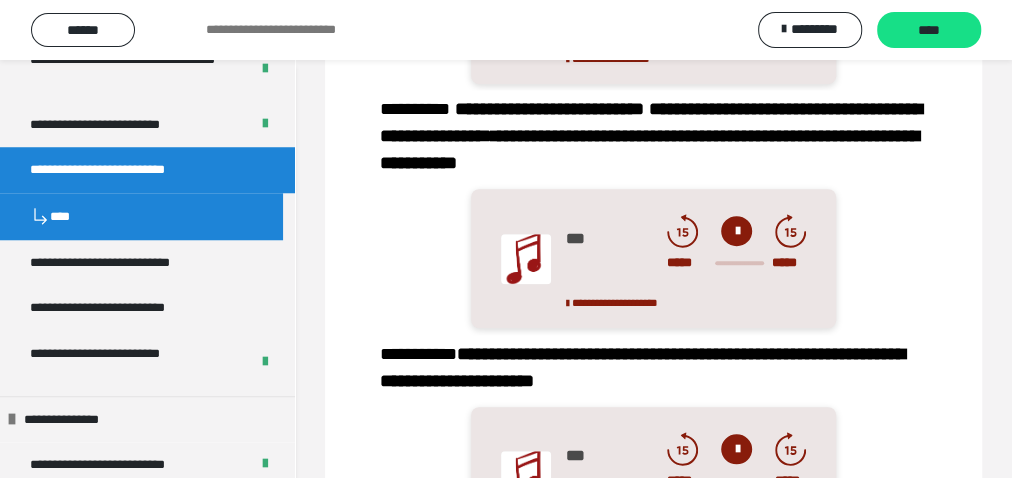 drag, startPoint x: 735, startPoint y: 261, endPoint x: 747, endPoint y: 261, distance: 12 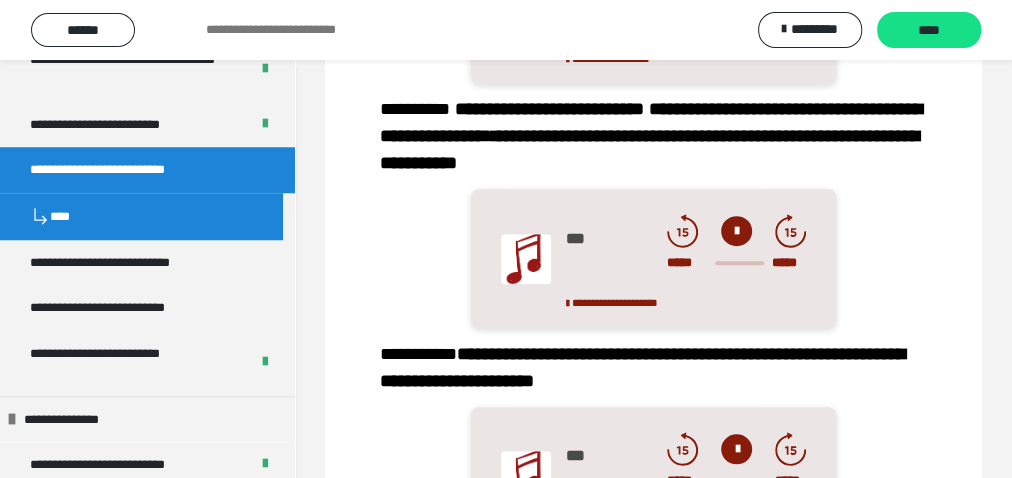 click on "***** *****" at bounding box center (736, 263) 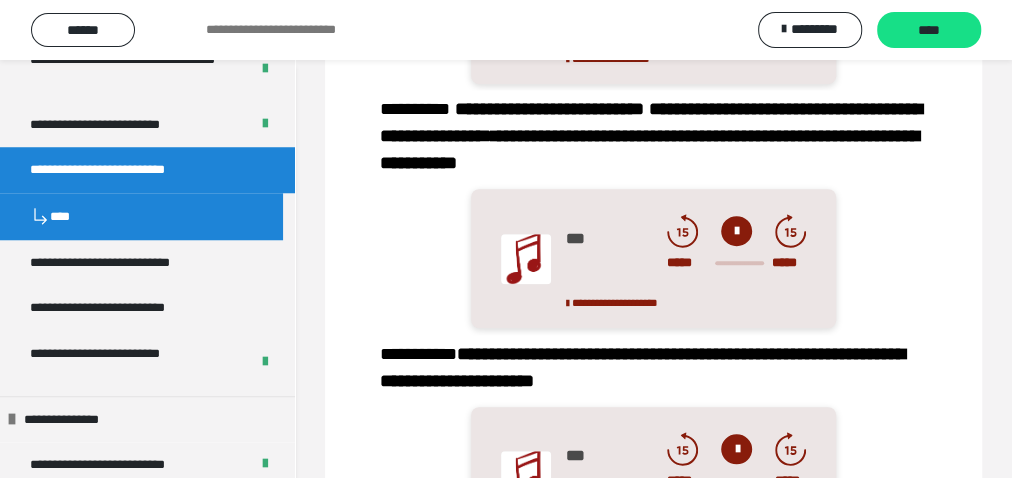 click on "***** *****" at bounding box center (736, 263) 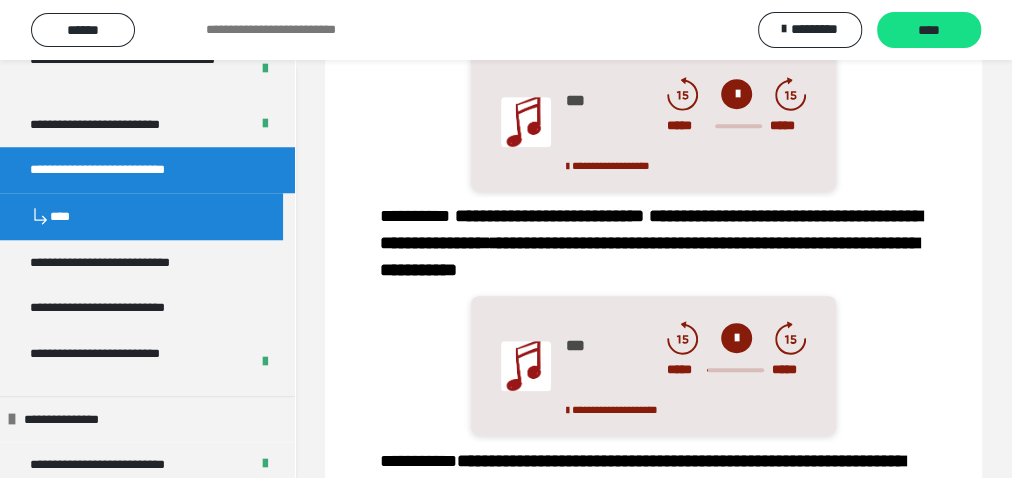 scroll, scrollTop: 640, scrollLeft: 0, axis: vertical 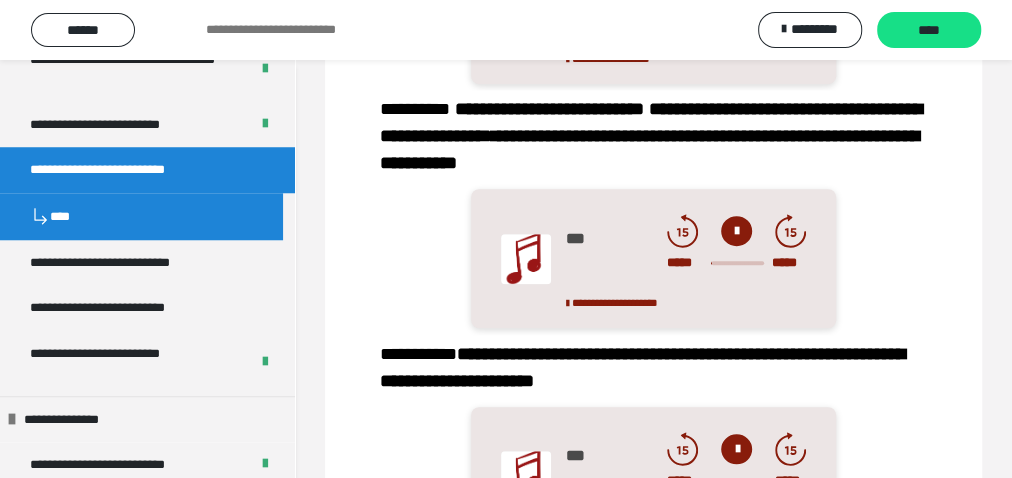 click on "***** *****" at bounding box center (736, 263) 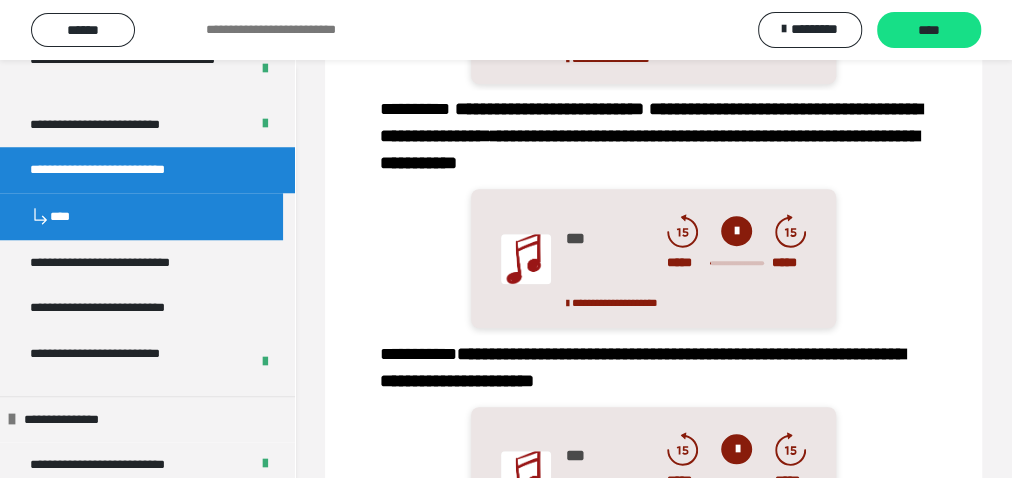 click on "***** *****" at bounding box center (736, 263) 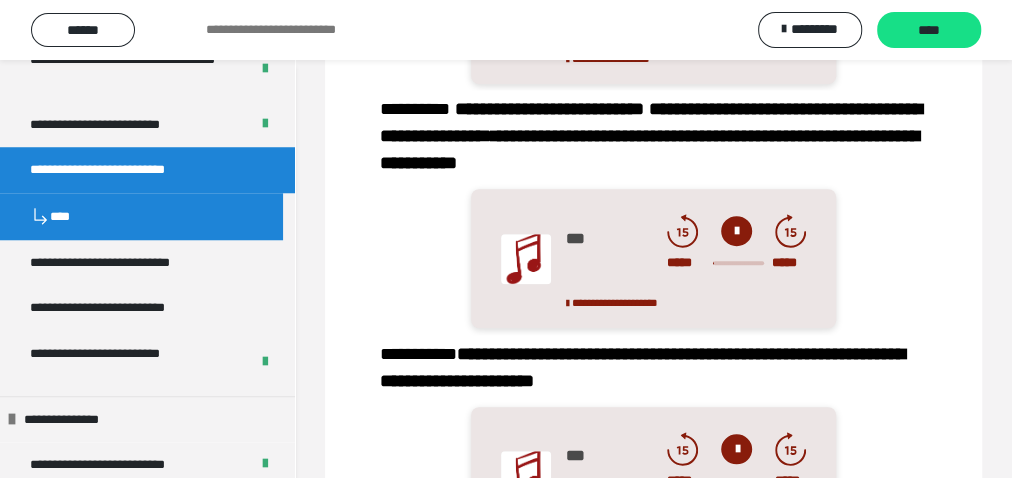 click 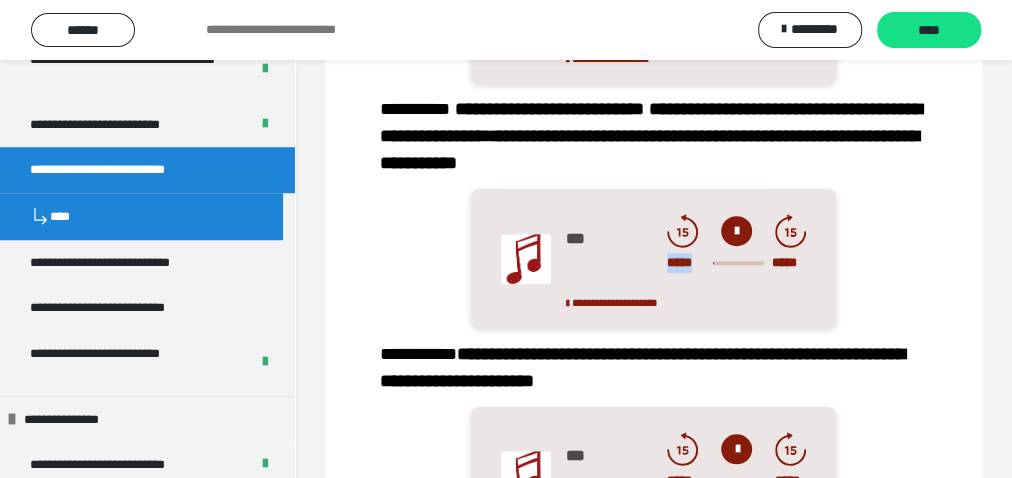 click 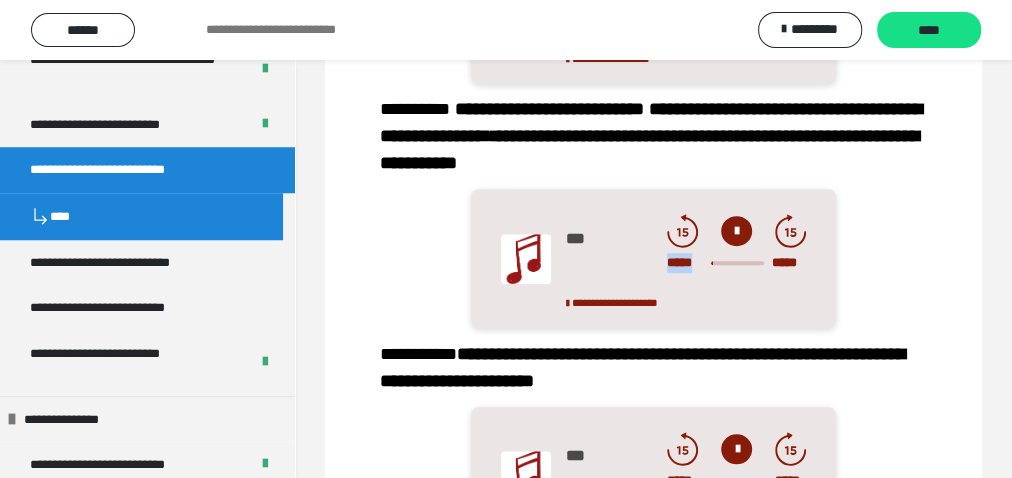 click 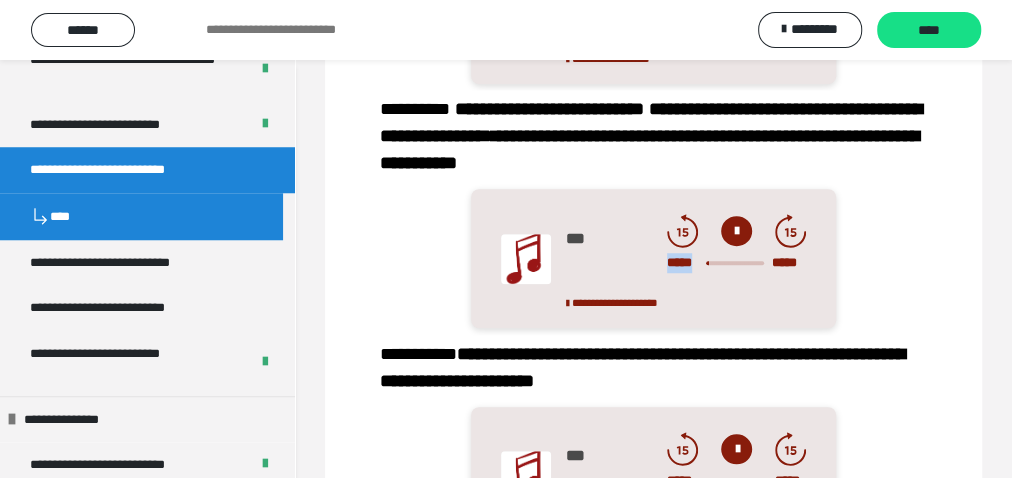 click 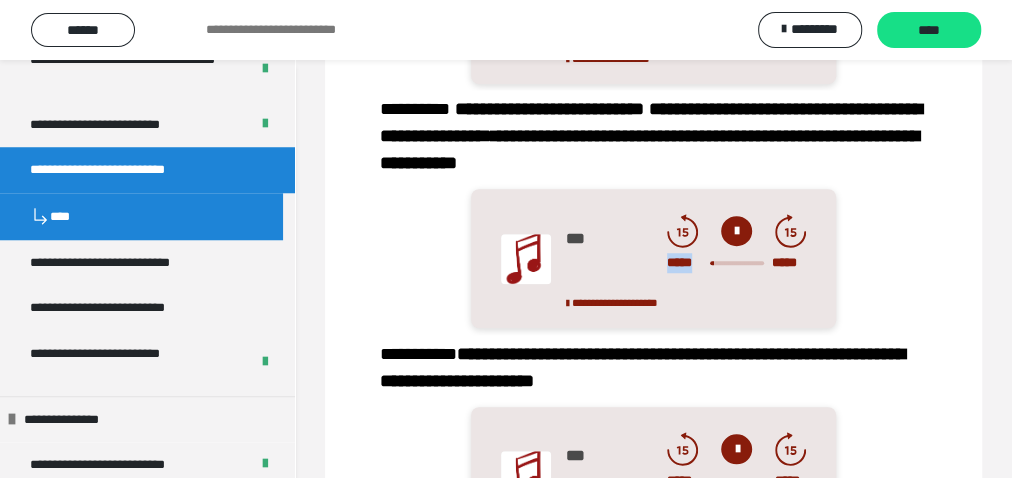 click 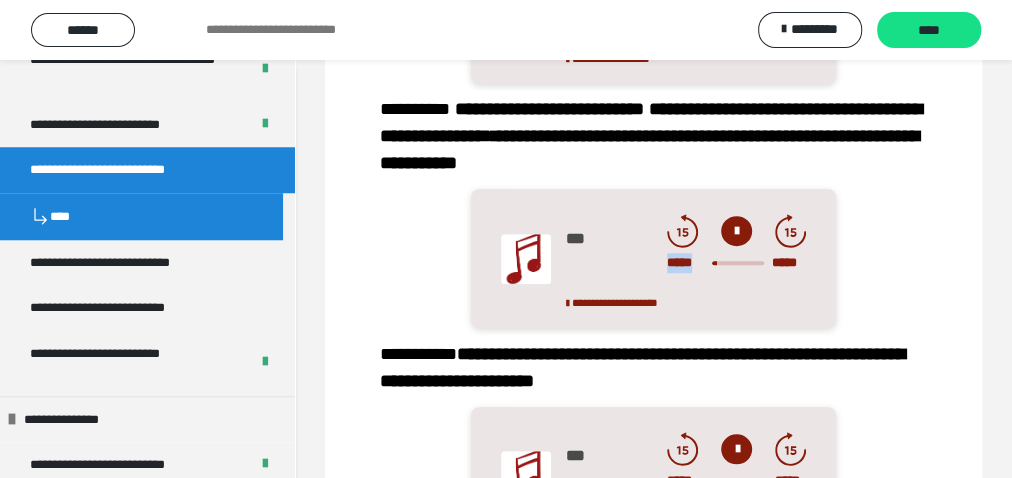 click 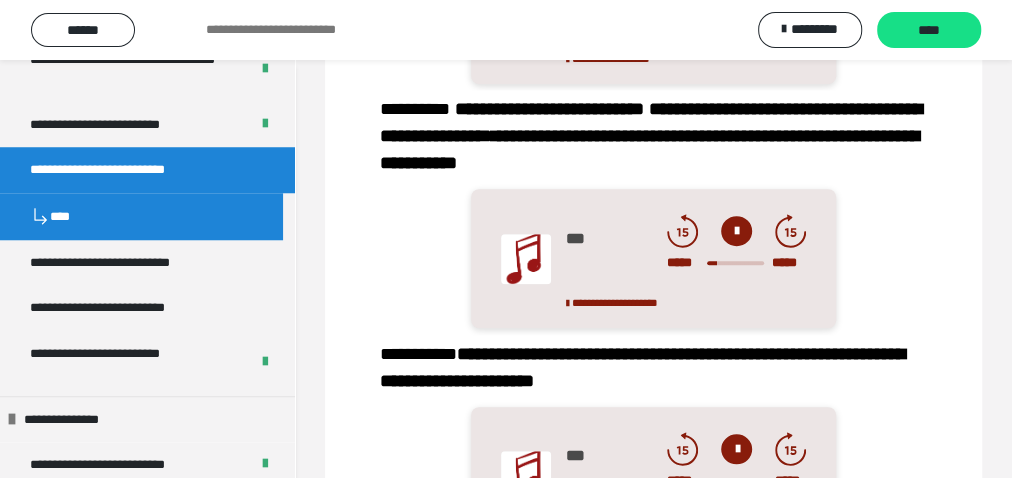 click at bounding box center [736, 231] 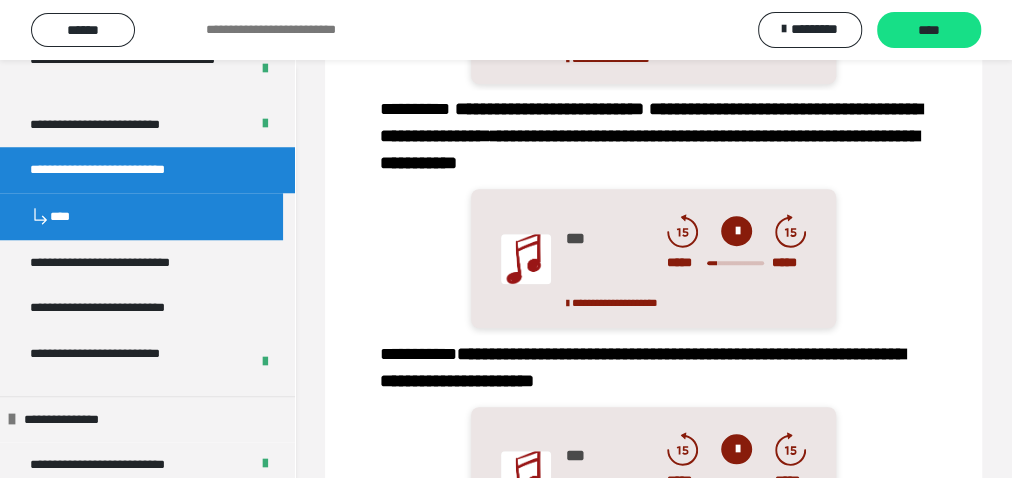click at bounding box center [736, 231] 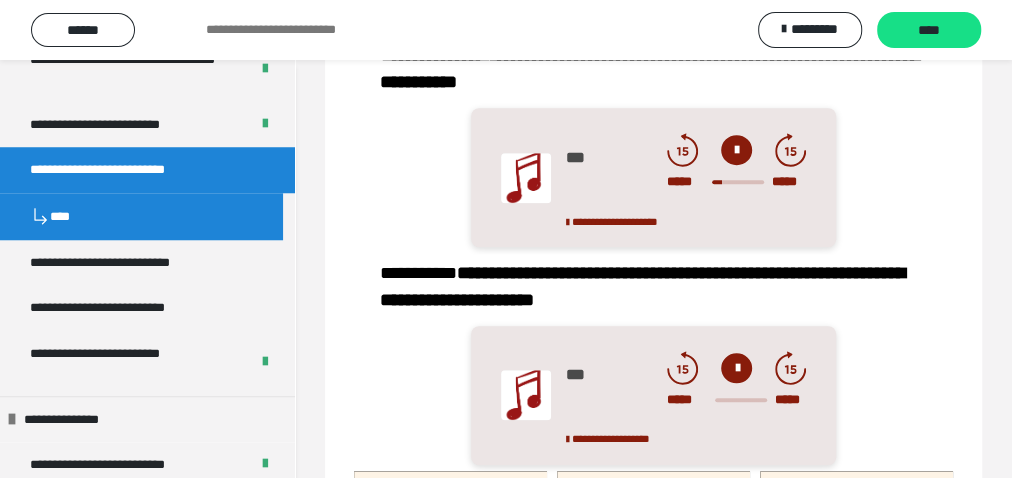 scroll, scrollTop: 746, scrollLeft: 0, axis: vertical 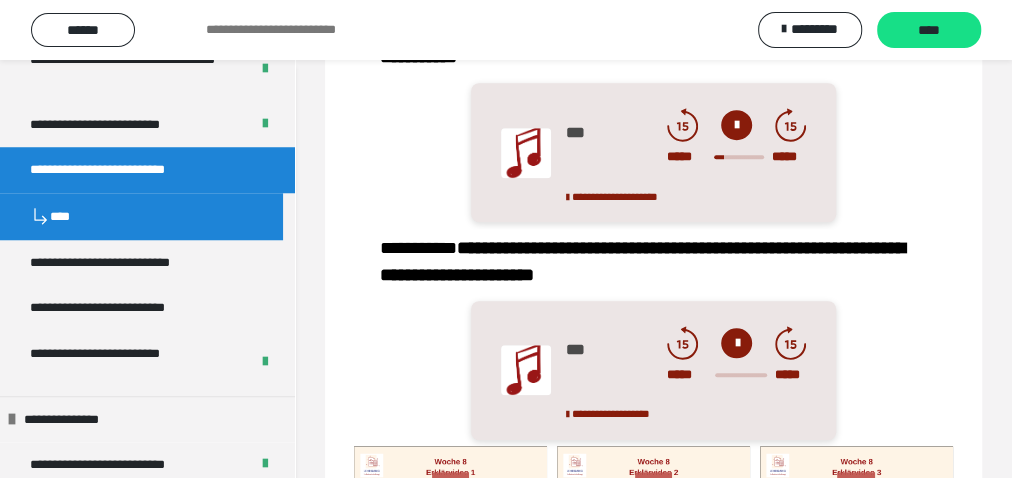 click at bounding box center [736, 125] 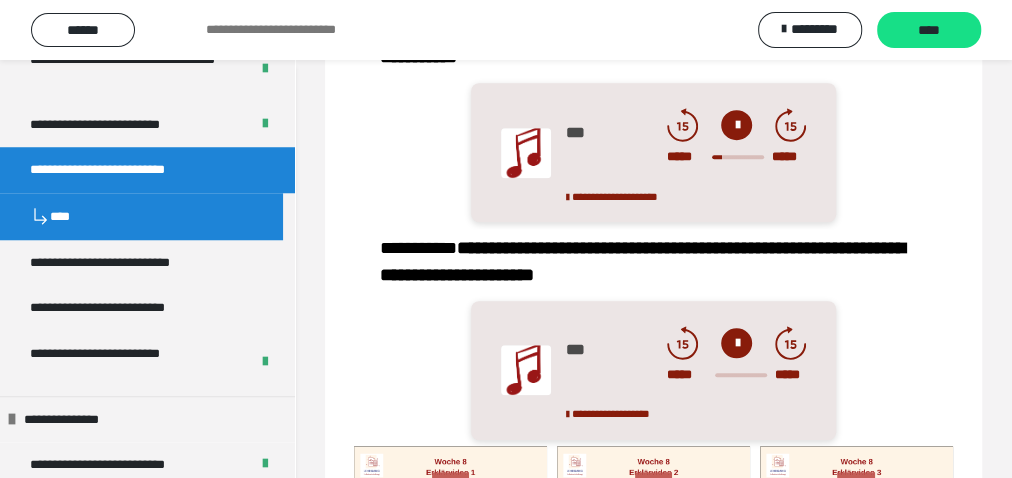 click at bounding box center (736, 125) 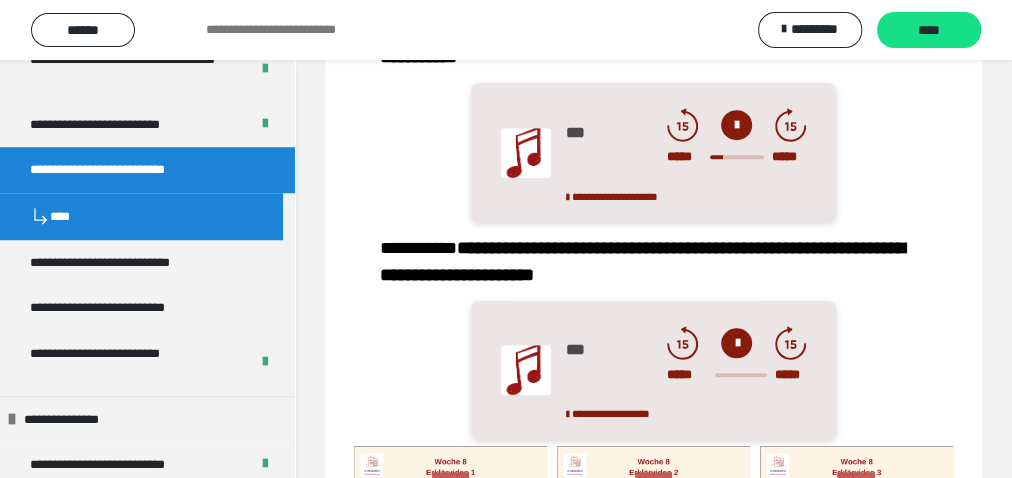 drag, startPoint x: 742, startPoint y: 142, endPoint x: 762, endPoint y: 146, distance: 20.396078 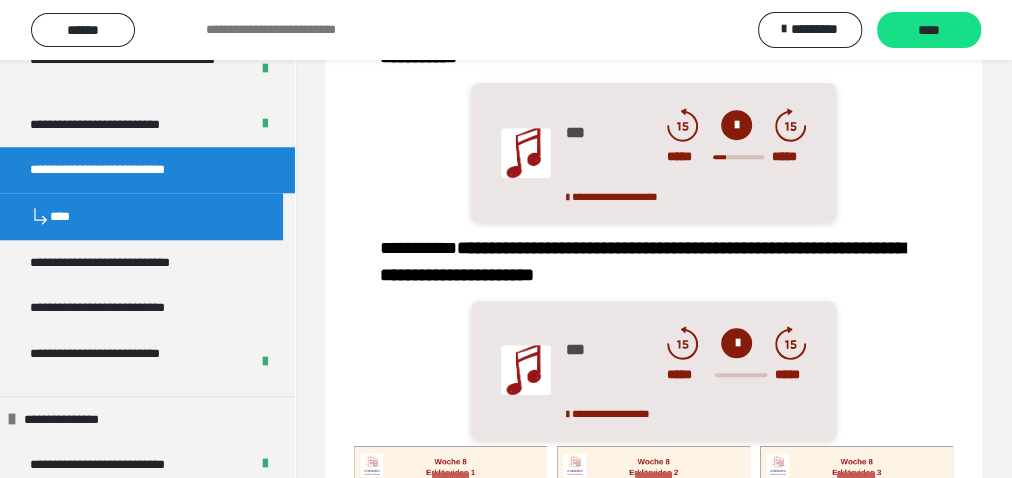 click at bounding box center (736, 125) 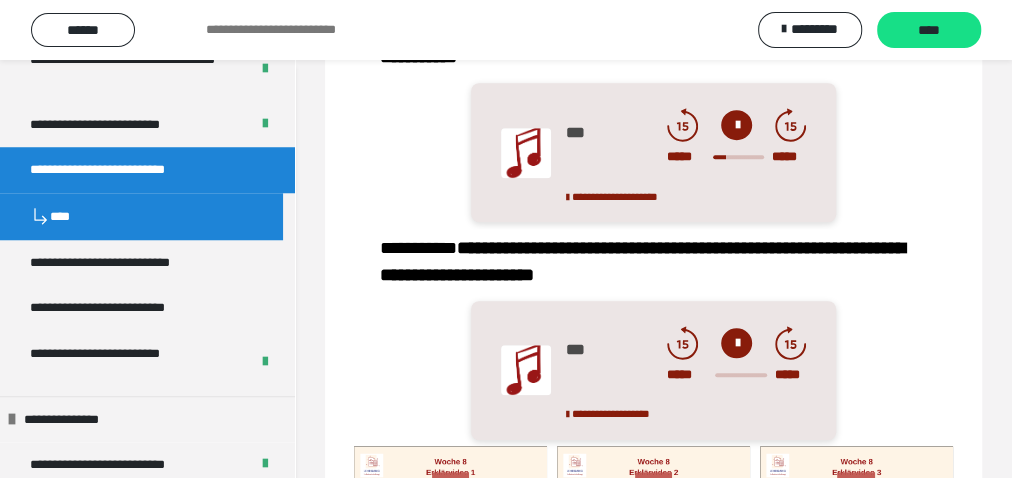 click on "**********" at bounding box center (686, 373) 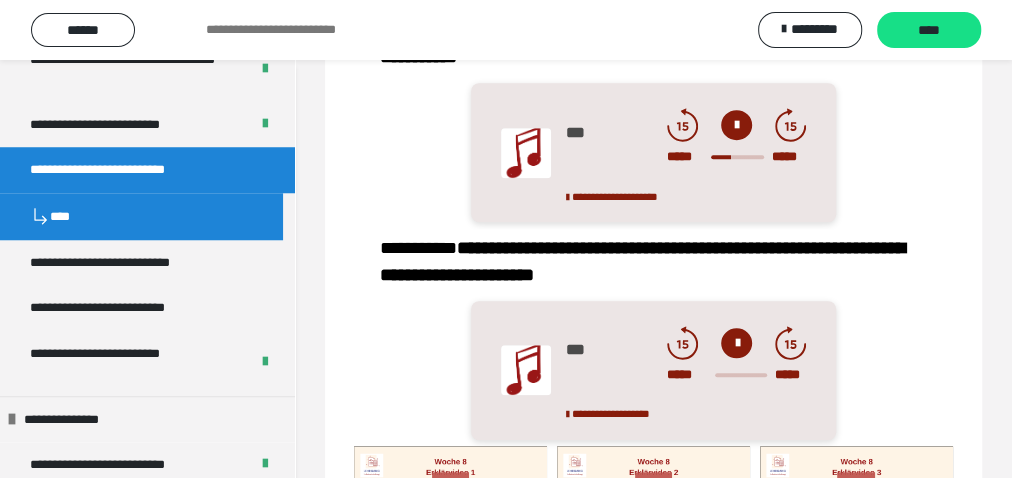 click at bounding box center (736, 125) 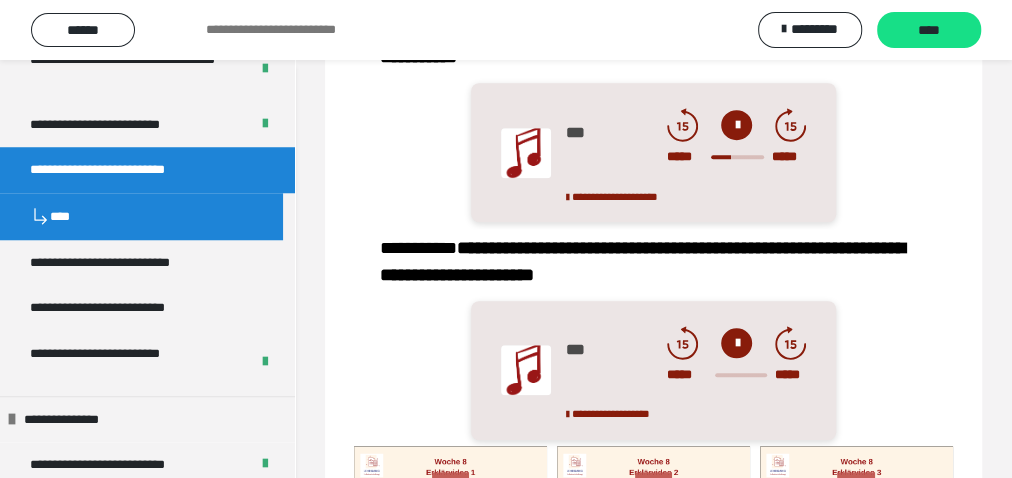 click at bounding box center [736, 125] 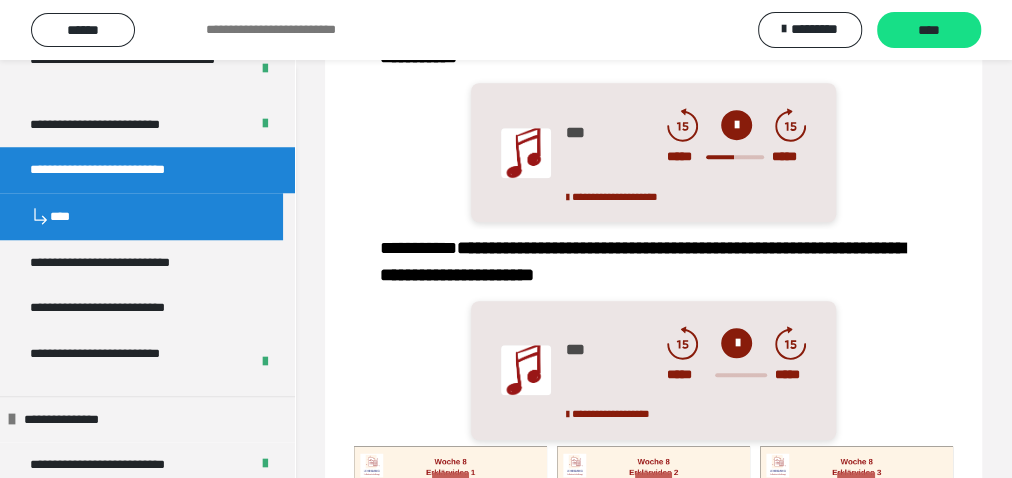click at bounding box center (736, 125) 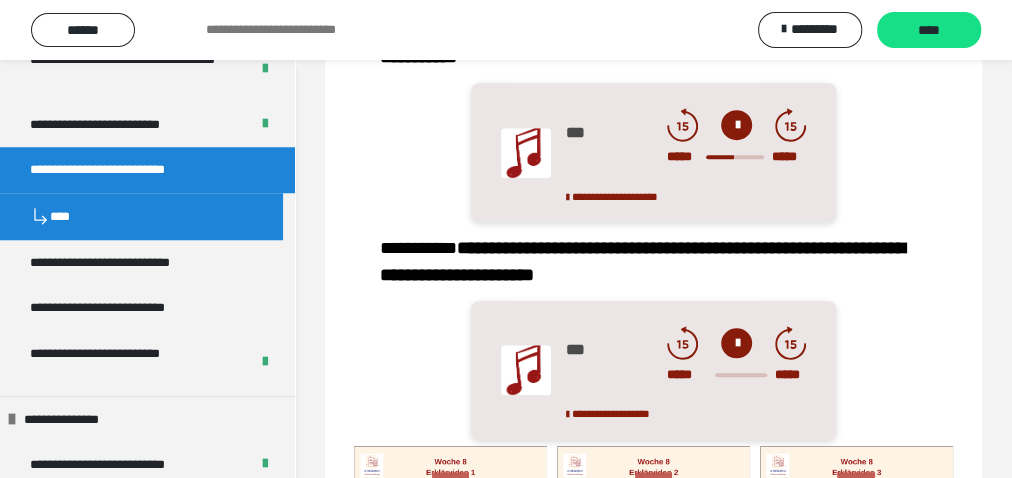 click at bounding box center [736, 125] 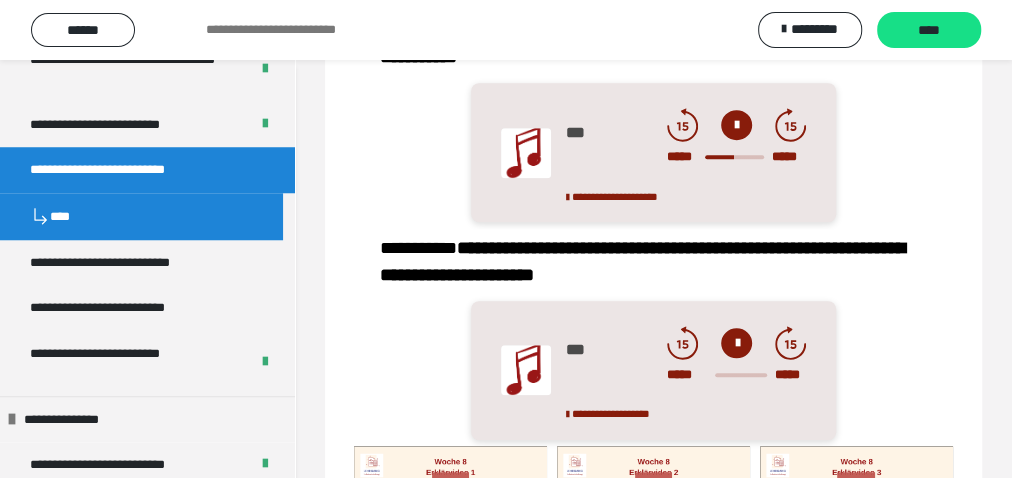 click at bounding box center (736, 125) 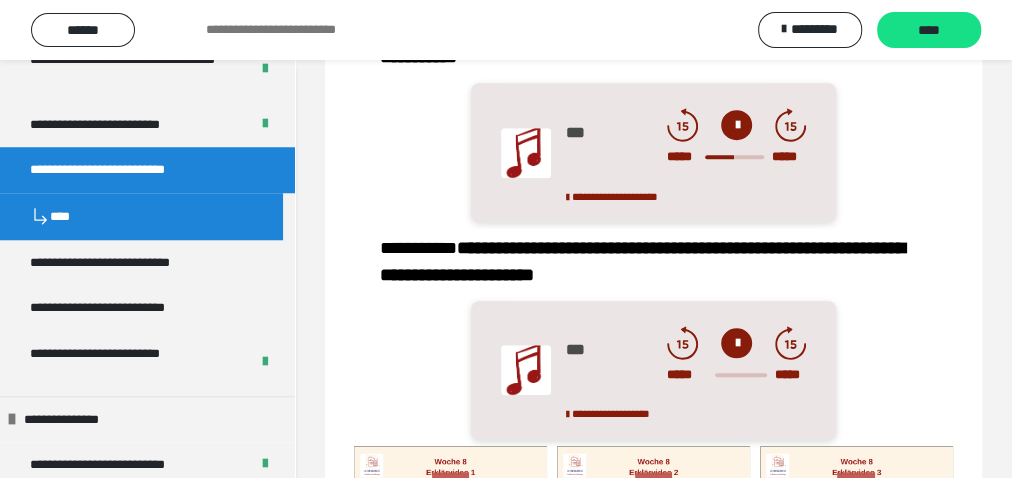 click at bounding box center (736, 125) 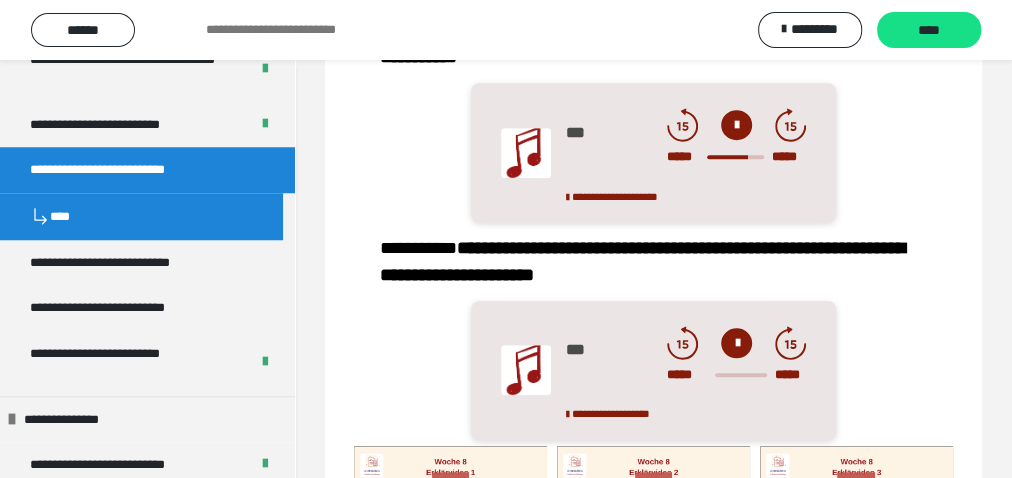 click at bounding box center [736, 125] 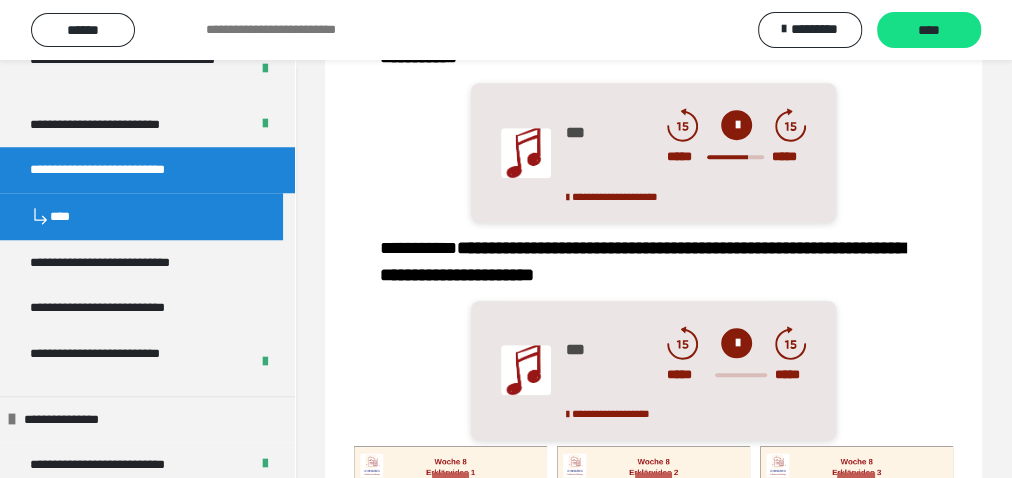 click on "**********" at bounding box center (686, 155) 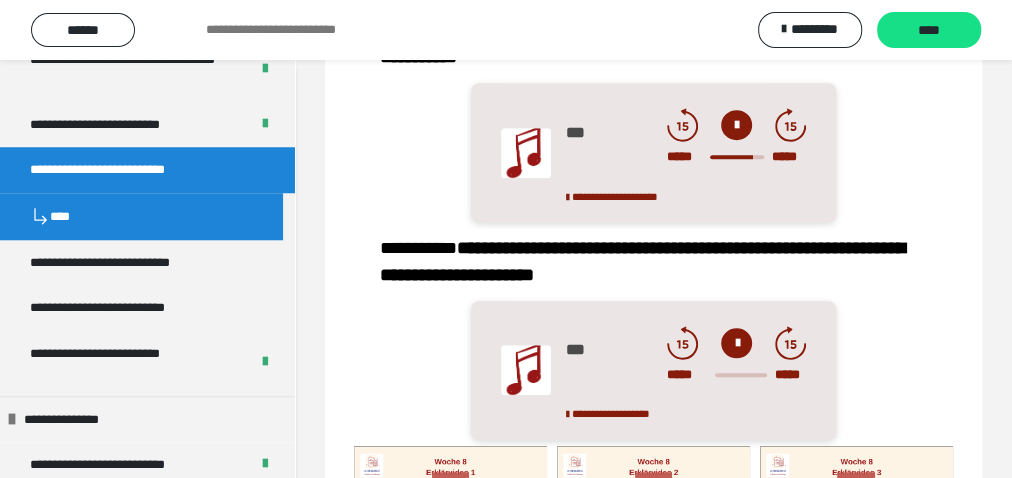 click at bounding box center (736, 125) 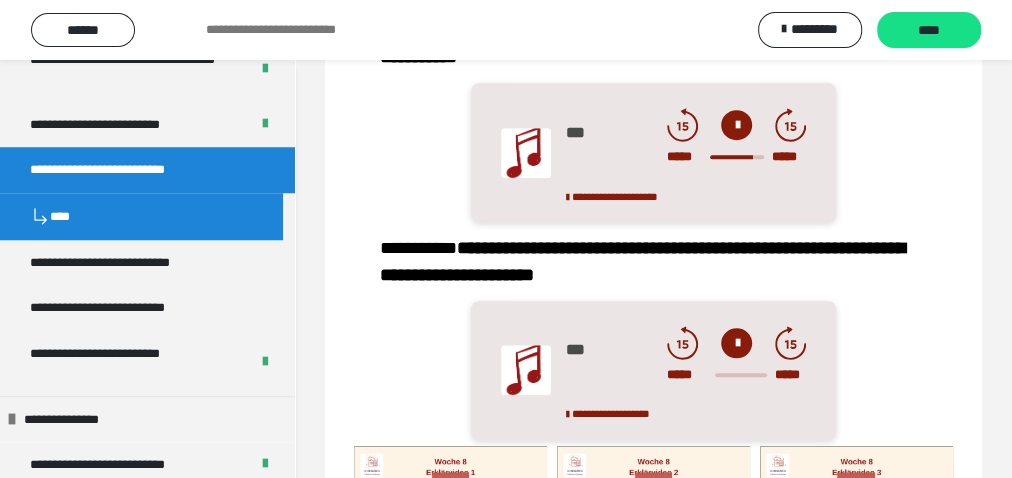 click at bounding box center [736, 125] 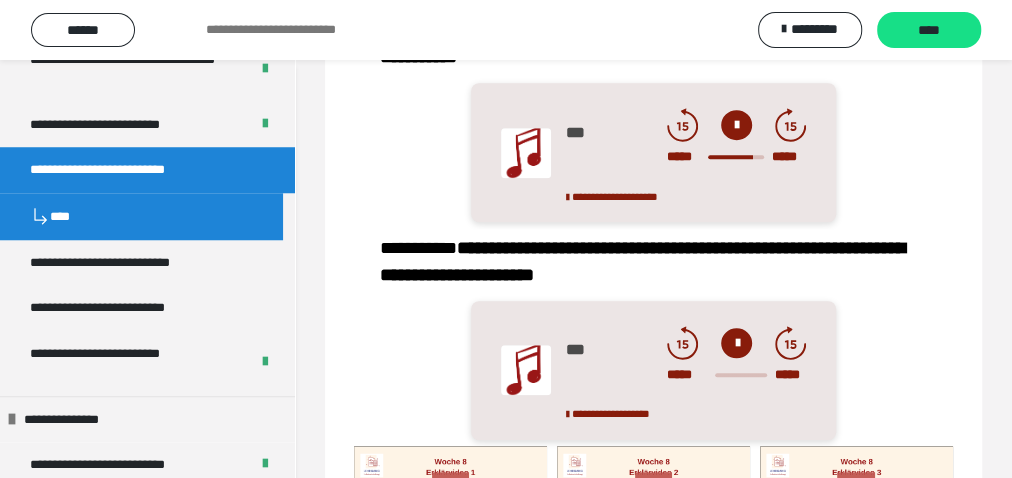 click at bounding box center [736, 125] 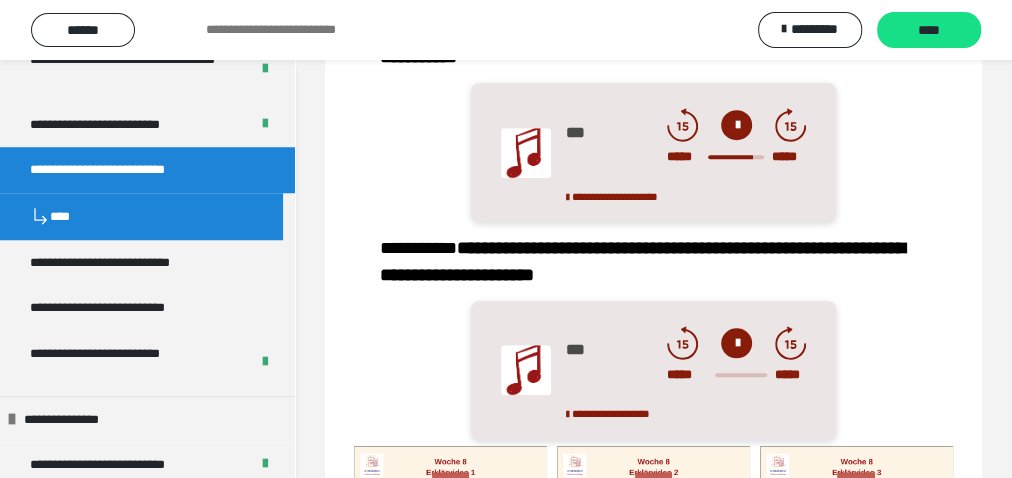 click at bounding box center [736, 125] 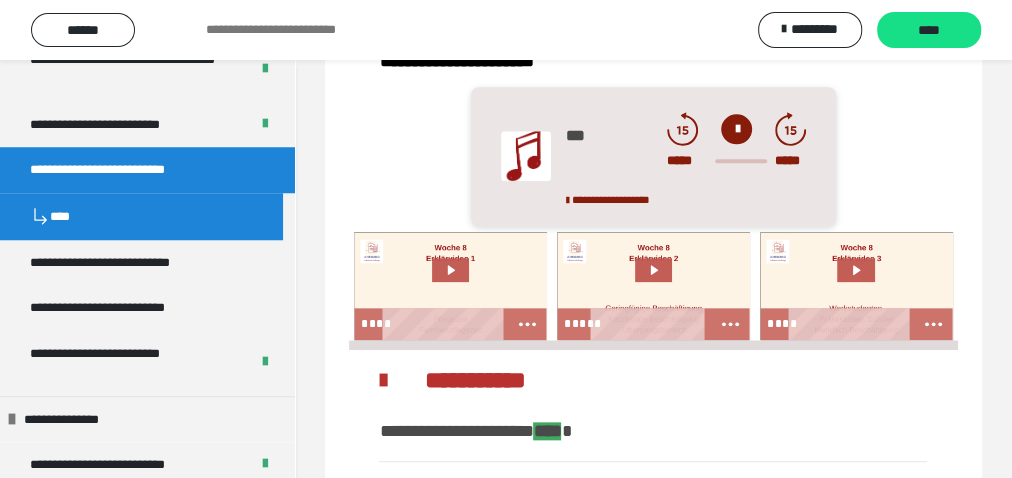scroll, scrollTop: 853, scrollLeft: 0, axis: vertical 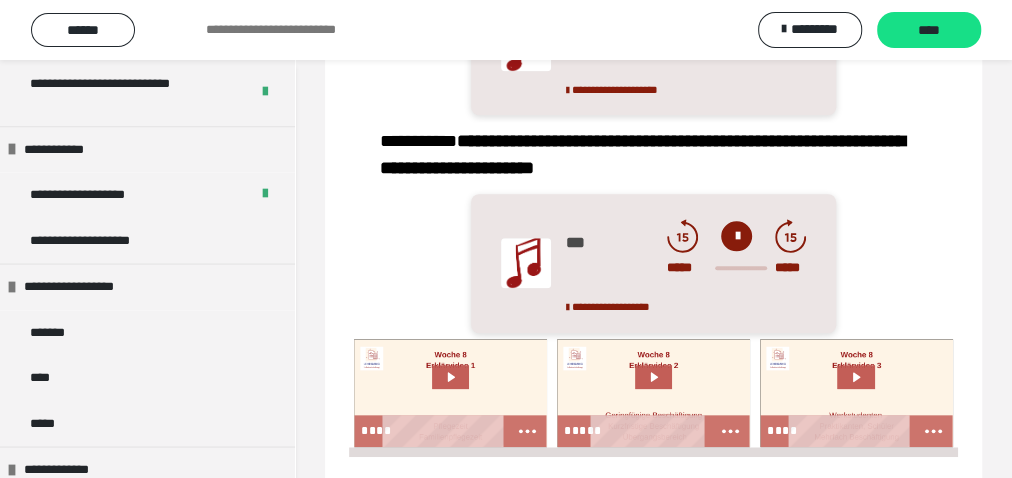 click at bounding box center [736, 236] 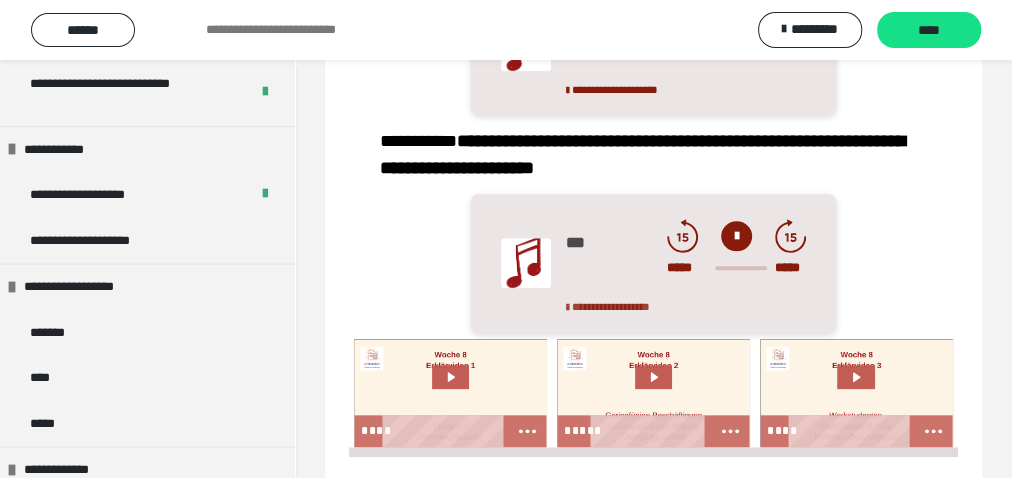 click on "**********" at bounding box center (611, 306) 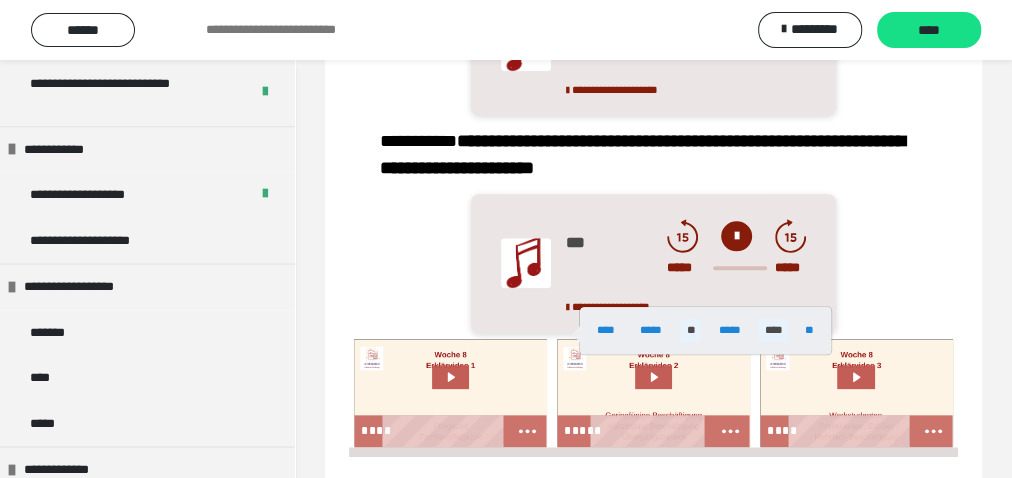 click on "****" at bounding box center (773, 330) 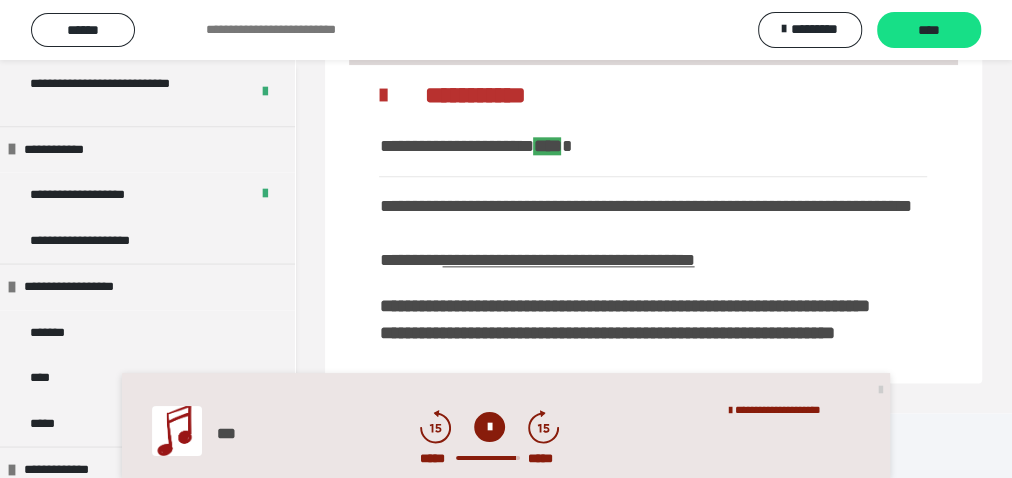 scroll, scrollTop: 1137, scrollLeft: 0, axis: vertical 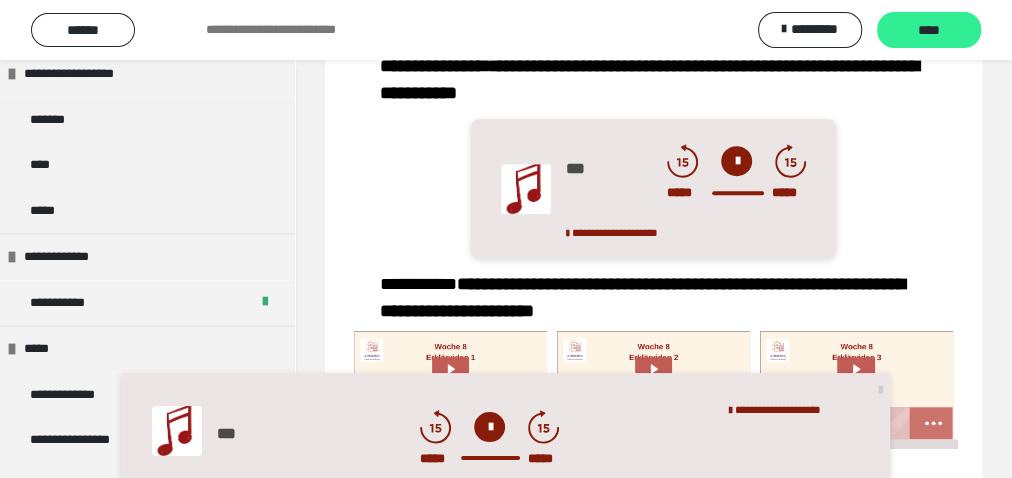 click on "****" at bounding box center [929, 31] 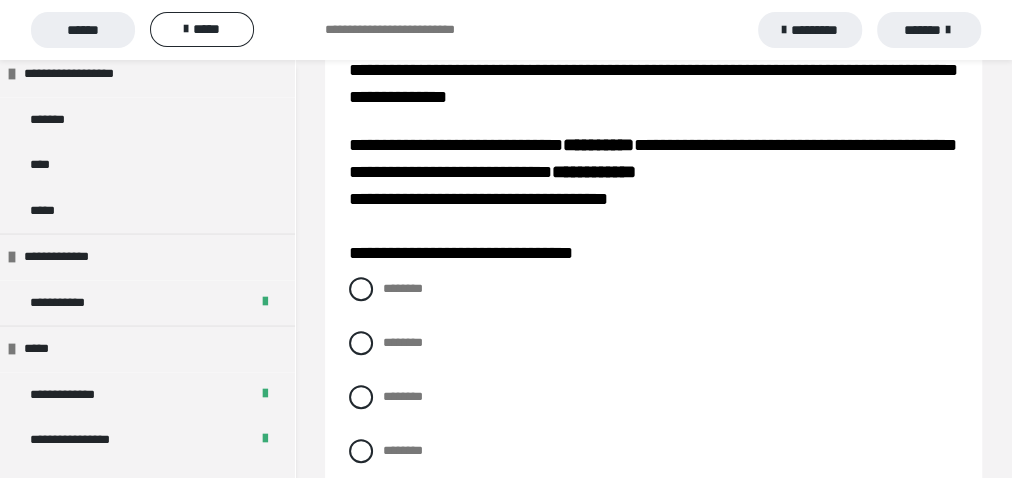scroll, scrollTop: 320, scrollLeft: 0, axis: vertical 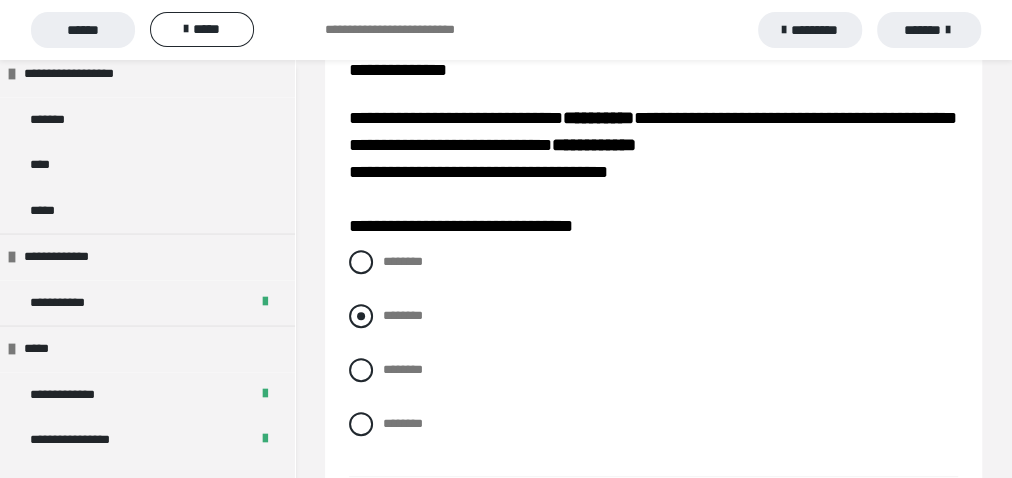 click at bounding box center (361, 316) 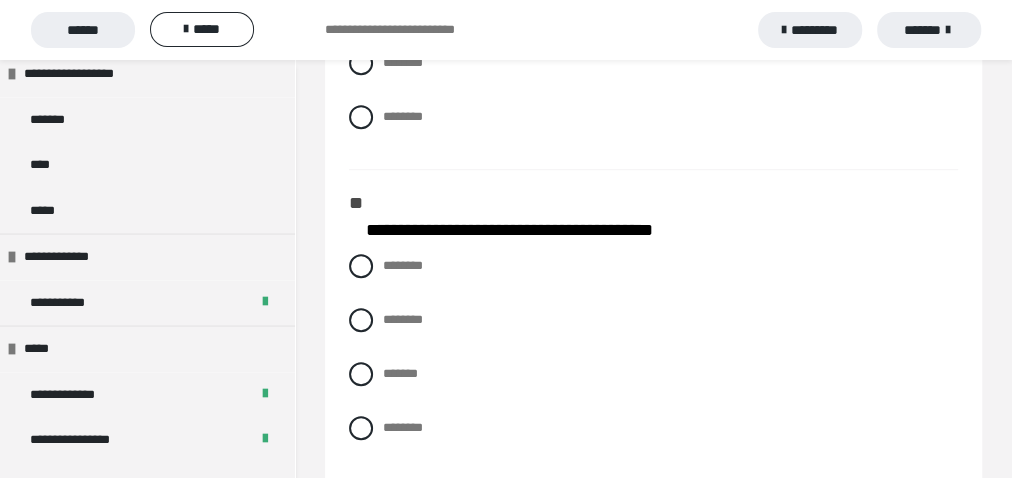 scroll, scrollTop: 746, scrollLeft: 0, axis: vertical 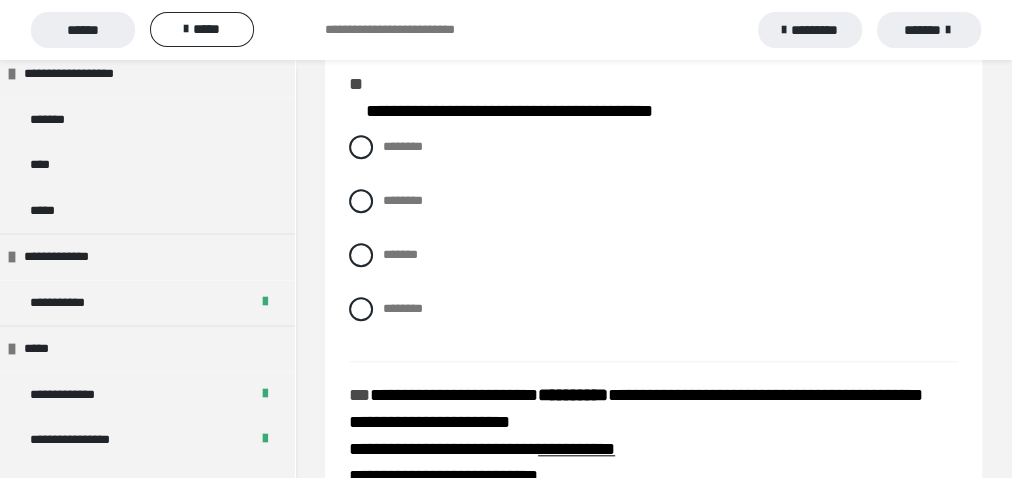 click on "******** ******** ******* ********" at bounding box center (653, 243) 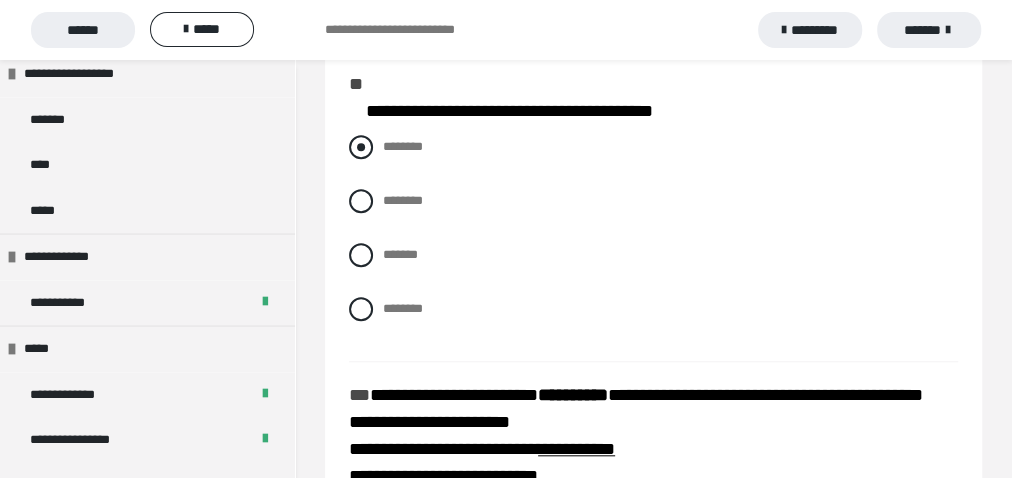 click at bounding box center [361, 147] 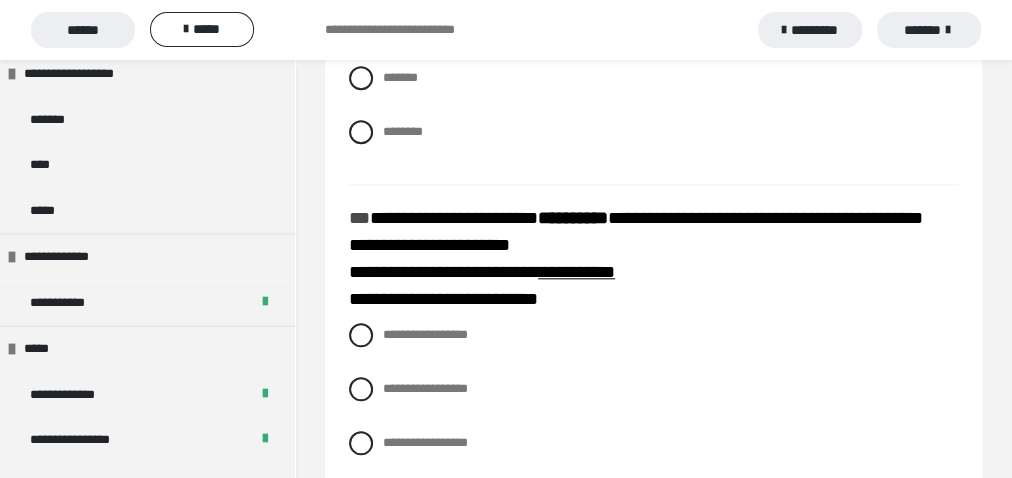 scroll, scrollTop: 960, scrollLeft: 0, axis: vertical 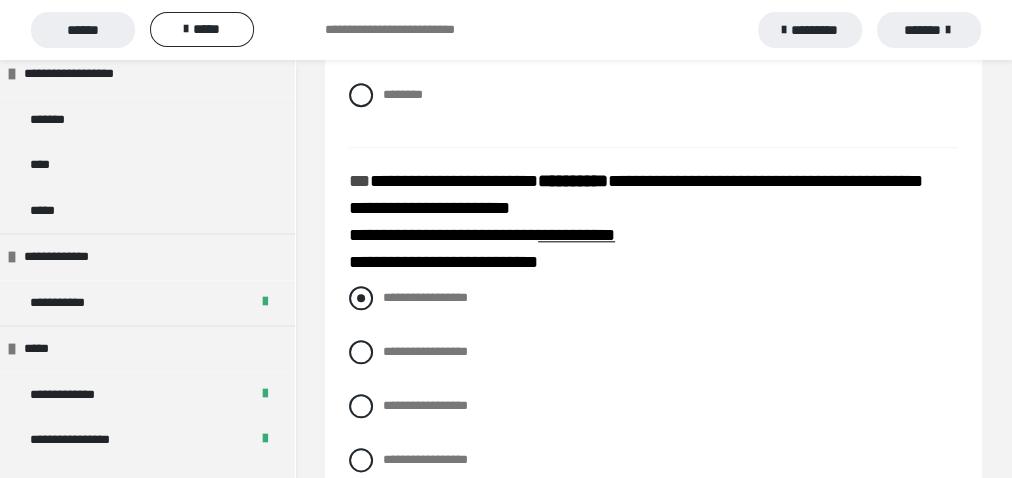 click at bounding box center [361, 298] 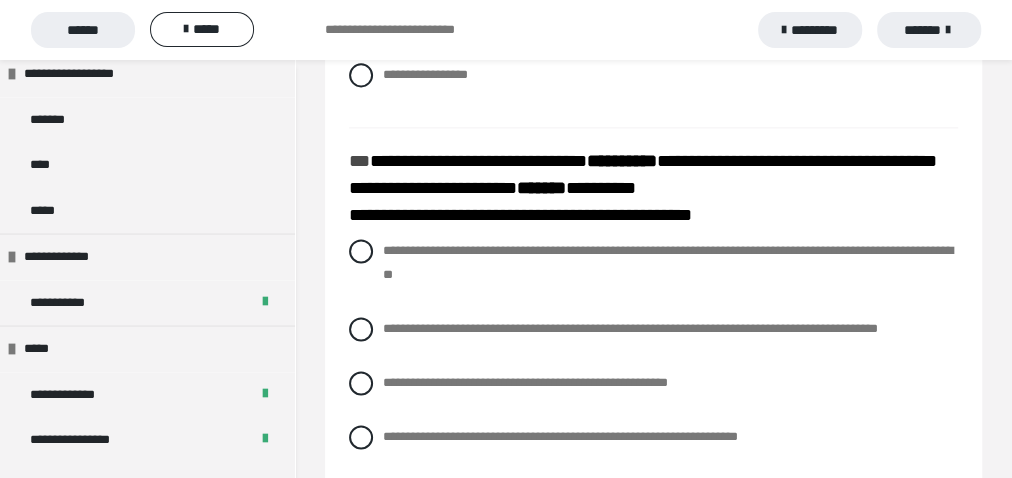 scroll, scrollTop: 1386, scrollLeft: 0, axis: vertical 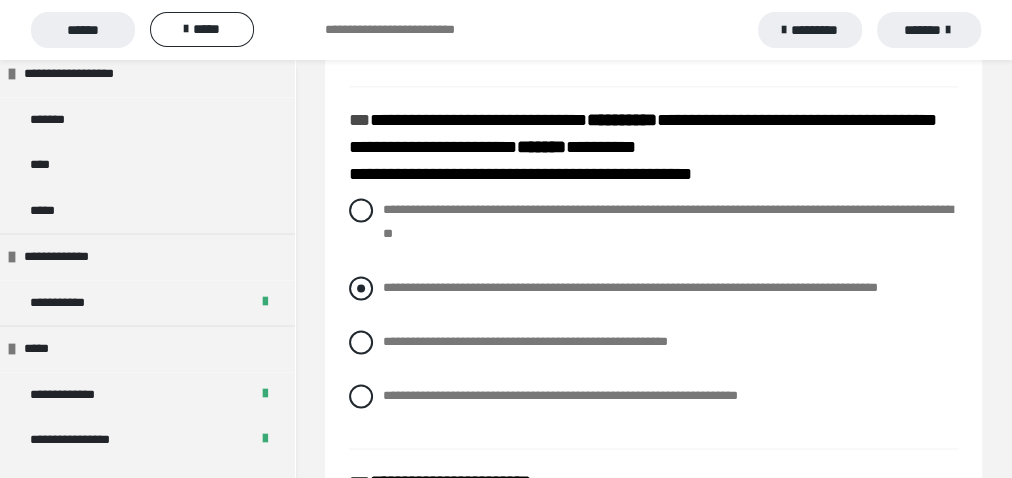 click at bounding box center (361, 288) 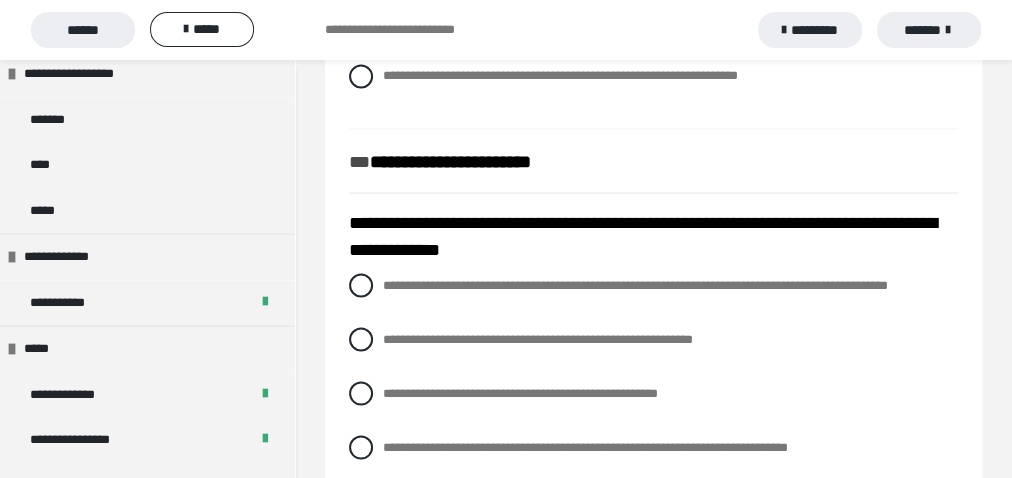 scroll, scrollTop: 1813, scrollLeft: 0, axis: vertical 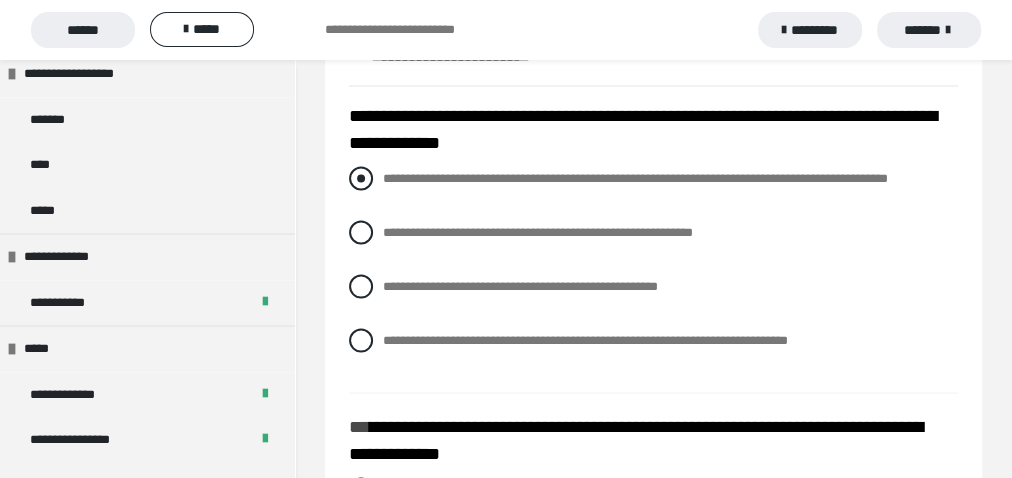 click at bounding box center (361, 178) 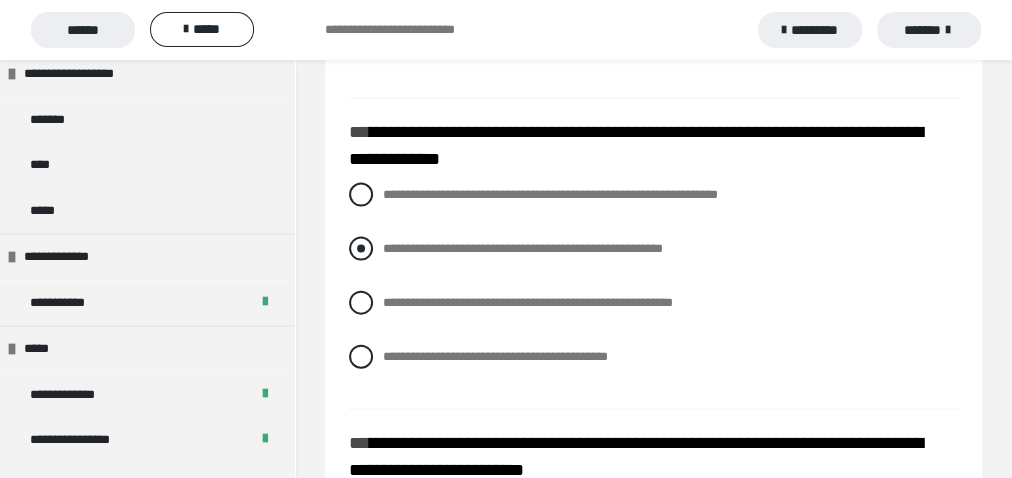 scroll, scrollTop: 2133, scrollLeft: 0, axis: vertical 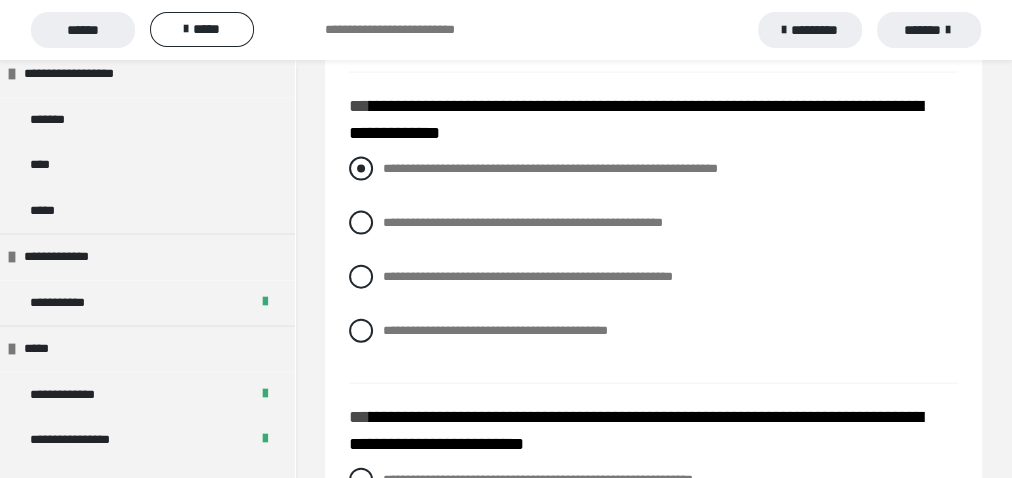 click on "**********" at bounding box center [653, 169] 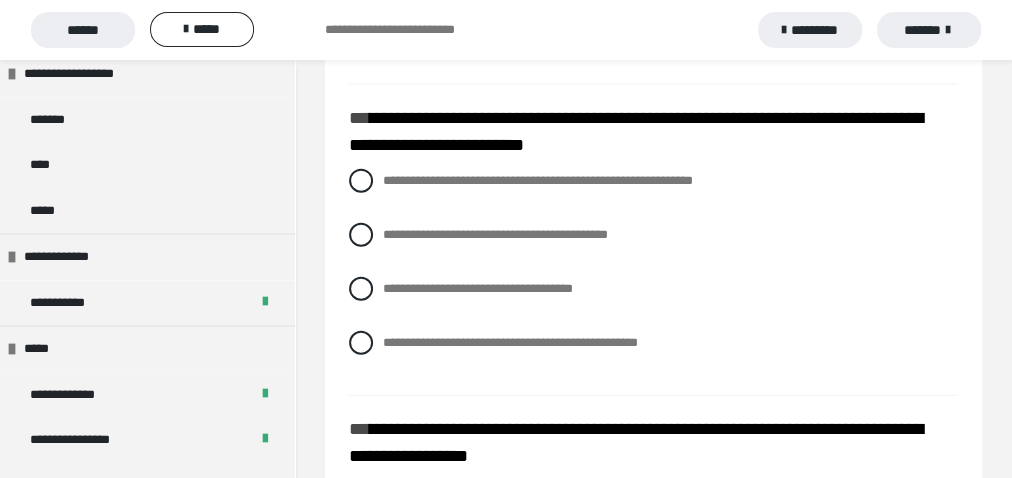 scroll, scrollTop: 2453, scrollLeft: 0, axis: vertical 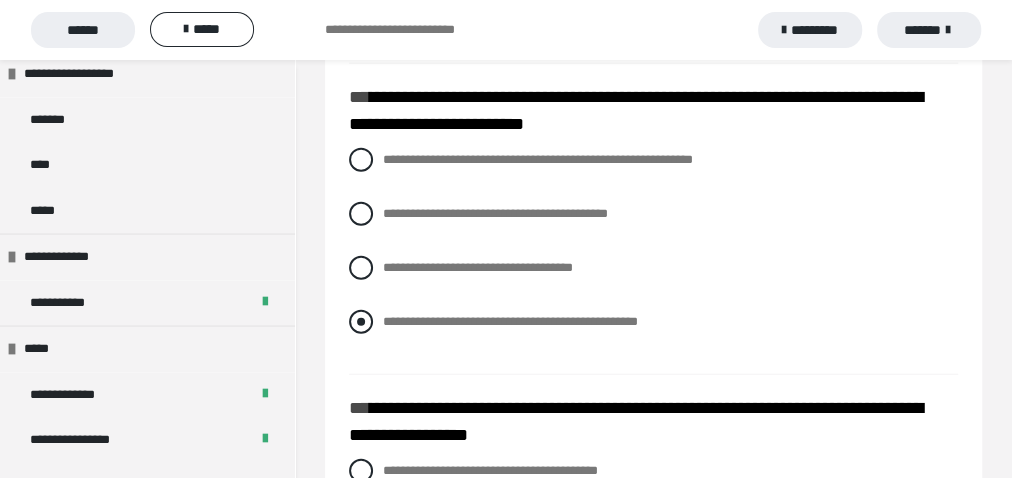 click at bounding box center (361, 322) 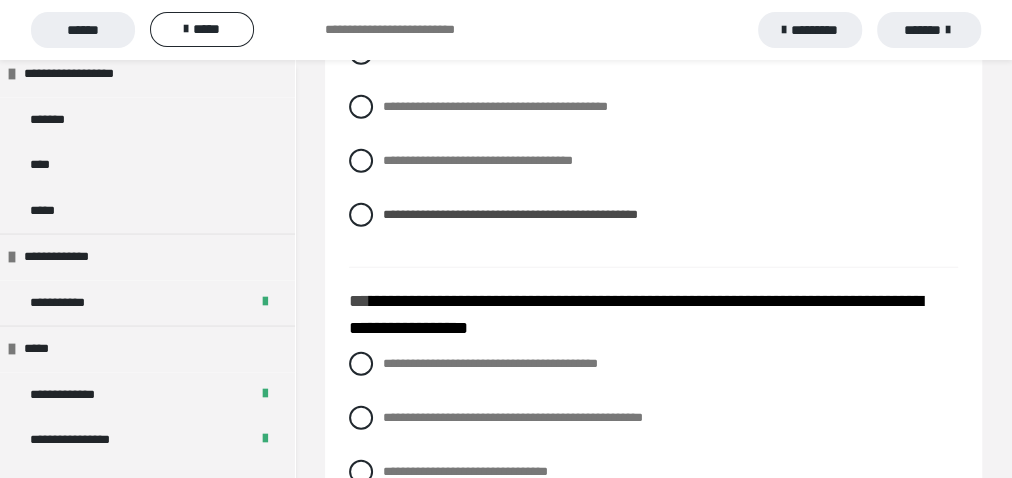 scroll, scrollTop: 2666, scrollLeft: 0, axis: vertical 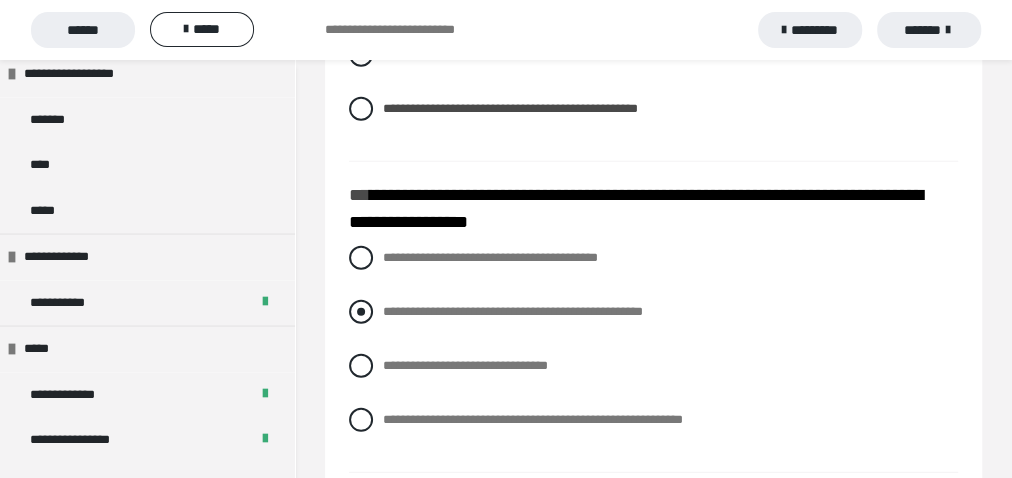 click at bounding box center [361, 312] 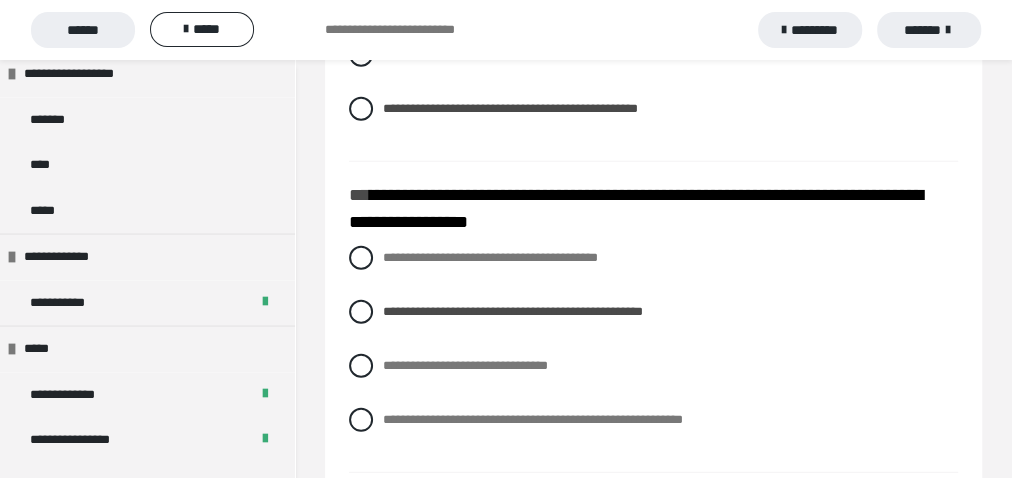 scroll, scrollTop: 2986, scrollLeft: 0, axis: vertical 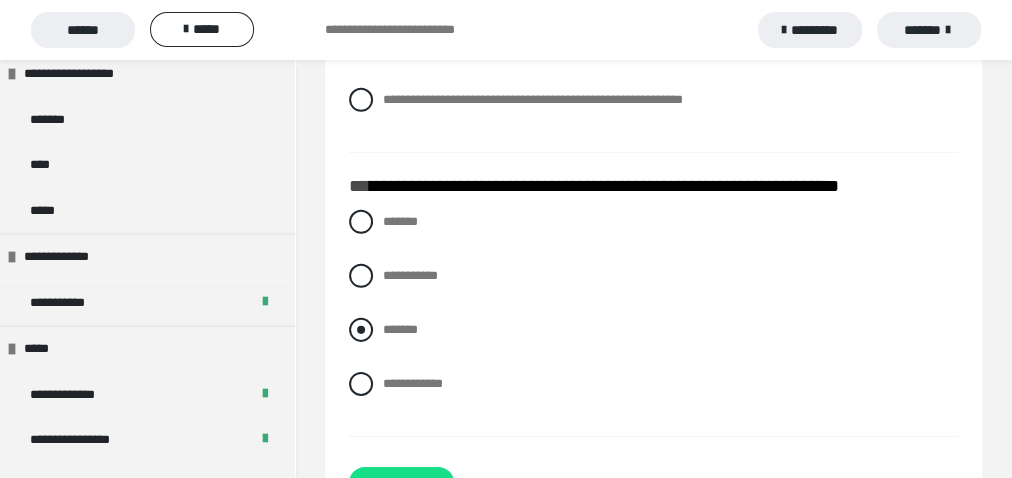 click on "*******" at bounding box center [653, 330] 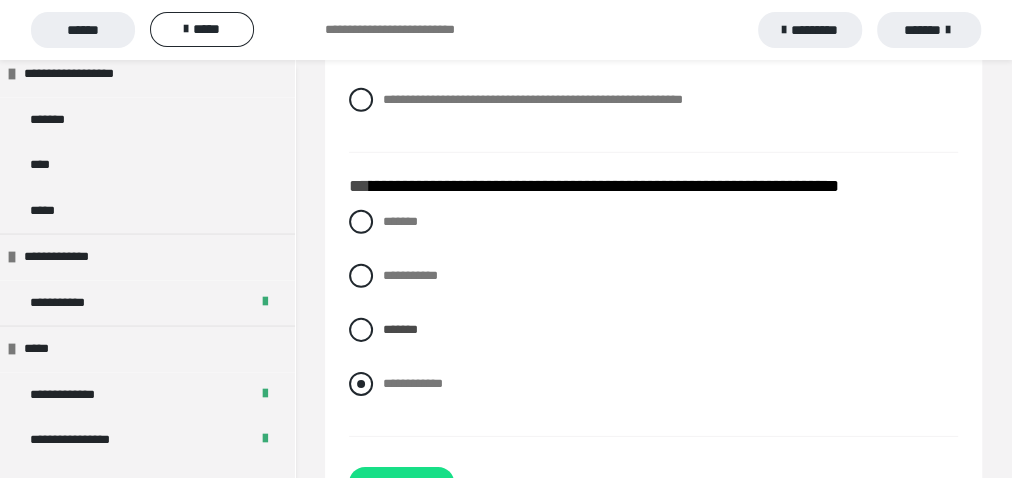 click on "**********" at bounding box center (653, 384) 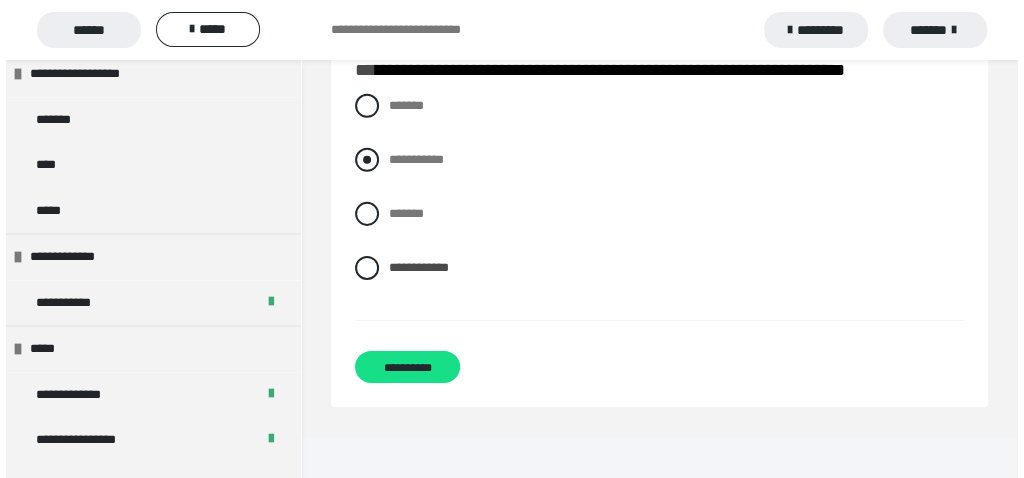 scroll, scrollTop: 3104, scrollLeft: 0, axis: vertical 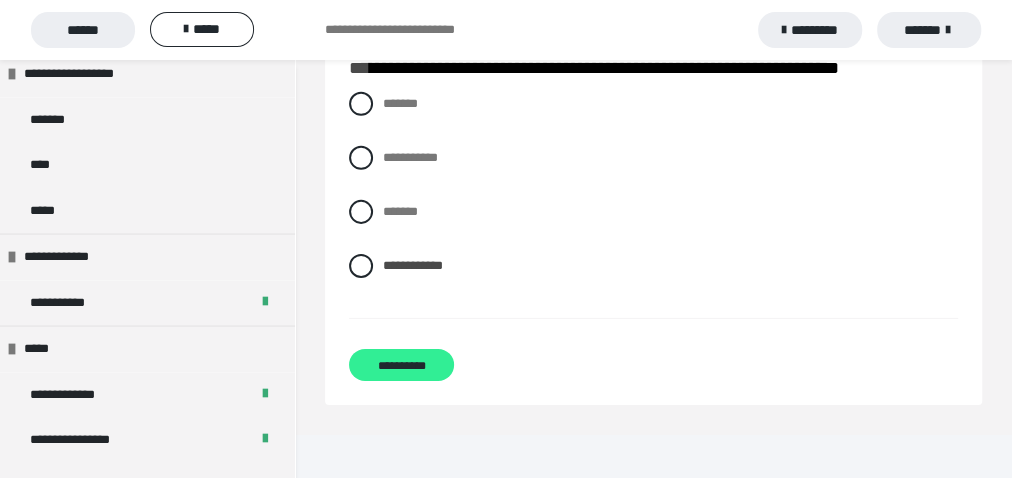 click on "**********" at bounding box center [401, 365] 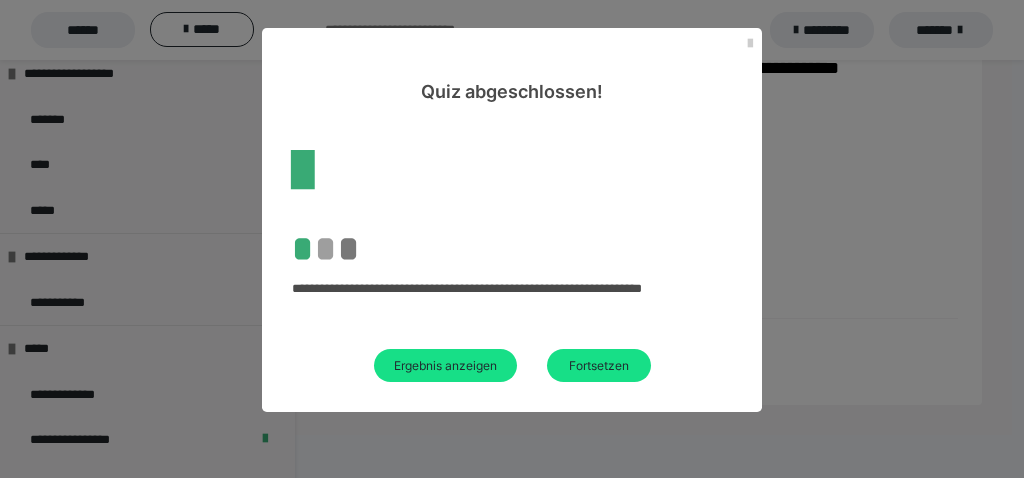 scroll, scrollTop: 60, scrollLeft: 0, axis: vertical 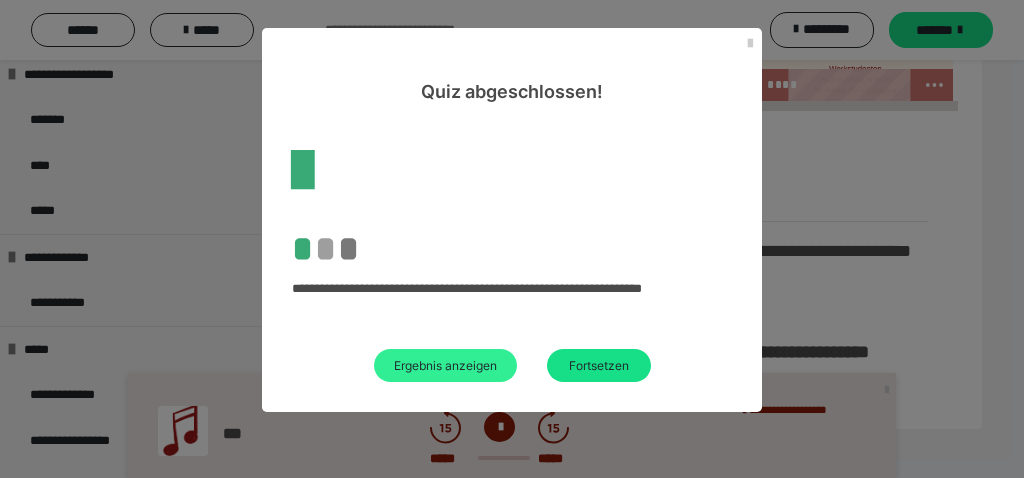 click on "Ergebnis anzeigen" at bounding box center [445, 365] 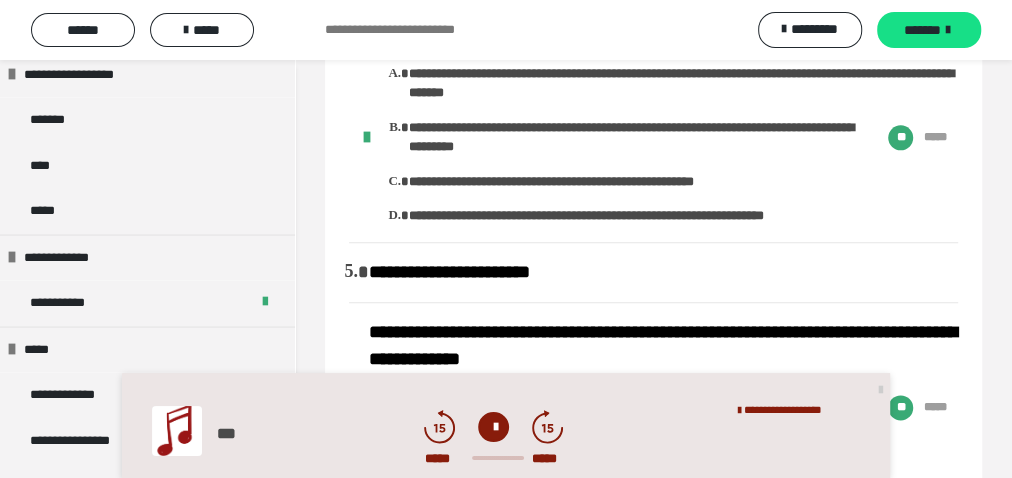 scroll, scrollTop: 826, scrollLeft: 0, axis: vertical 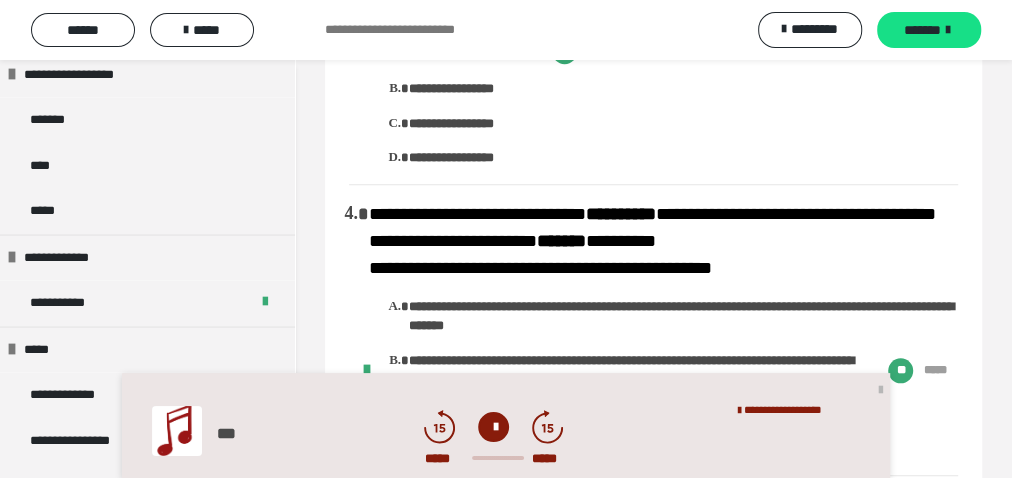 click at bounding box center [881, 389] 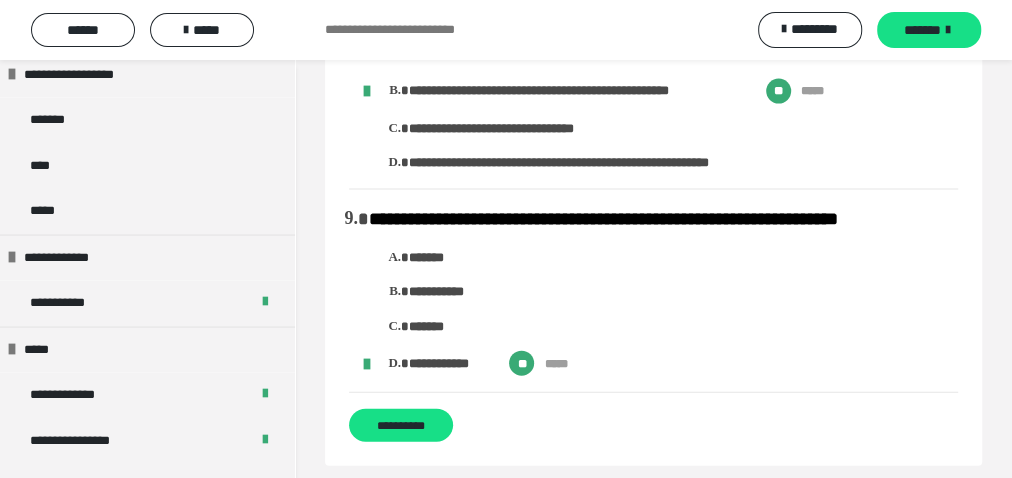 scroll, scrollTop: 2133, scrollLeft: 0, axis: vertical 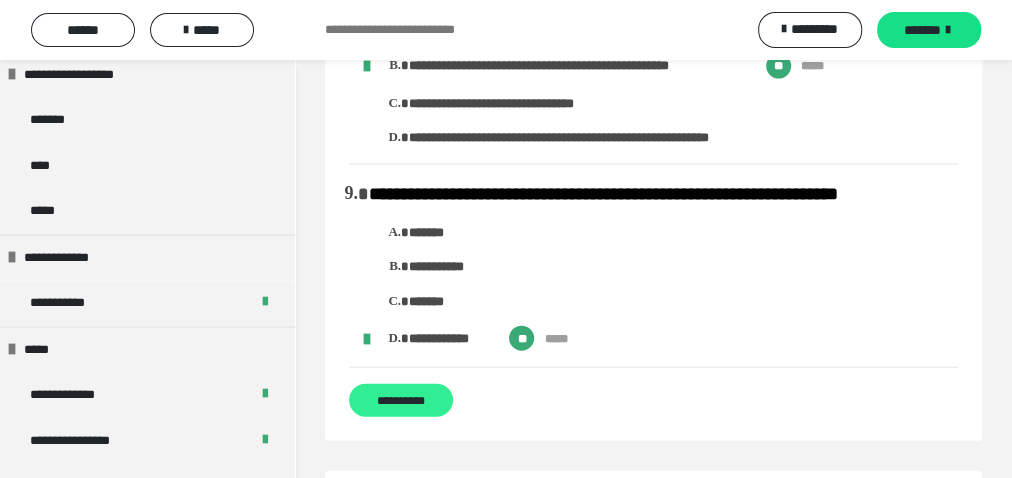 click on "**********" at bounding box center (401, 400) 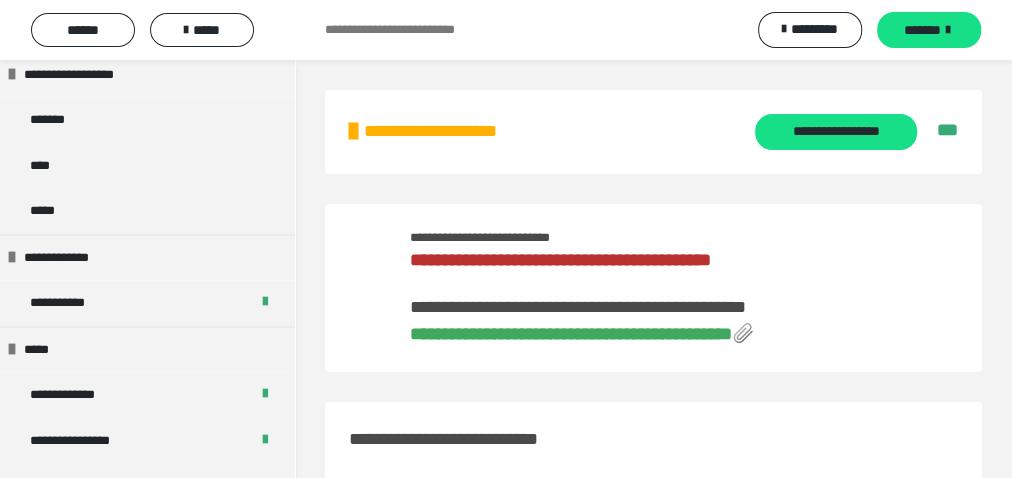 click on "**********" at bounding box center [653, 132] 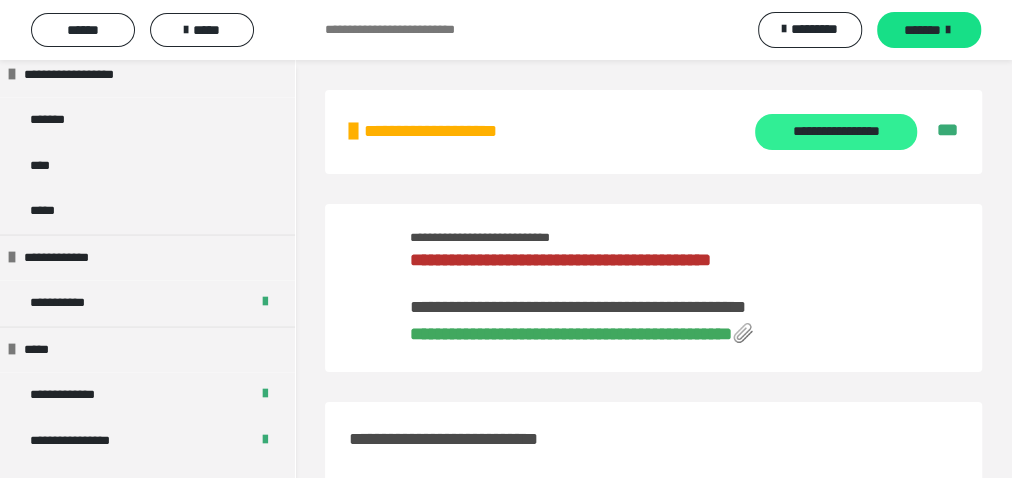click on "**********" at bounding box center [835, 132] 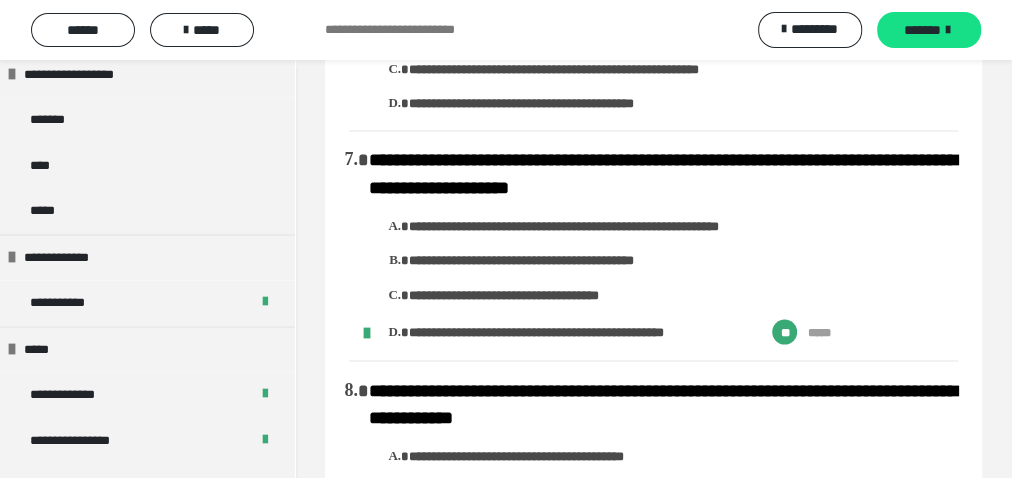 scroll, scrollTop: 2346, scrollLeft: 0, axis: vertical 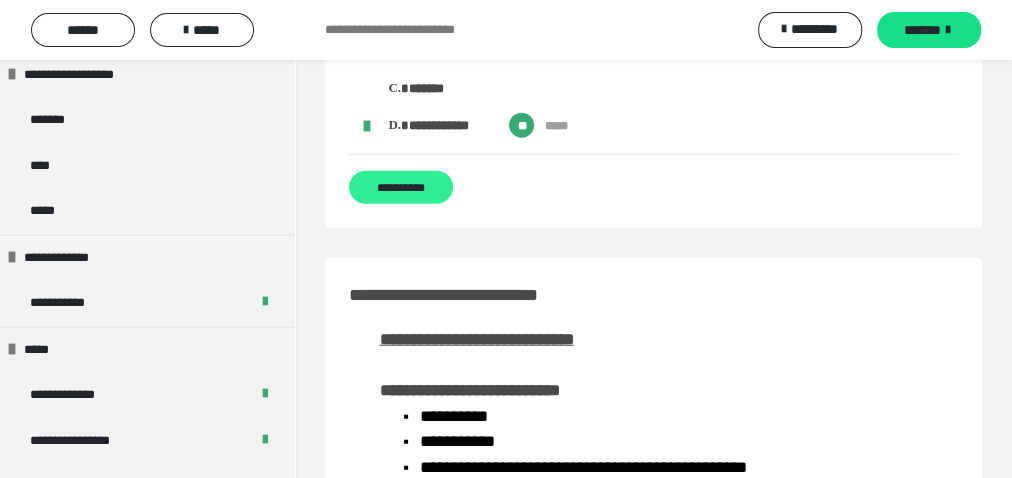 click on "**********" at bounding box center (401, 187) 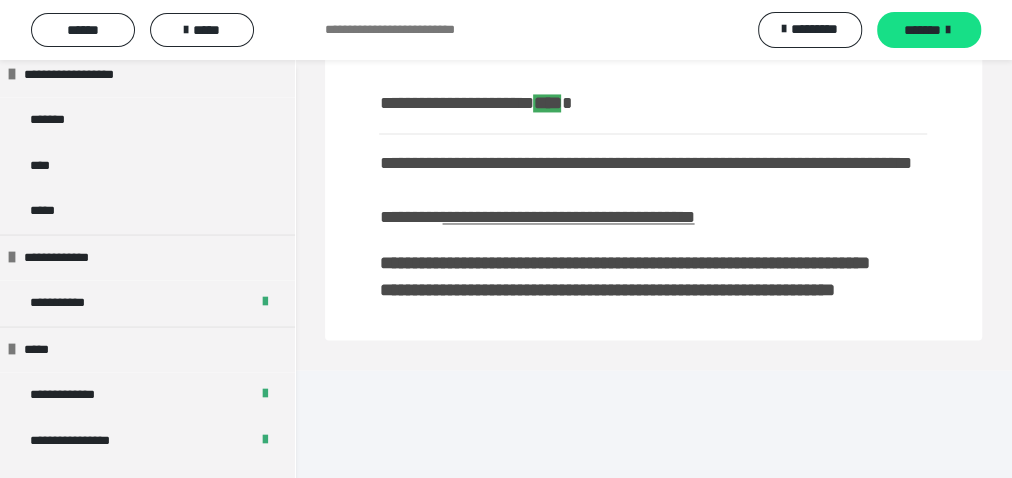 scroll, scrollTop: 149, scrollLeft: 0, axis: vertical 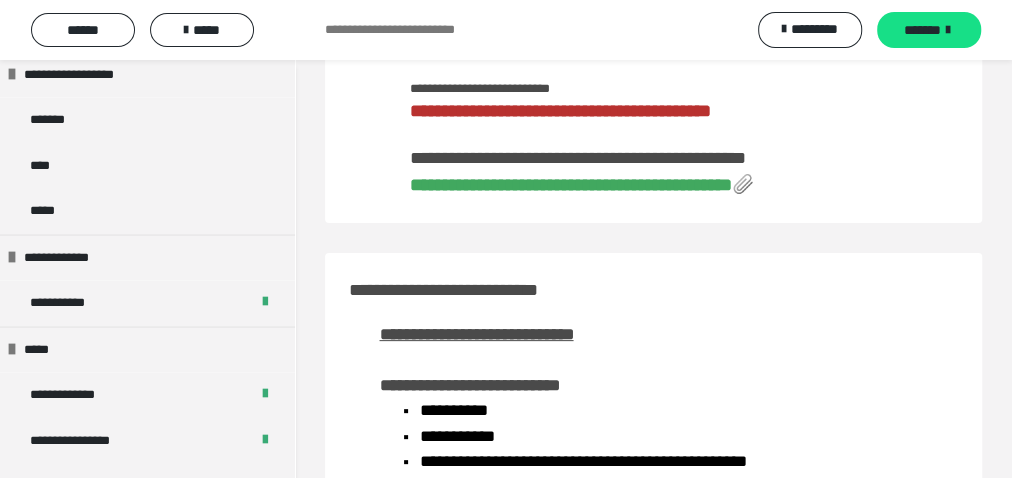 click on "**********" at bounding box center (571, 185) 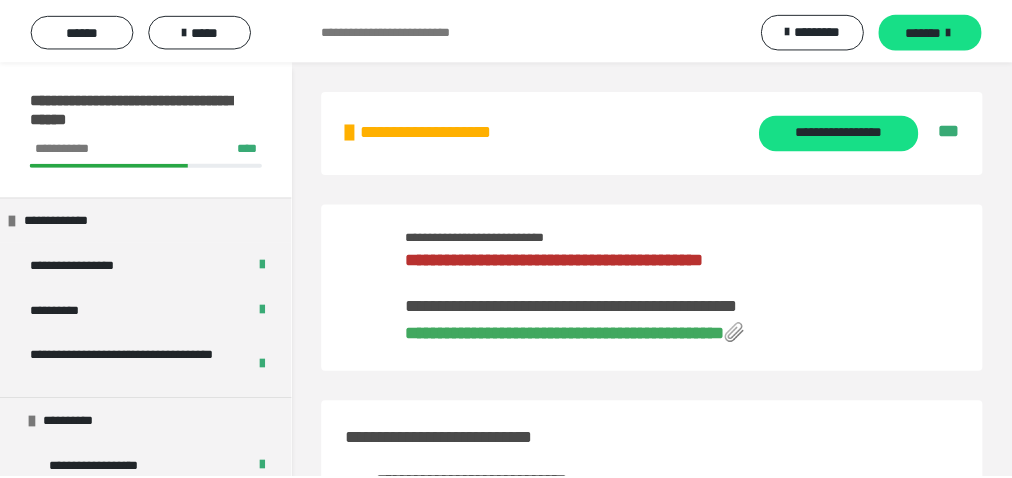 scroll, scrollTop: 149, scrollLeft: 0, axis: vertical 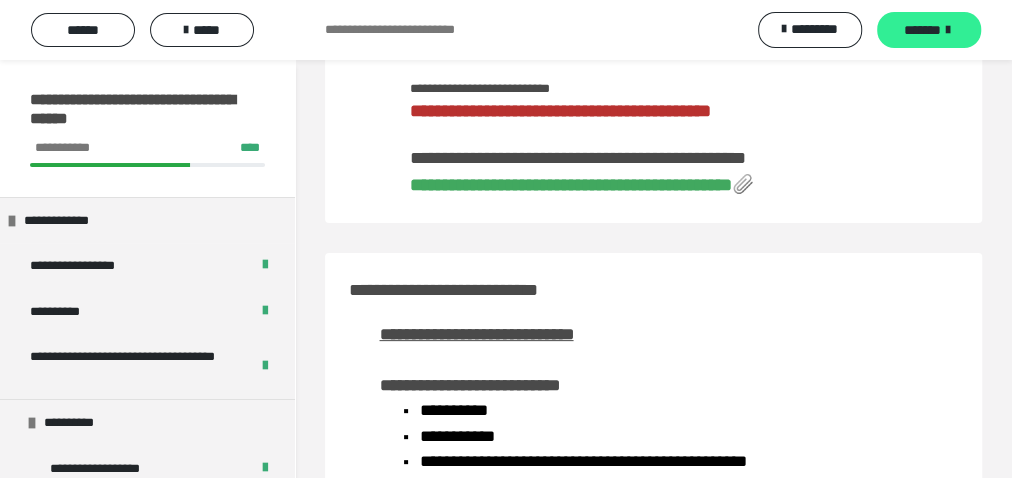 click on "*******" at bounding box center (929, 30) 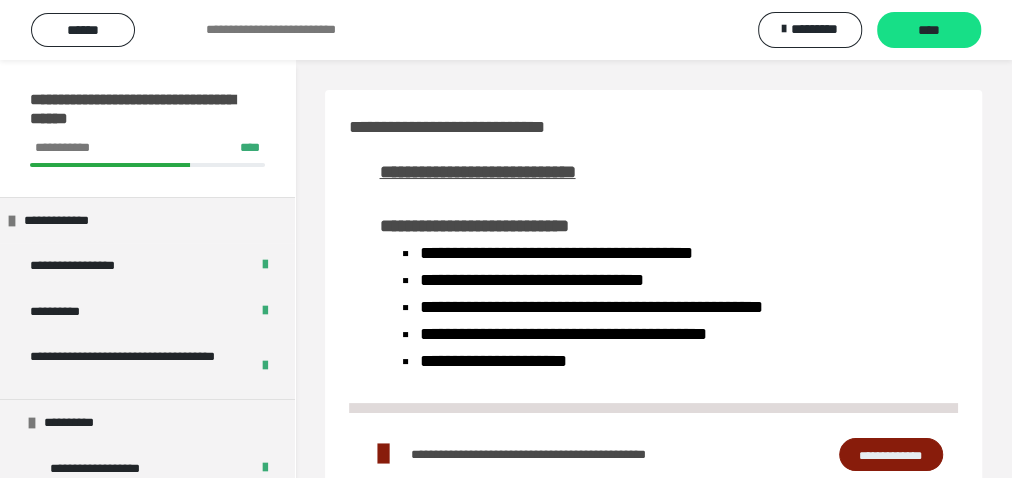 scroll, scrollTop: 320, scrollLeft: 0, axis: vertical 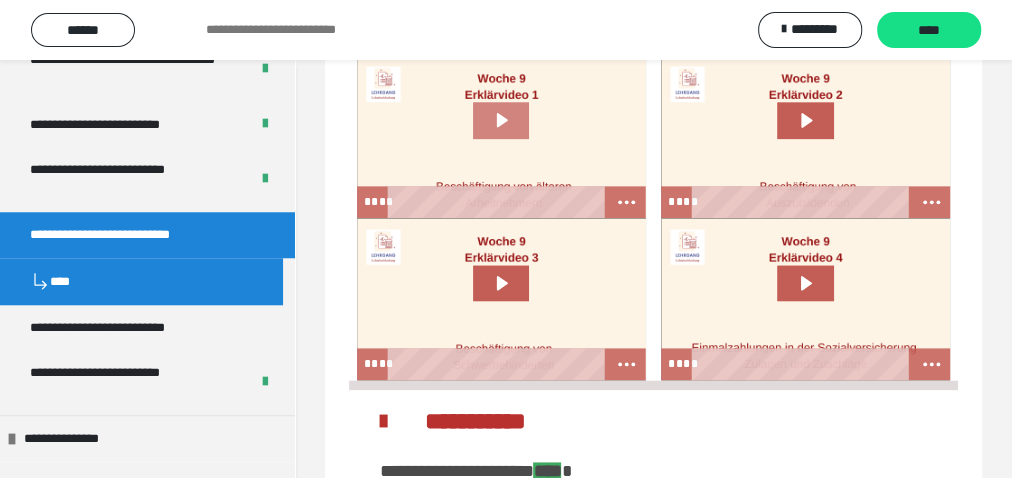 click 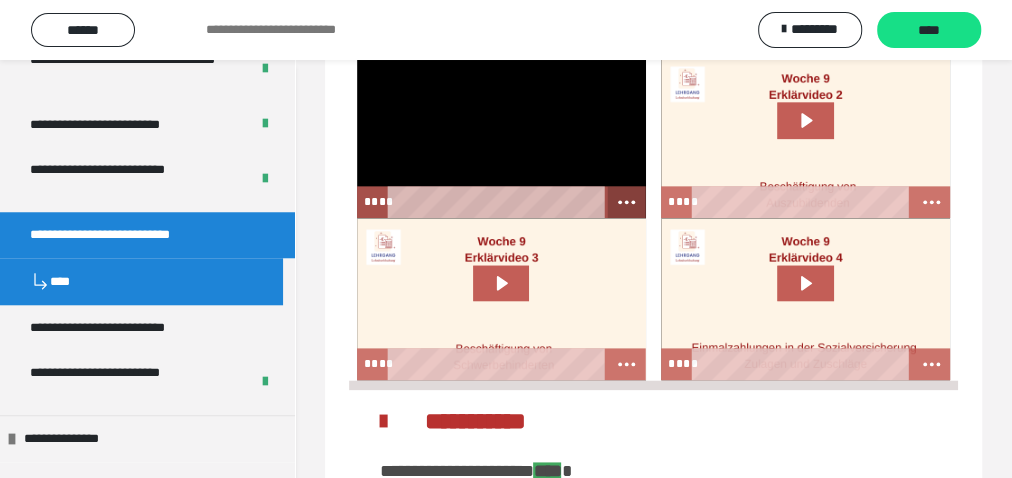 click 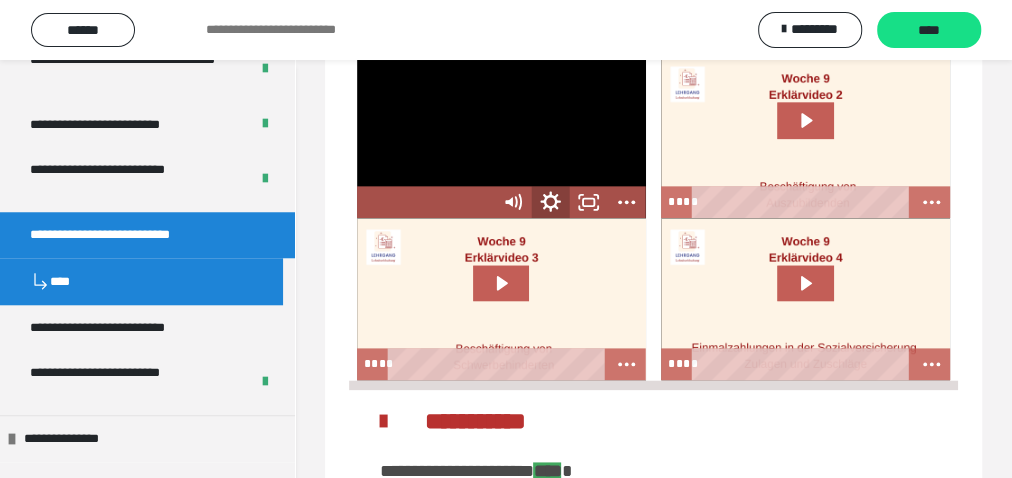 click 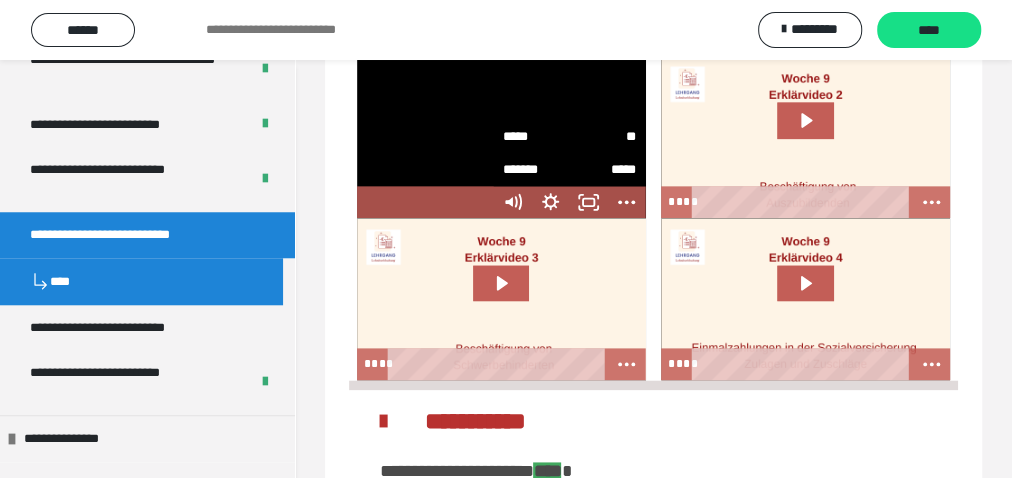 click on "**" at bounding box center (603, 137) 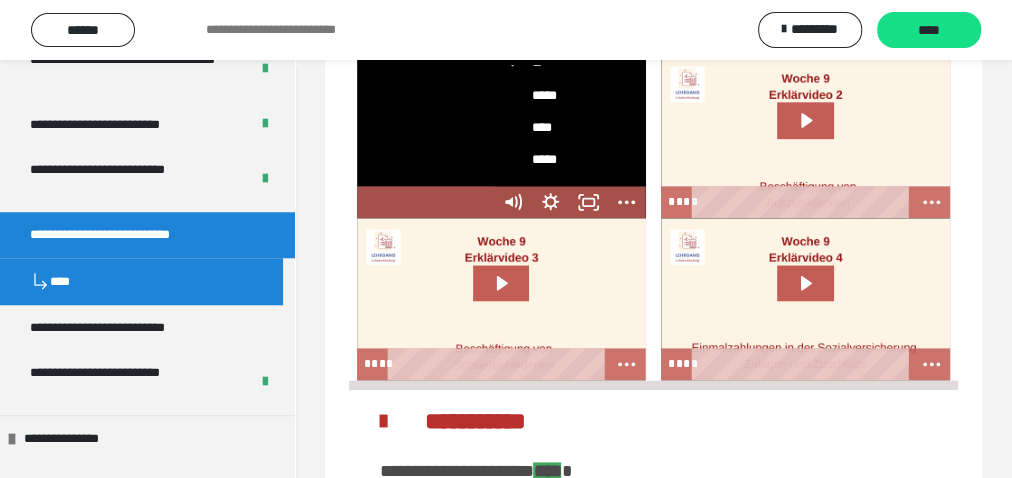 scroll, scrollTop: 170, scrollLeft: 0, axis: vertical 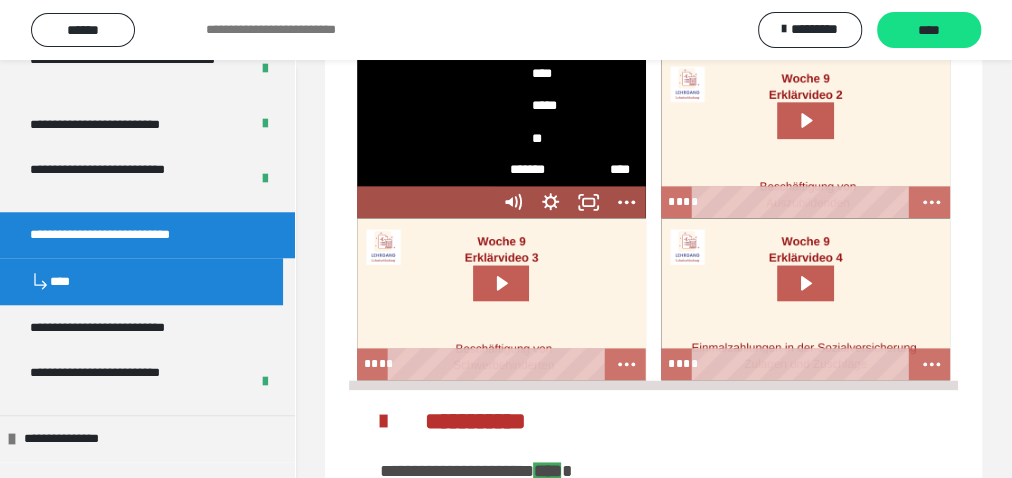 click on "*****" at bounding box center [564, 105] 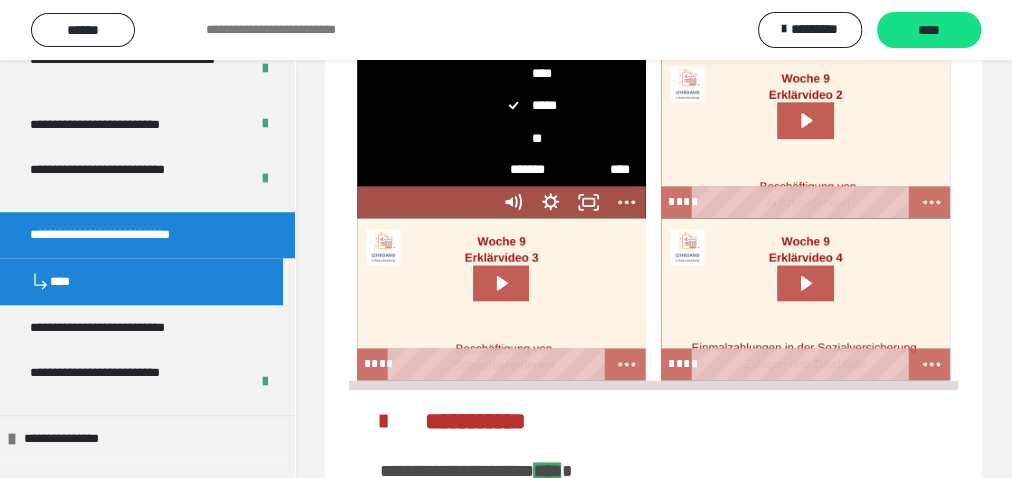 scroll, scrollTop: 0, scrollLeft: 0, axis: both 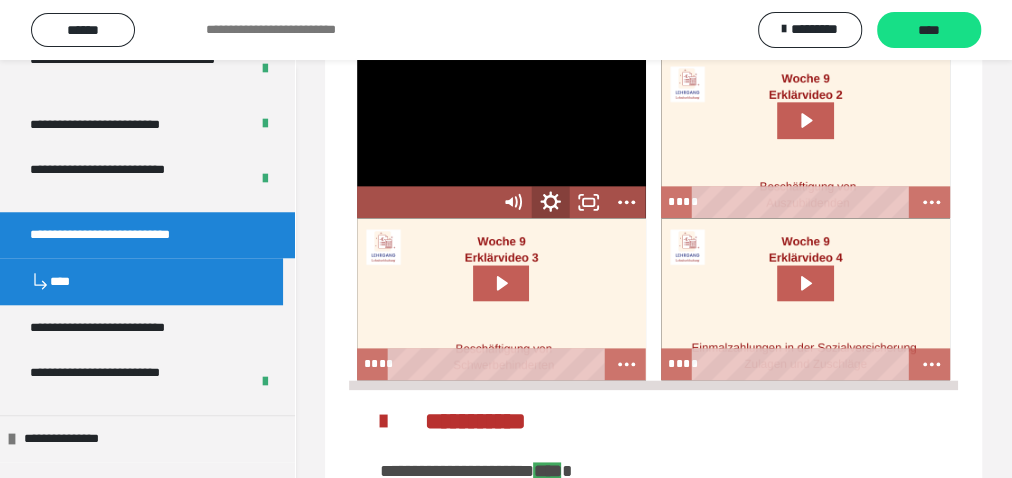 click 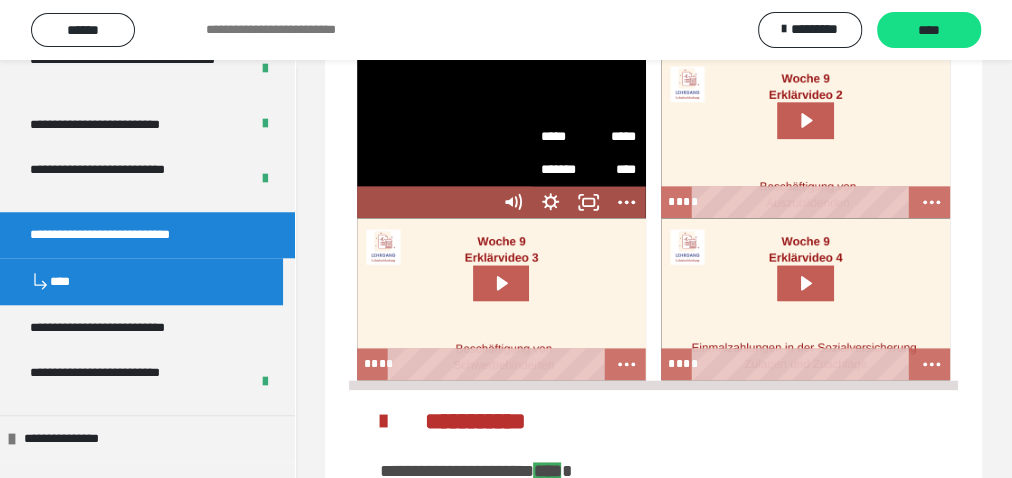 click on "*****" at bounding box center [565, 131] 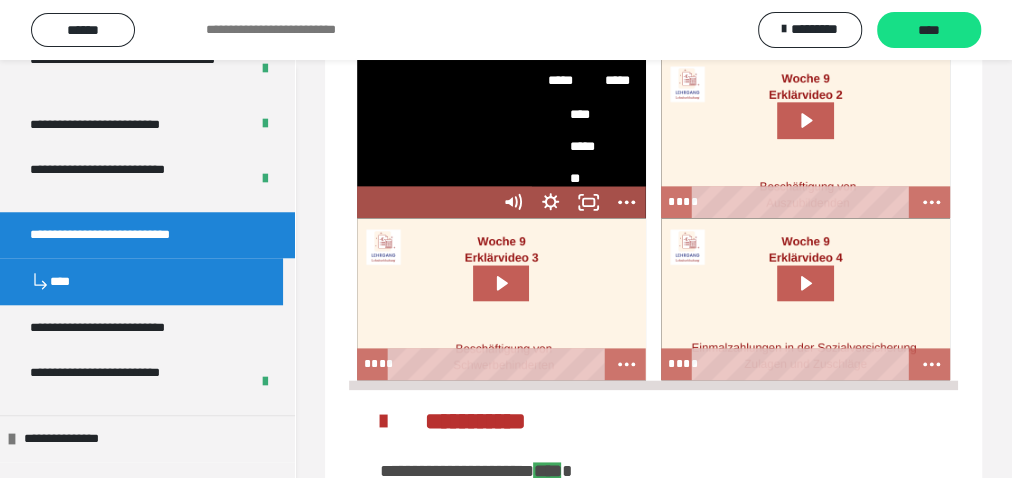 scroll, scrollTop: 106, scrollLeft: 0, axis: vertical 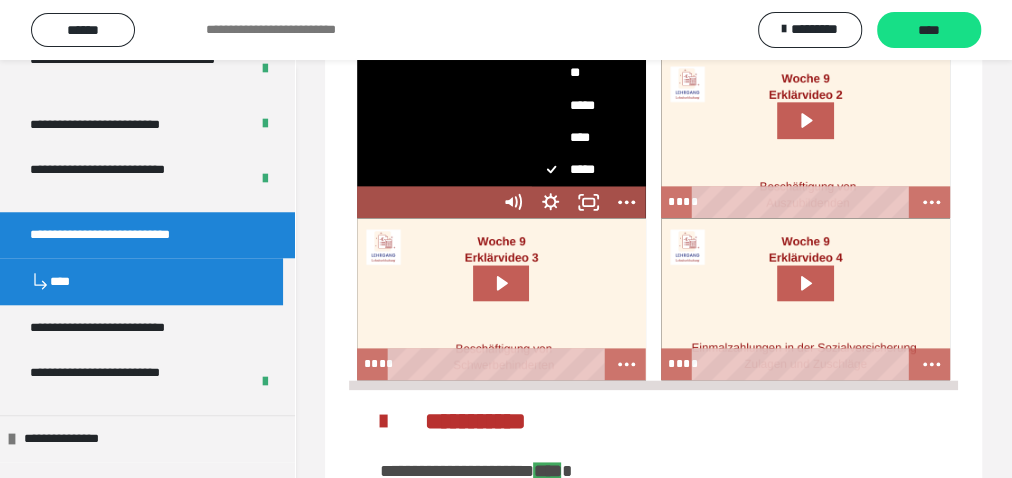 click on "****" at bounding box center (583, 137) 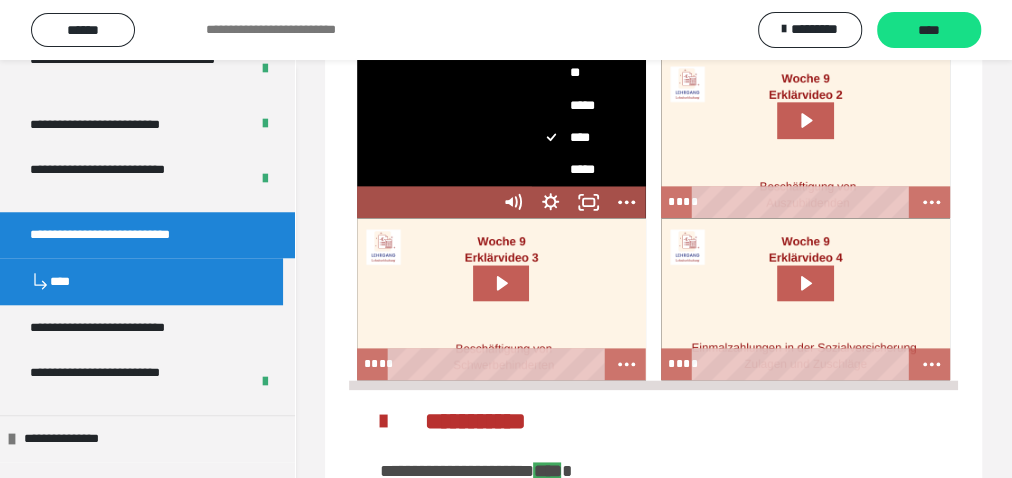scroll, scrollTop: 0, scrollLeft: 0, axis: both 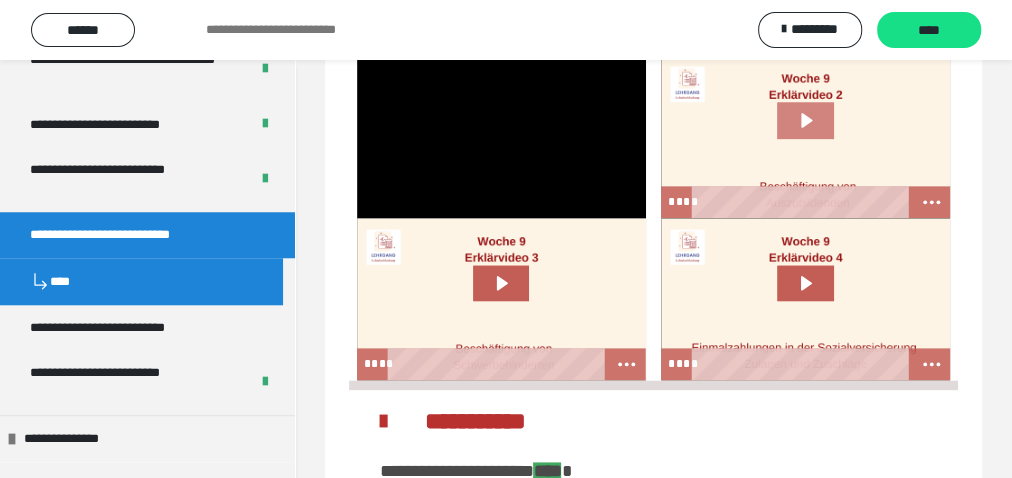 click 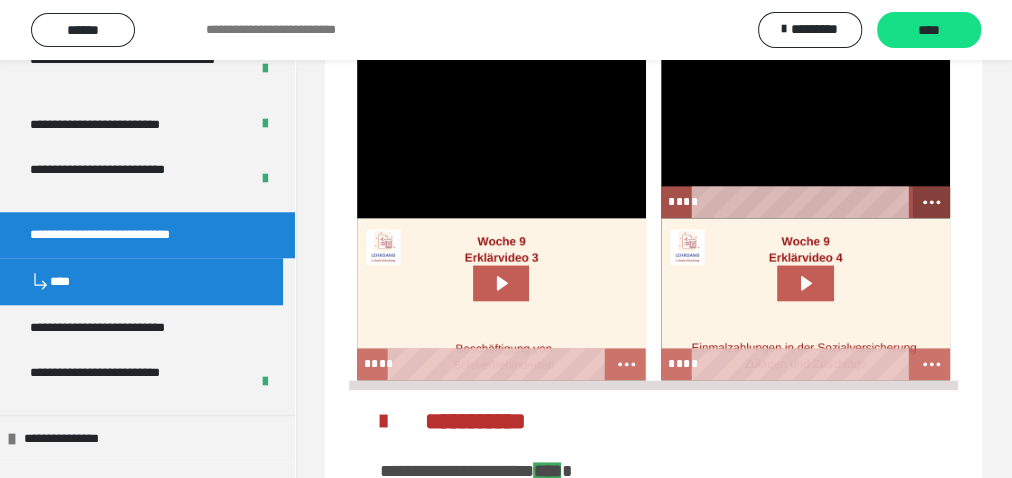 click 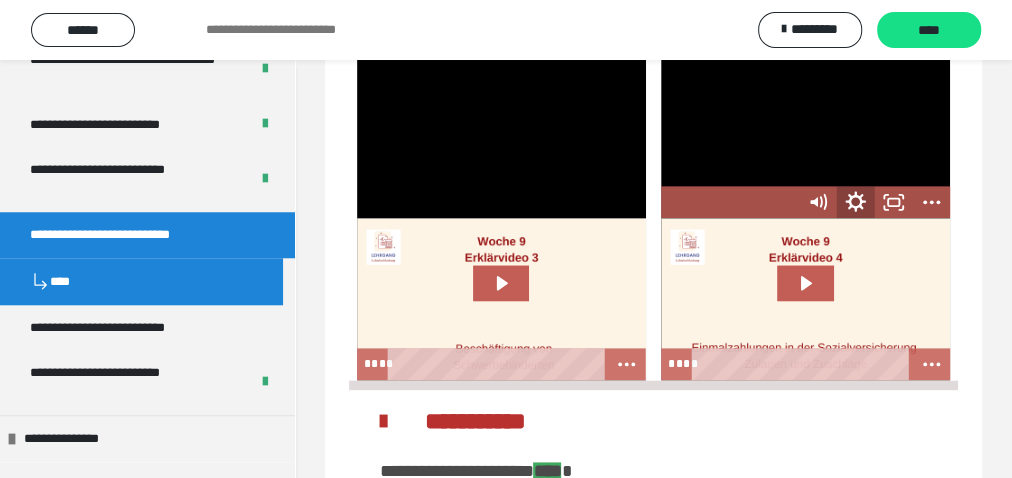 click 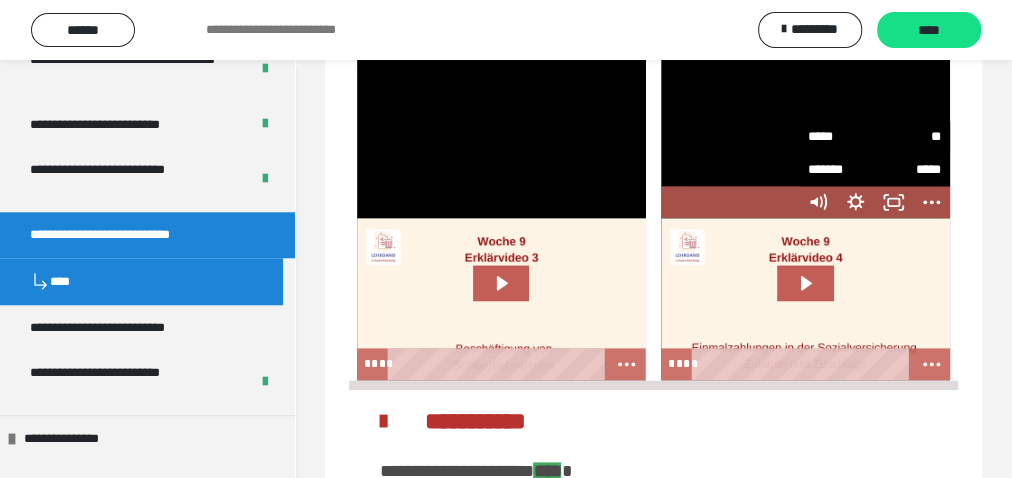 click on "**" at bounding box center [907, 137] 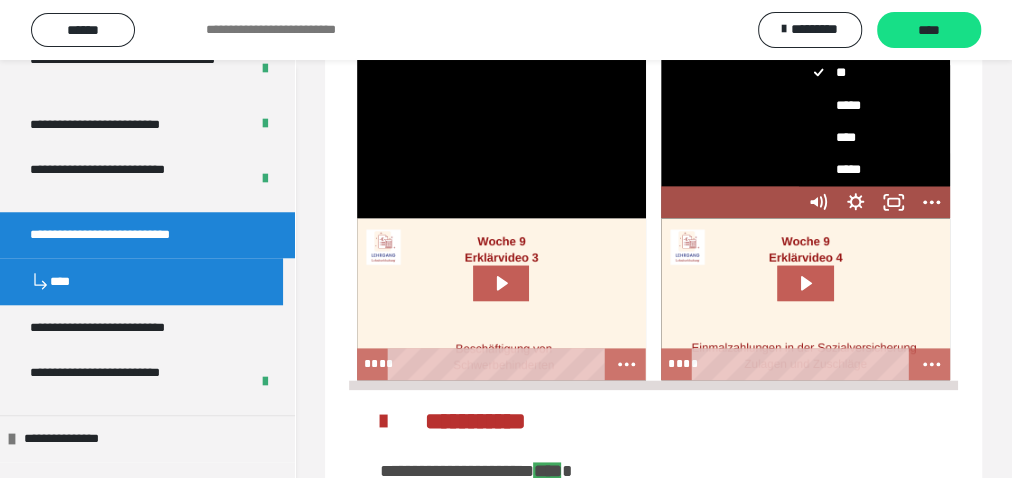 scroll, scrollTop: 170, scrollLeft: 0, axis: vertical 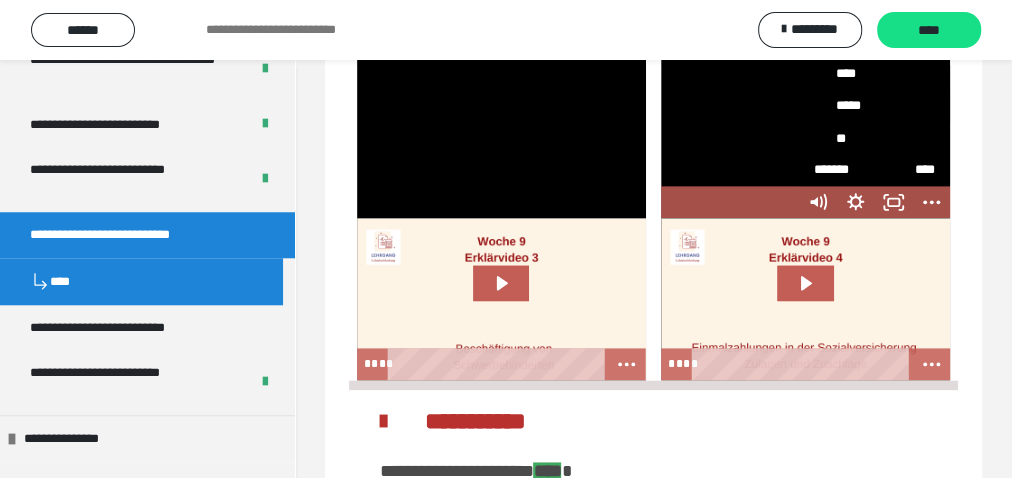 click on "*****" at bounding box center [868, 105] 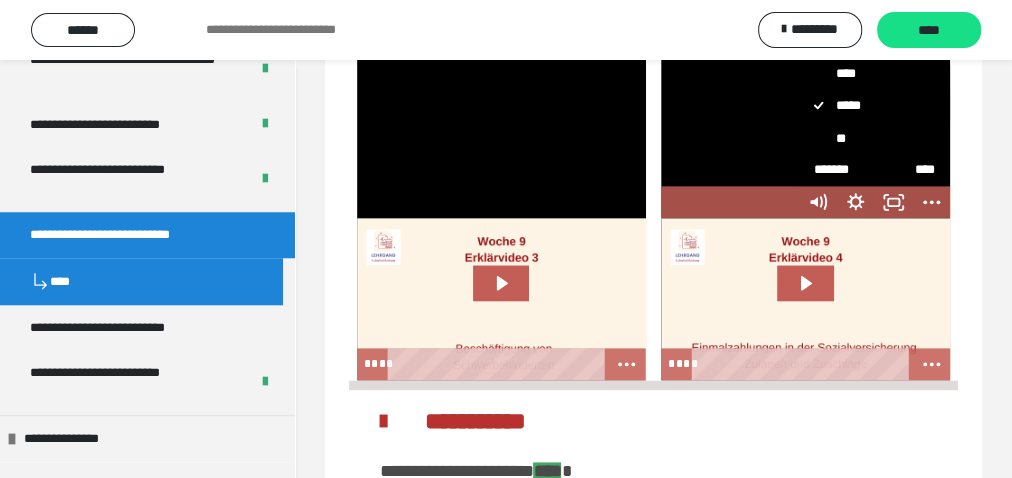 scroll, scrollTop: 0, scrollLeft: 0, axis: both 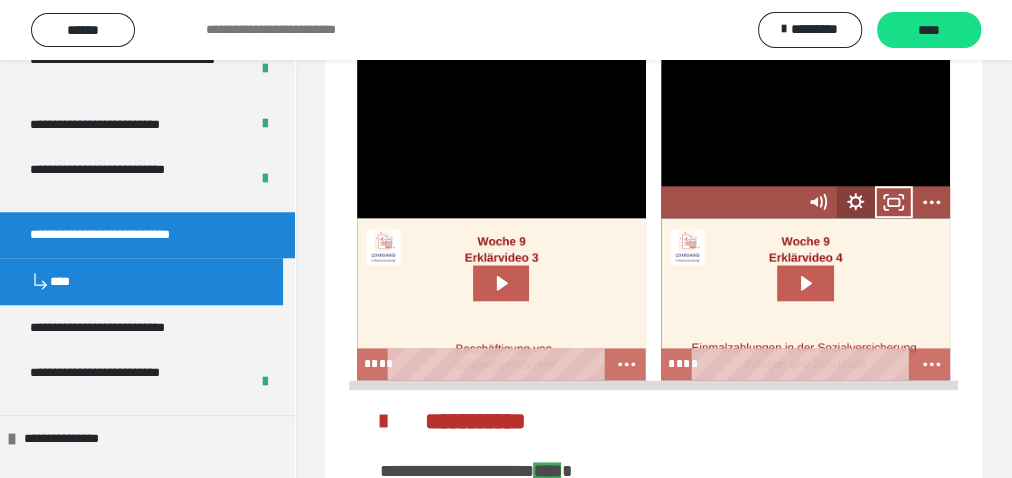 click 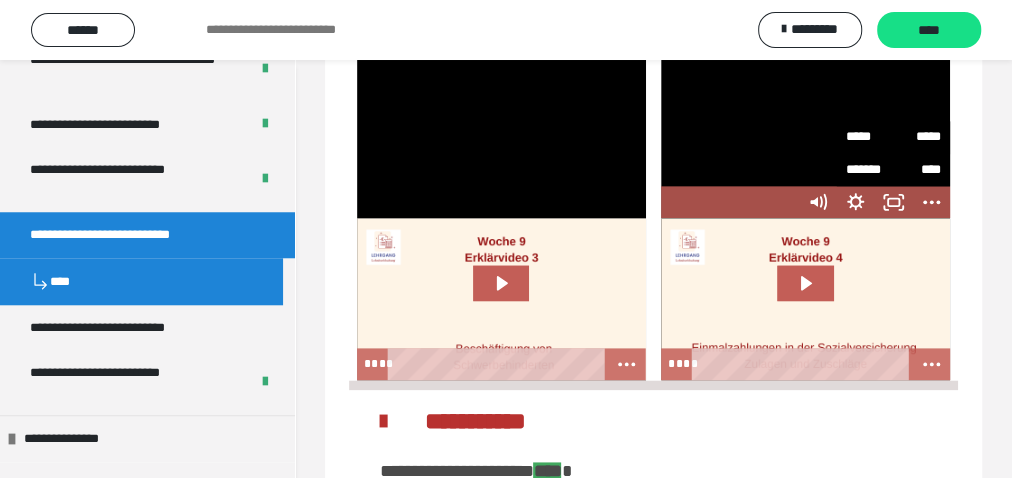 click on "*****" at bounding box center [870, 131] 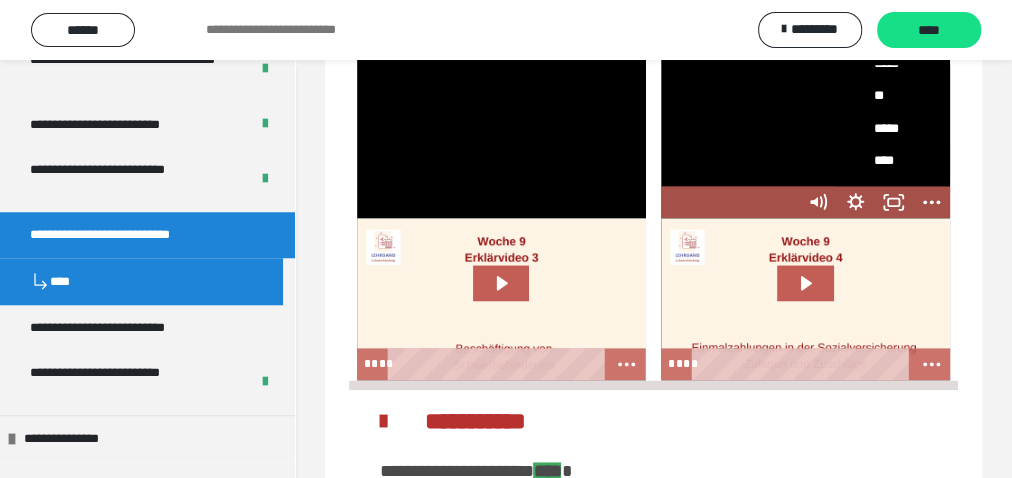 scroll, scrollTop: 106, scrollLeft: 0, axis: vertical 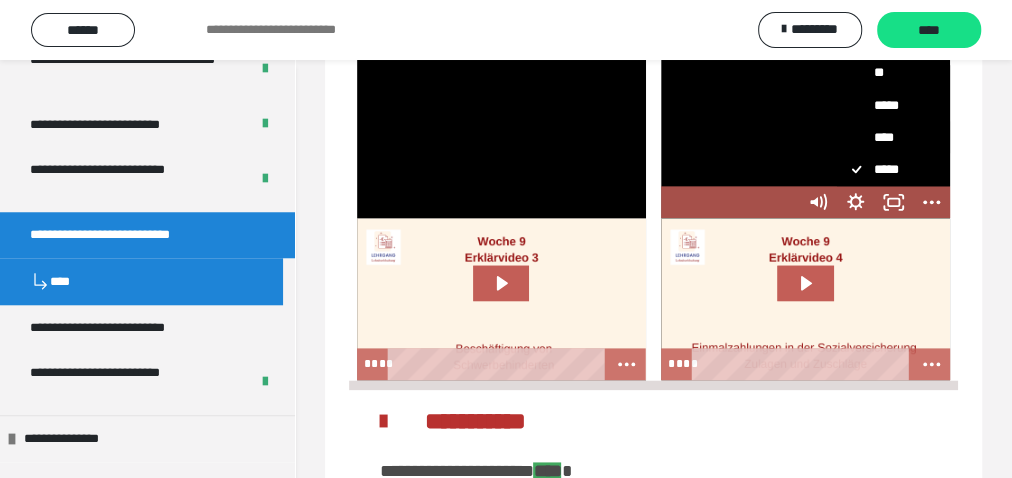 click on "****" at bounding box center [887, 137] 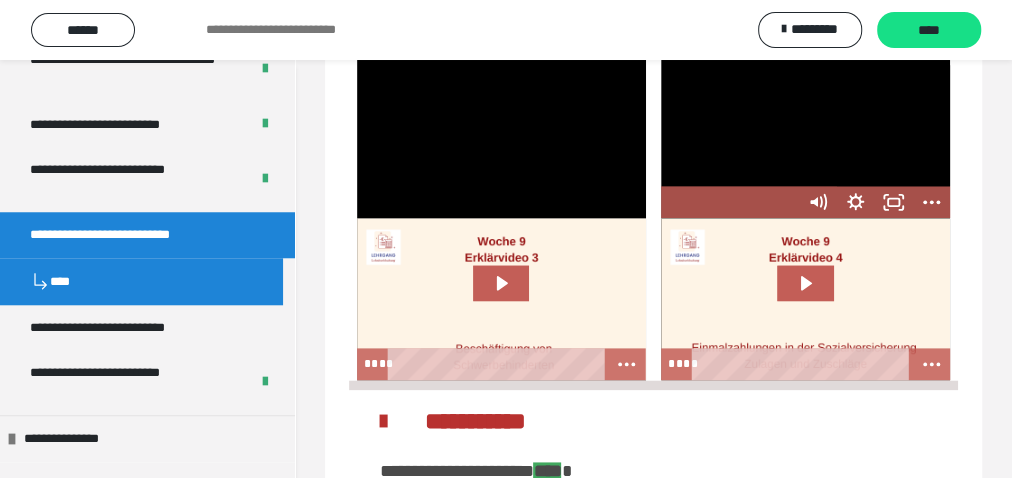 scroll, scrollTop: 0, scrollLeft: 0, axis: both 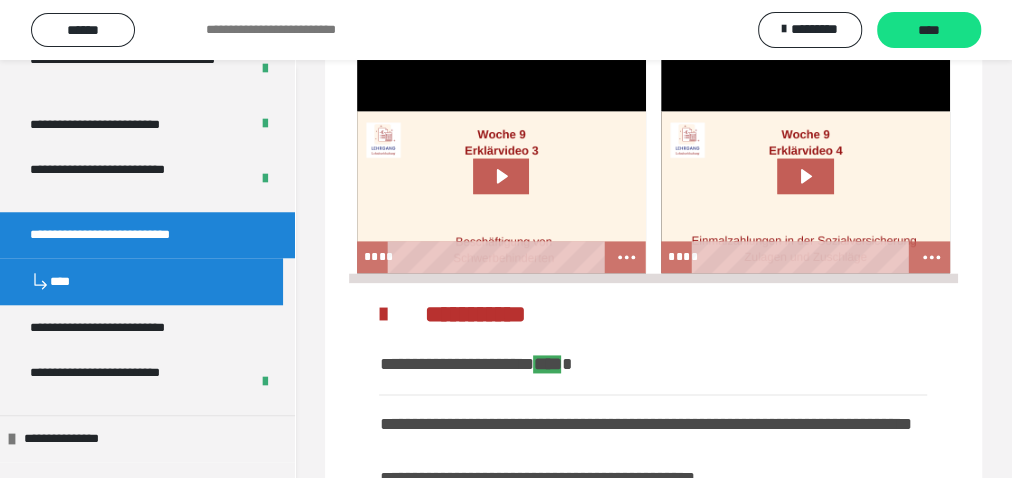 click at bounding box center (501, 192) 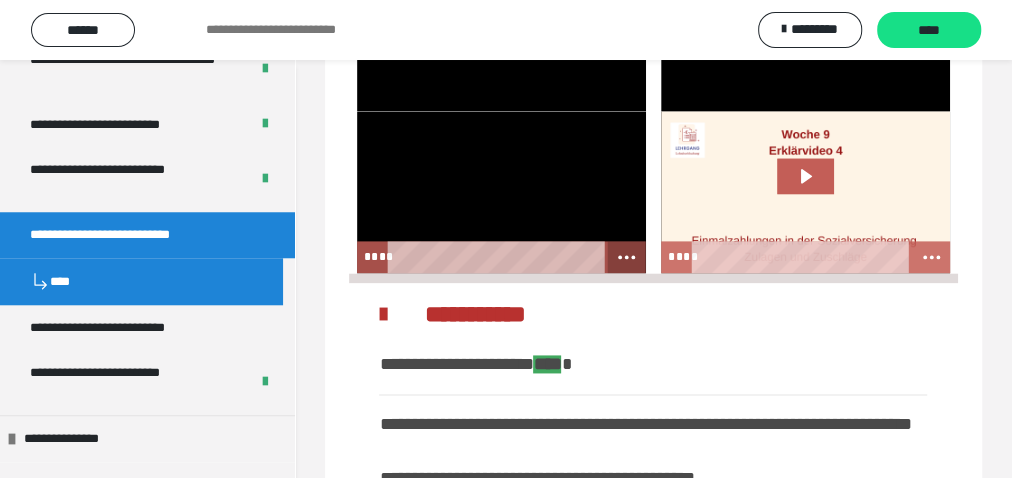 click 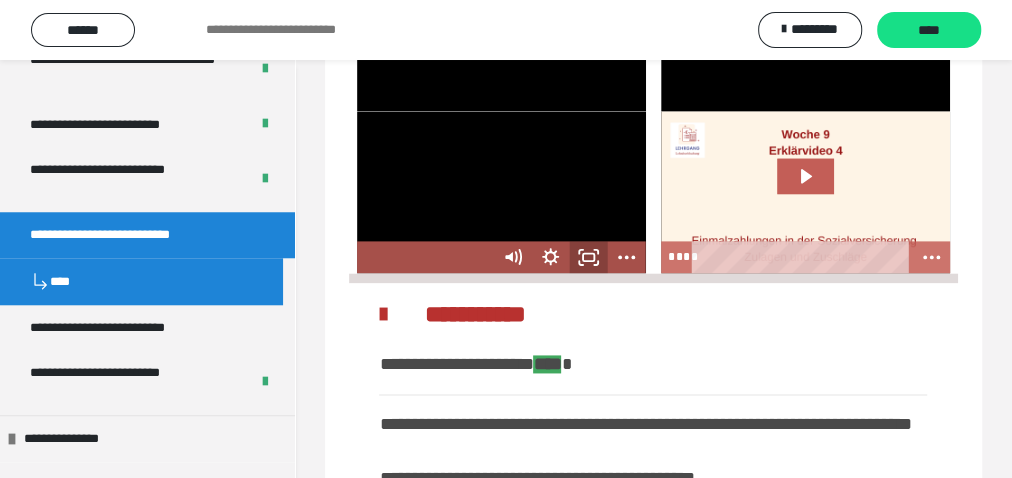 click 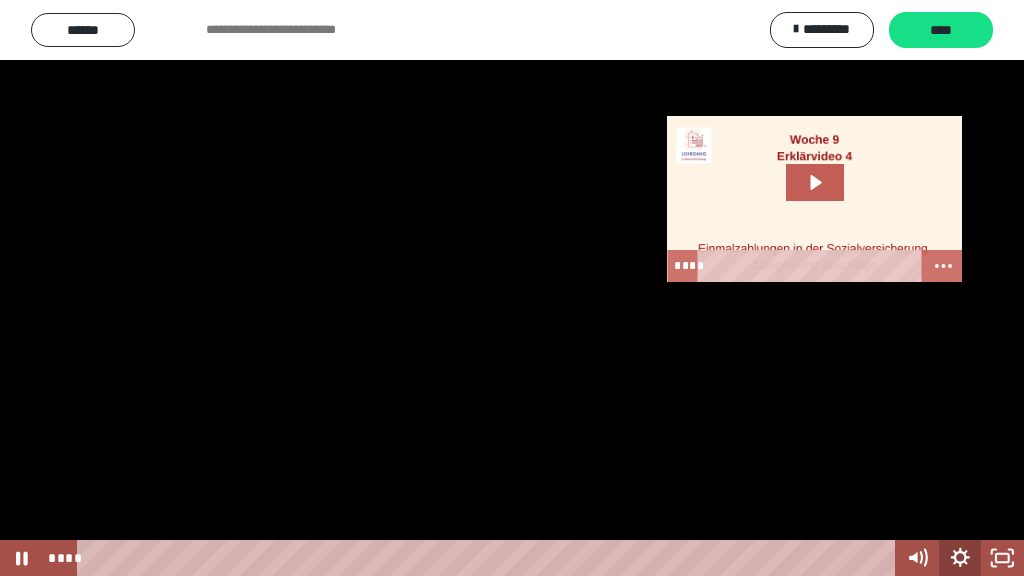 click 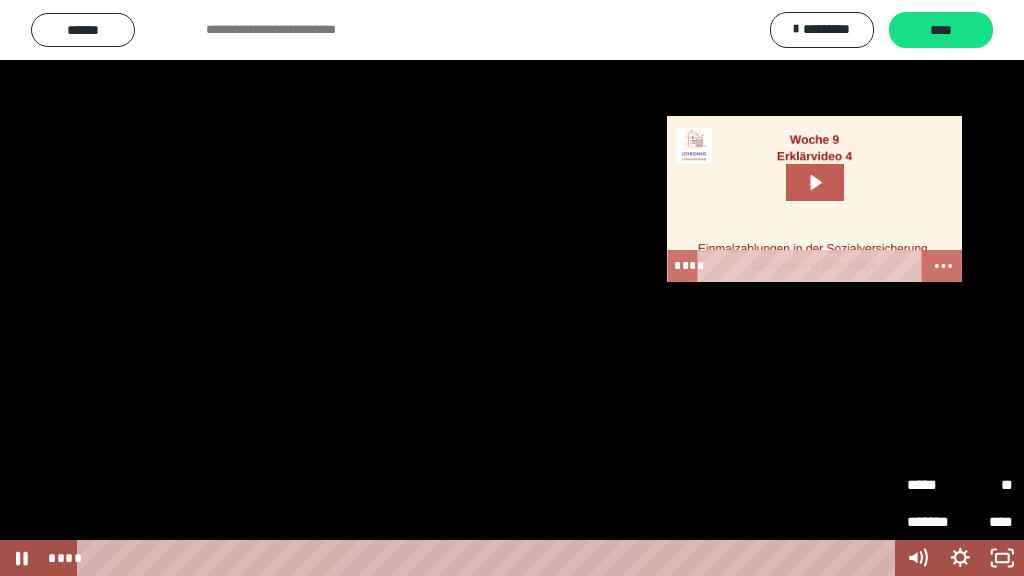 click on "*****" at bounding box center (933, 481) 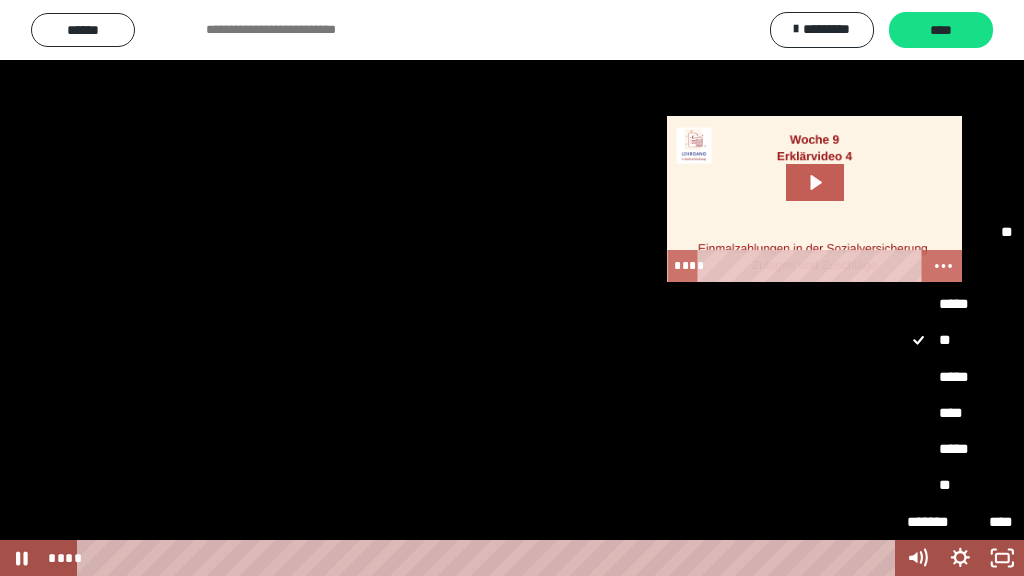 click on "****" at bounding box center (960, 414) 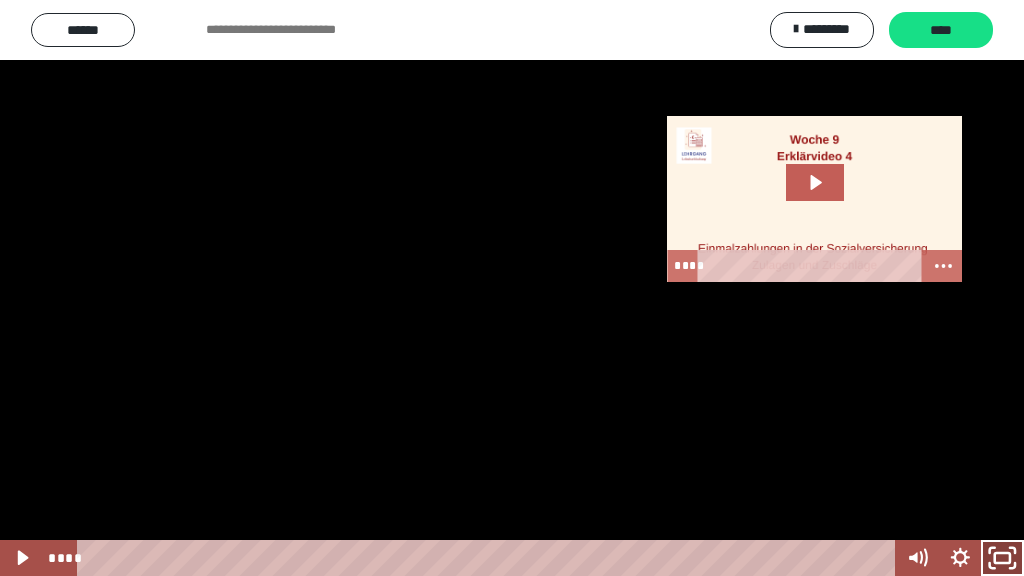 click 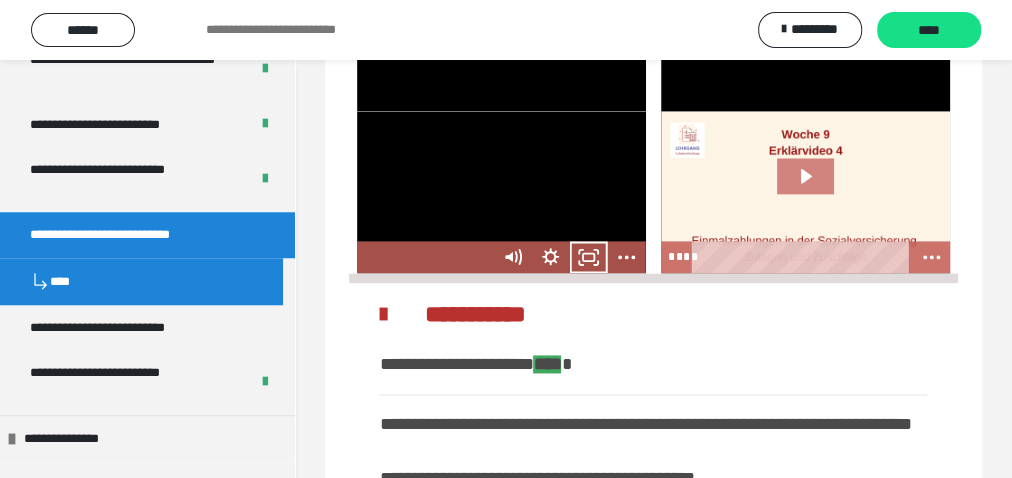 click 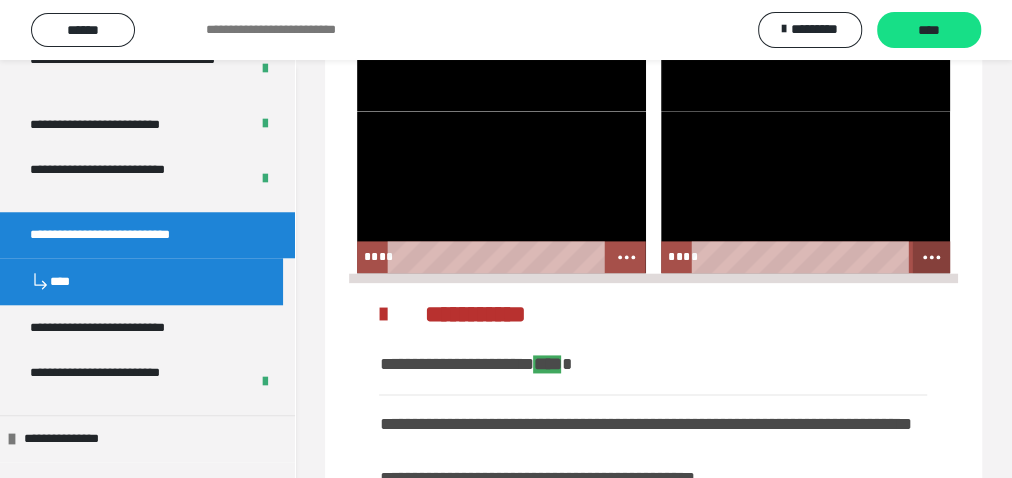 click 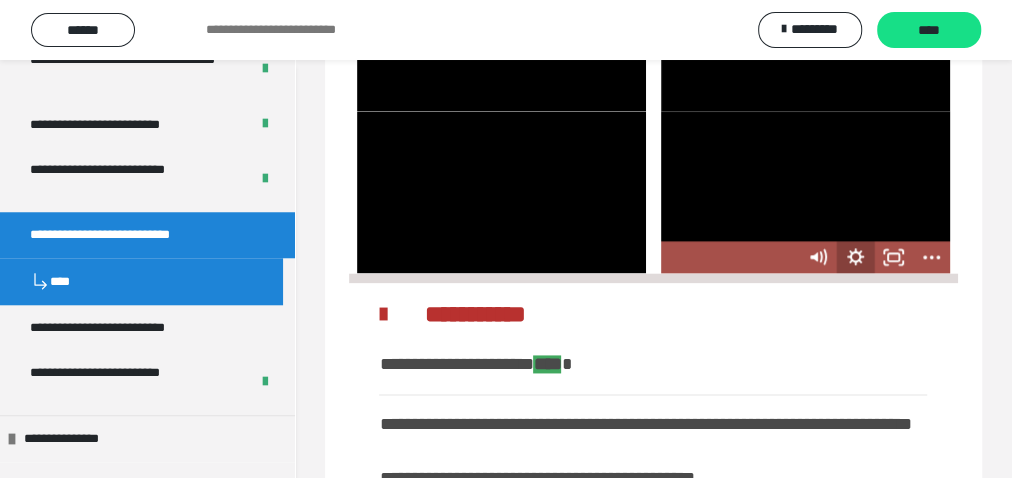 click 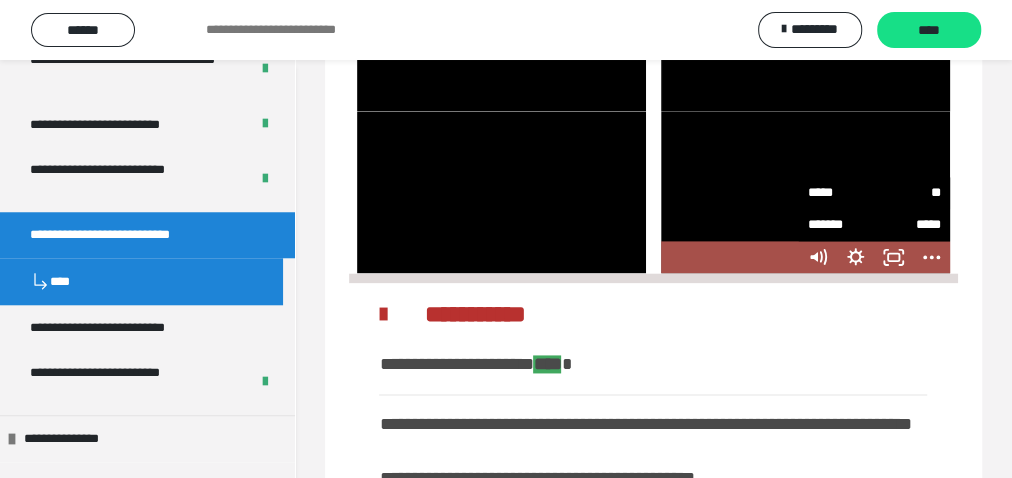 click on "**" at bounding box center [907, 193] 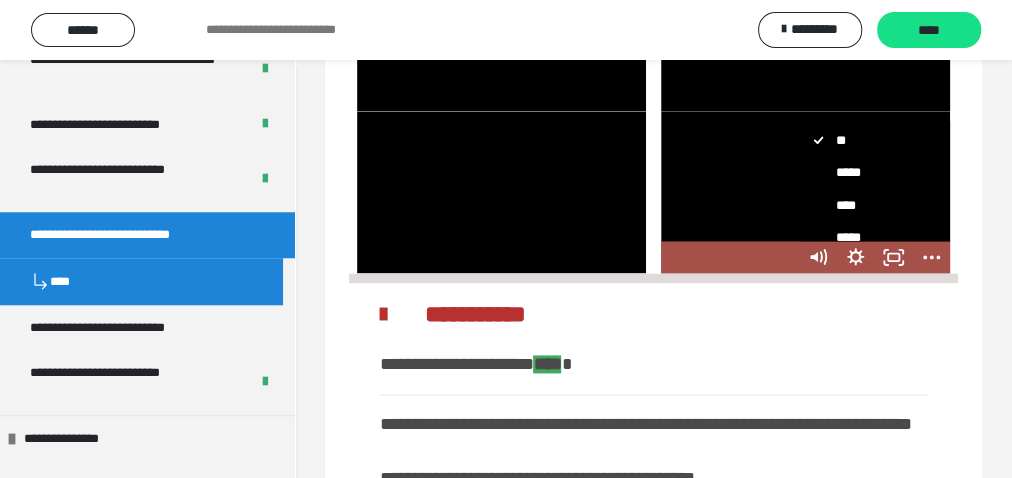 scroll, scrollTop: 170, scrollLeft: 0, axis: vertical 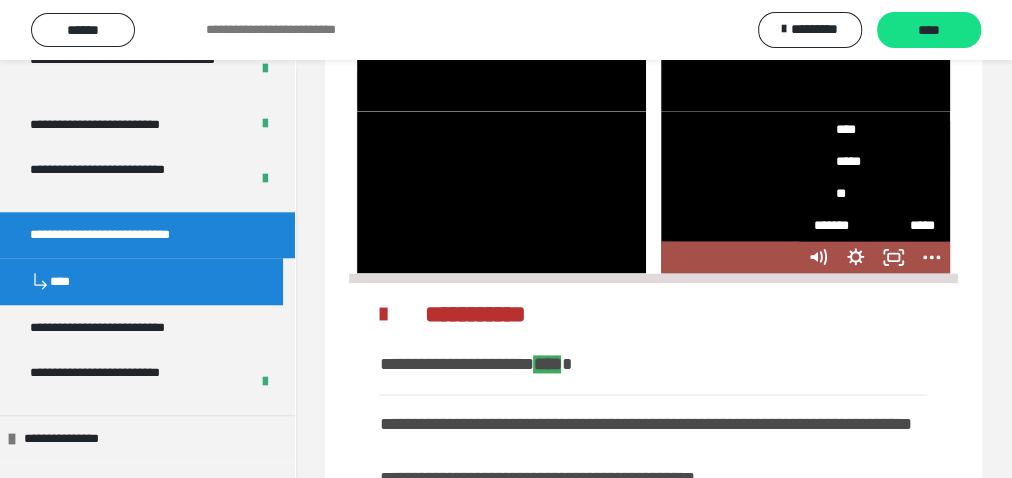 click on "*****" at bounding box center (868, 161) 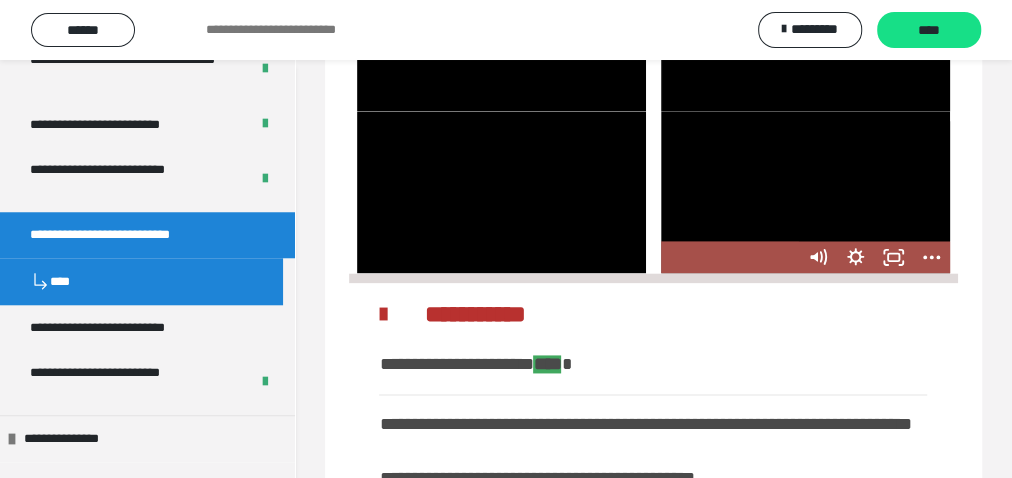 scroll, scrollTop: 0, scrollLeft: 0, axis: both 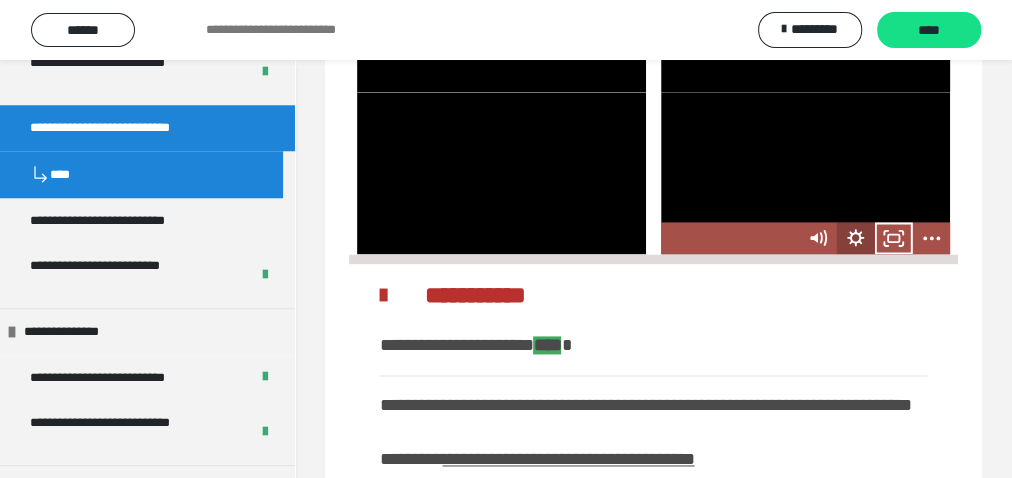 click 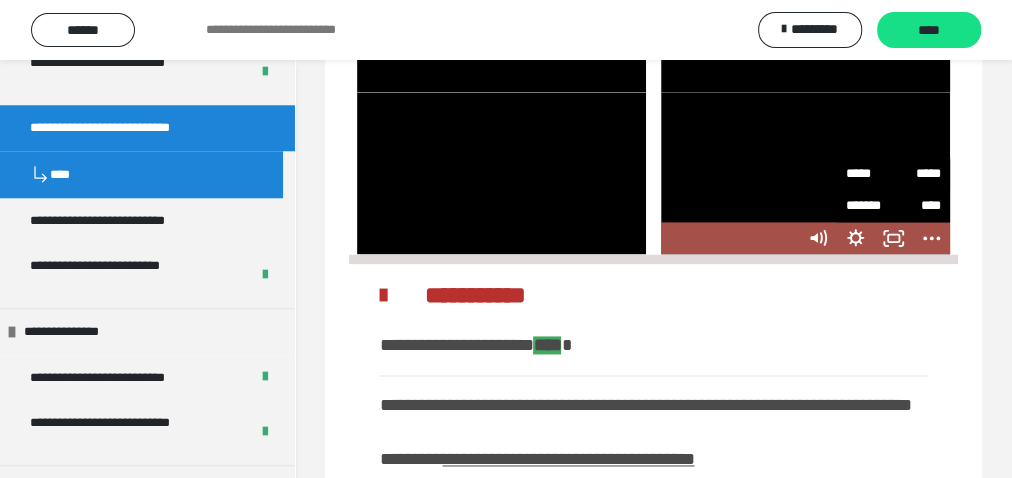 click on "*****" at bounding box center (870, 168) 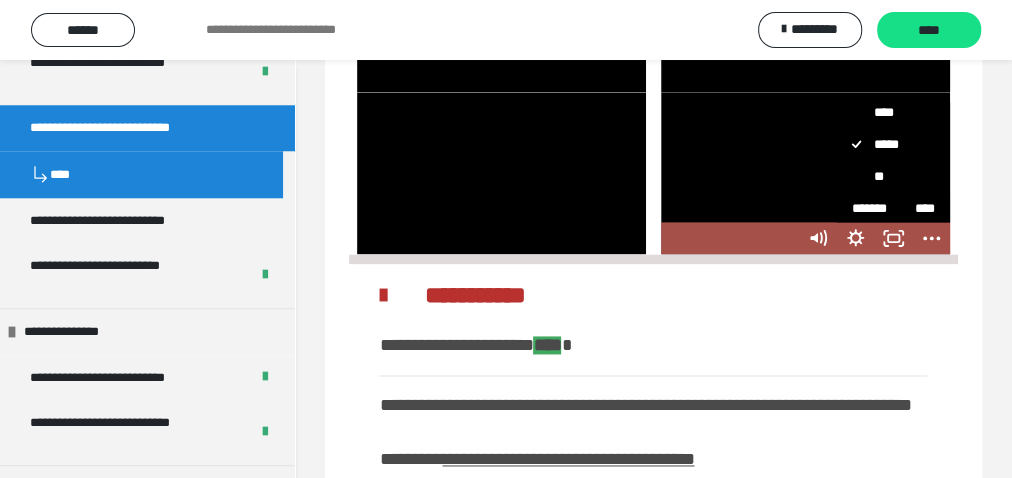 scroll, scrollTop: 170, scrollLeft: 0, axis: vertical 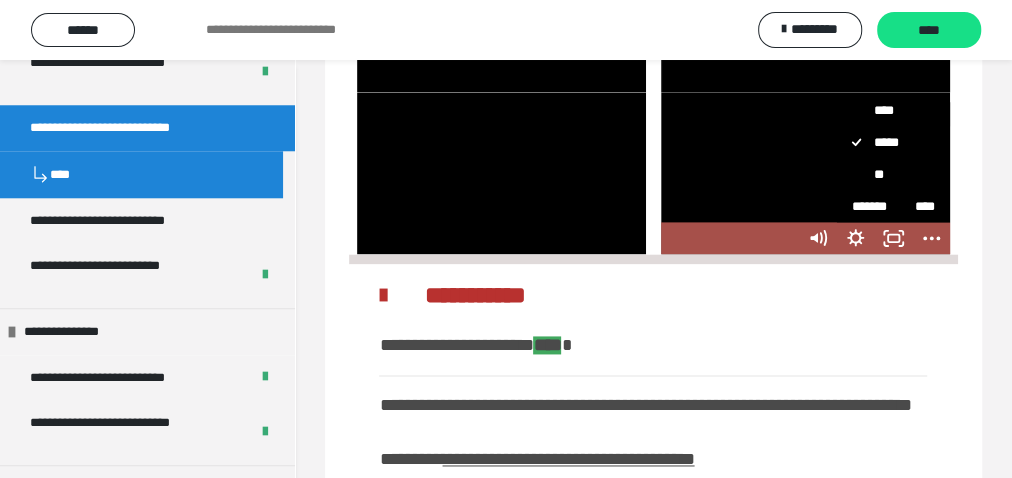 click on "****" at bounding box center [887, 110] 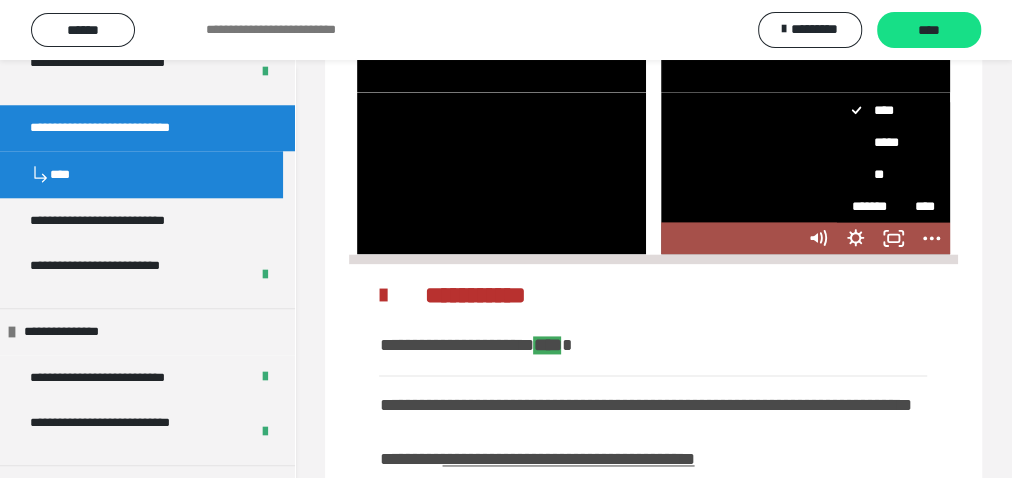 scroll, scrollTop: 101, scrollLeft: 0, axis: vertical 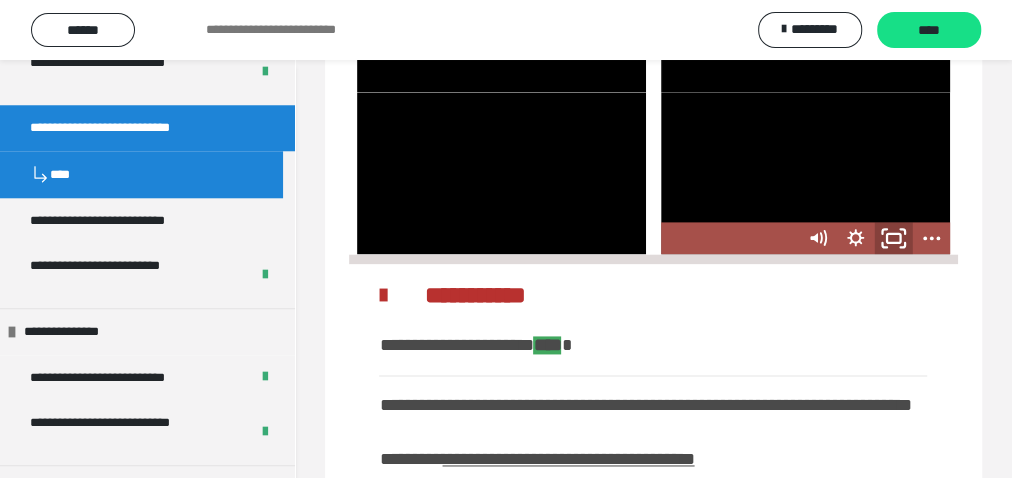 click 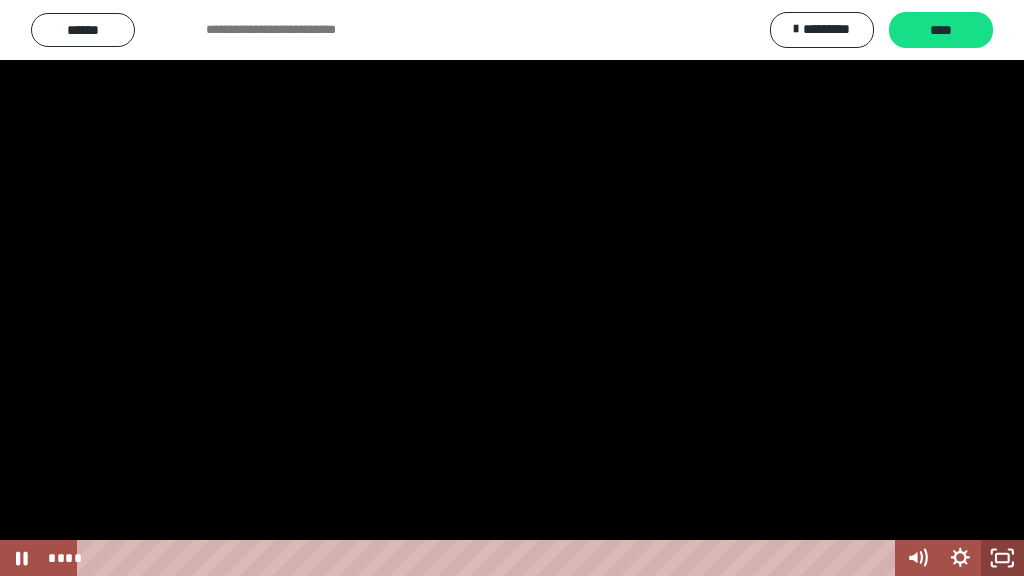 click 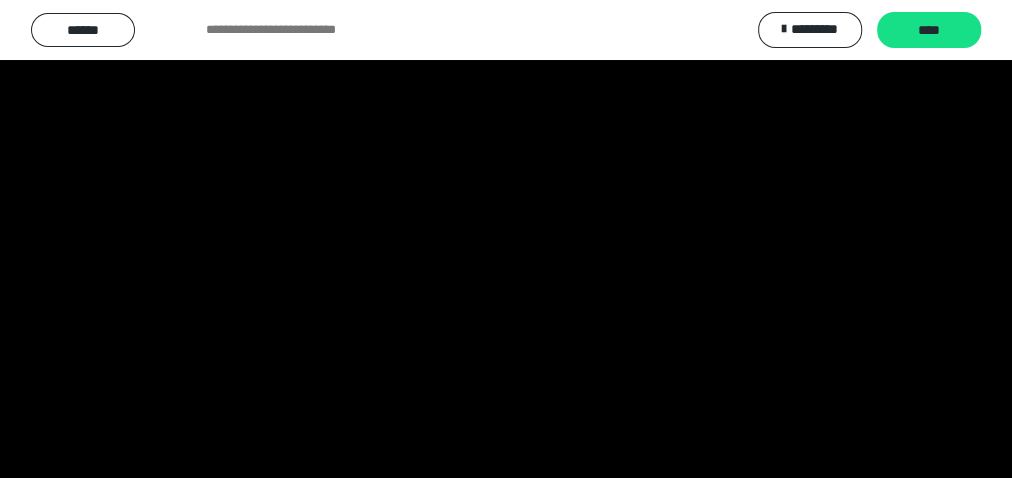 scroll, scrollTop: 446, scrollLeft: 0, axis: vertical 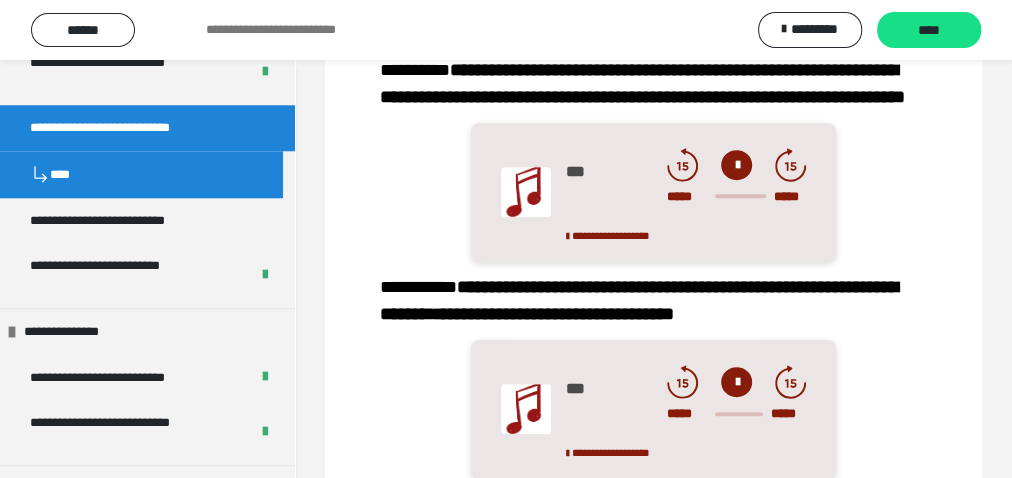 drag, startPoint x: 732, startPoint y: 179, endPoint x: 729, endPoint y: 198, distance: 19.235384 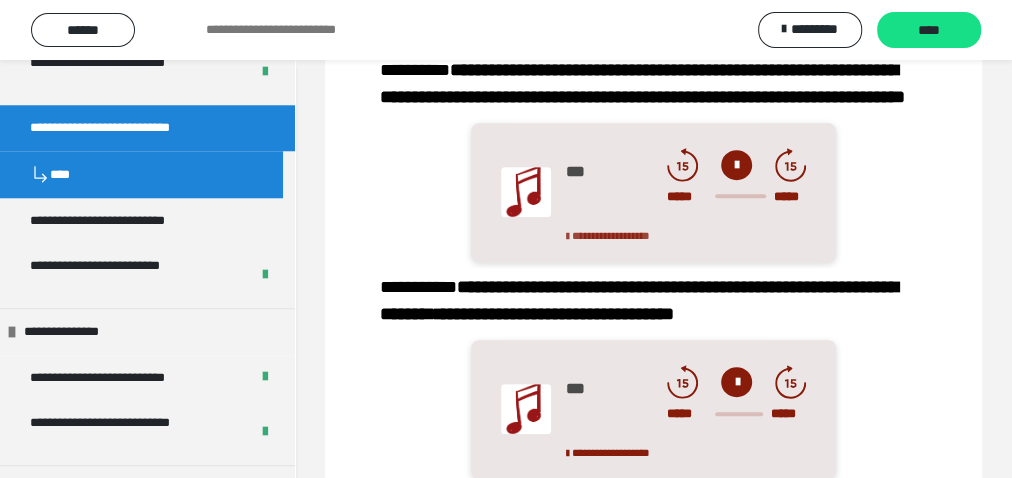 click on "**********" at bounding box center [611, 235] 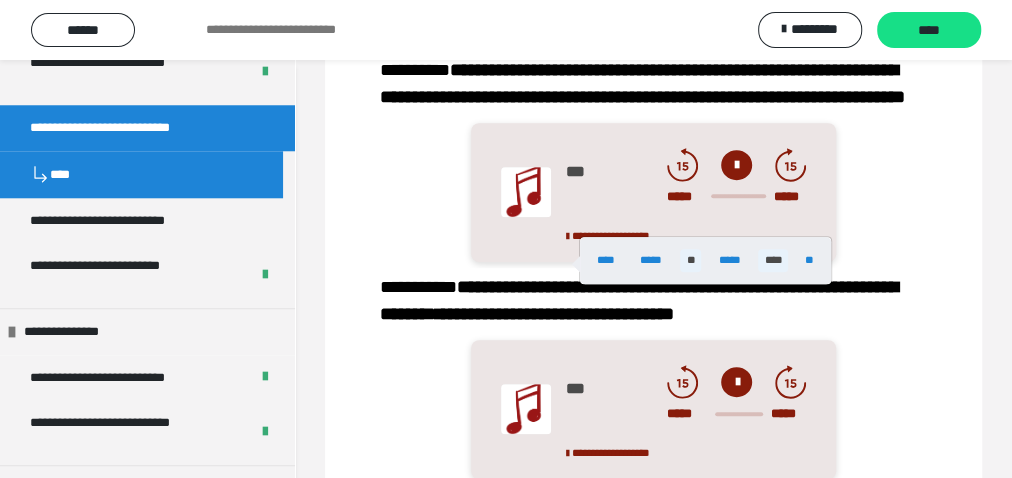 click on "****" at bounding box center [773, 260] 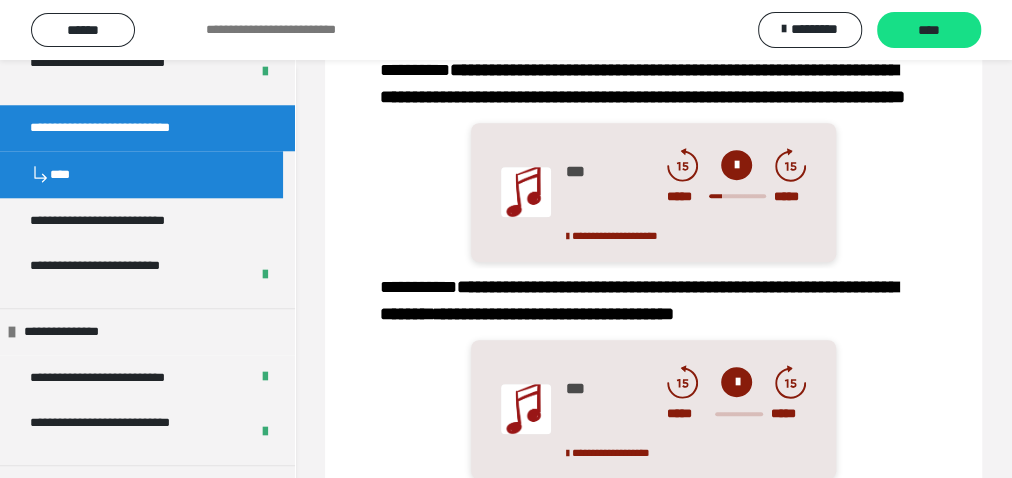 click at bounding box center (736, 165) 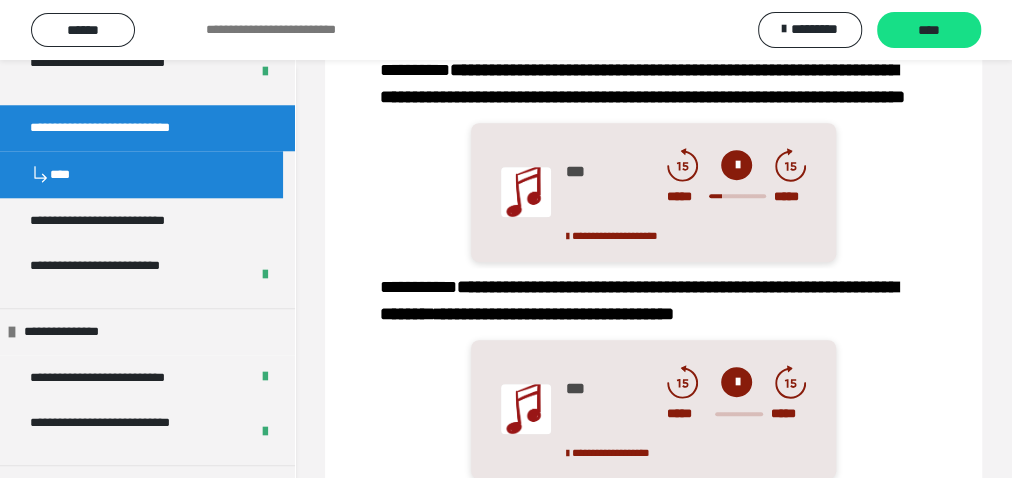 click at bounding box center (736, 165) 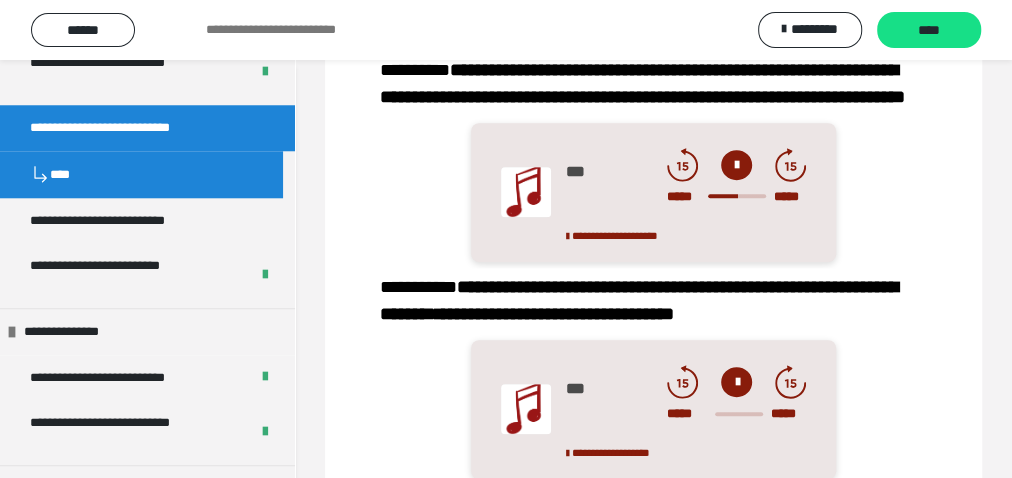 click at bounding box center (736, 165) 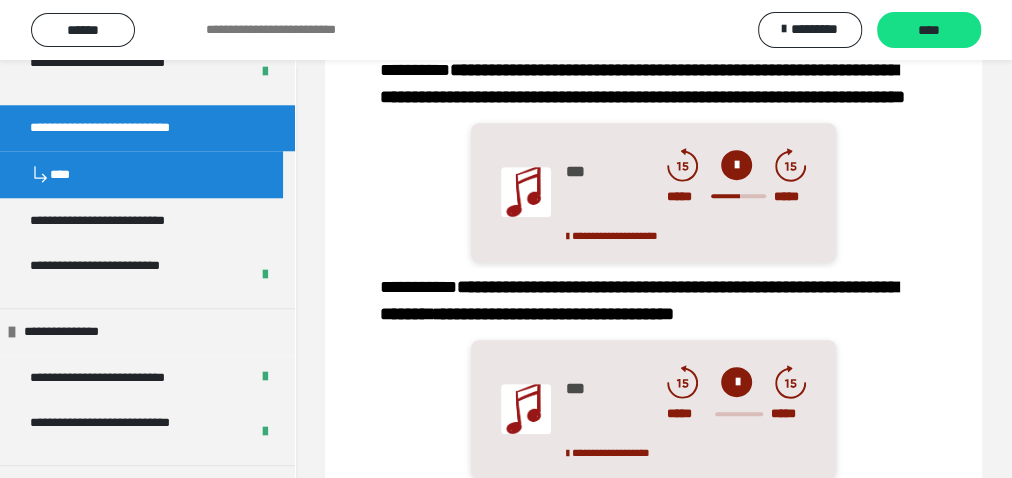 click at bounding box center [736, 165] 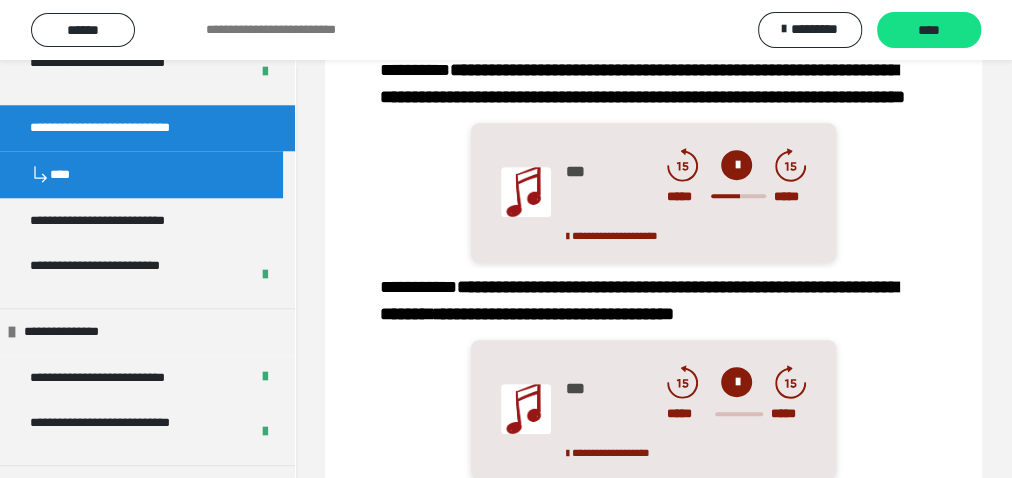 click at bounding box center (736, 165) 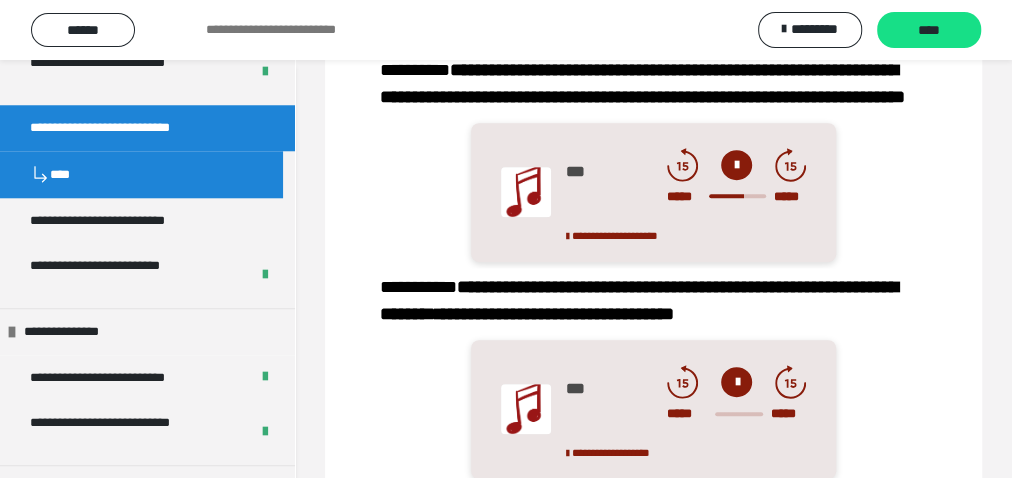 click at bounding box center (736, 165) 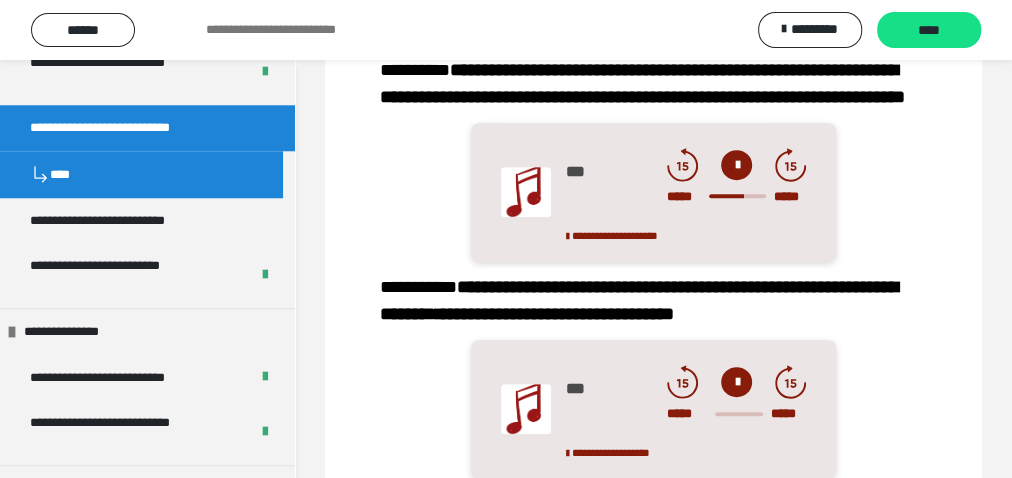 click at bounding box center [736, 165] 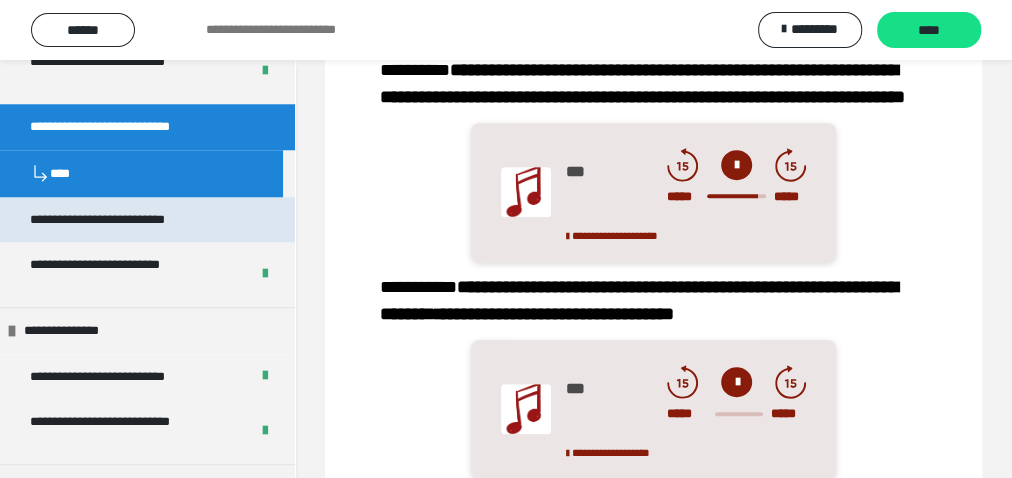 scroll, scrollTop: 853, scrollLeft: 0, axis: vertical 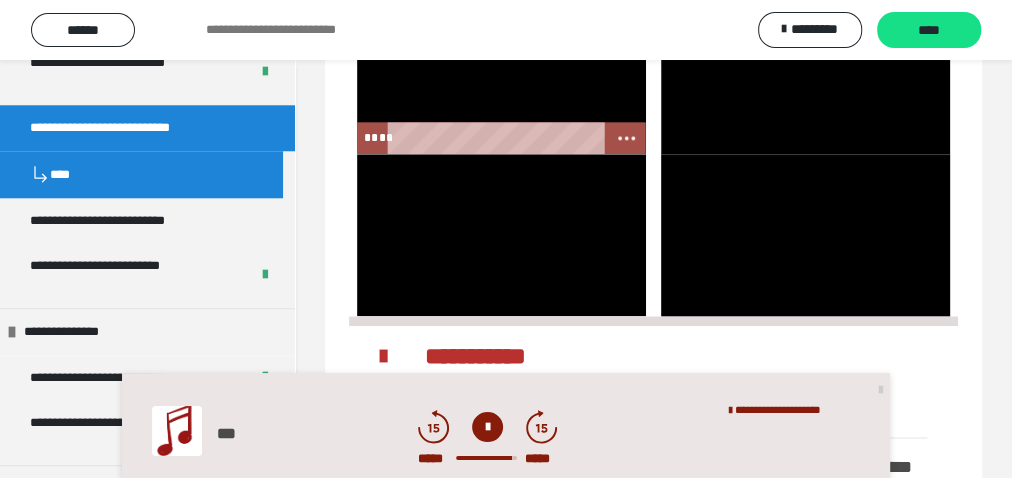 click at bounding box center [501, 72] 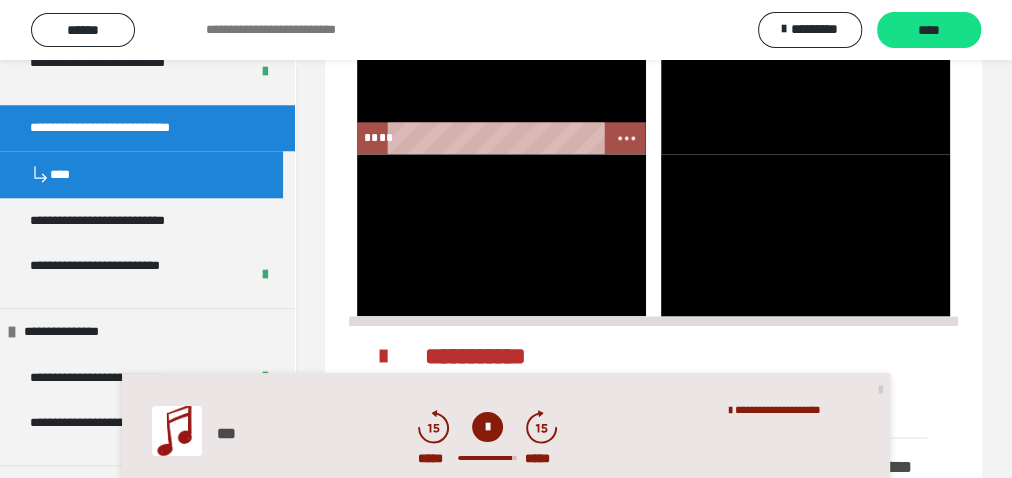 click on "****" at bounding box center (482, 138) 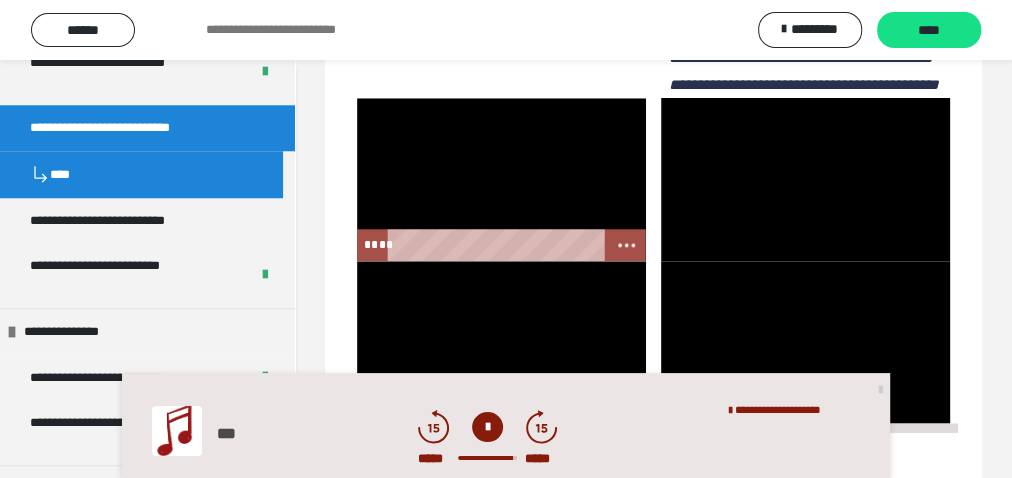 scroll, scrollTop: 1193, scrollLeft: 0, axis: vertical 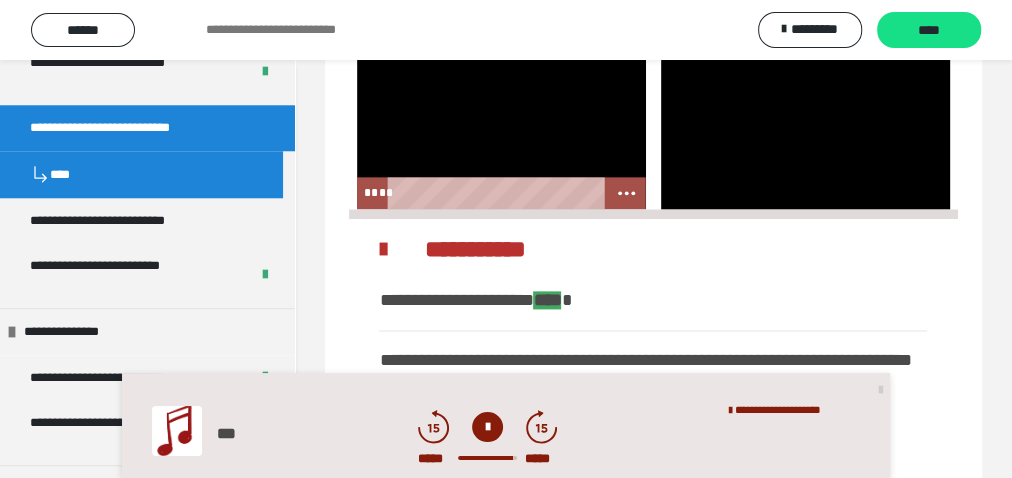 click at bounding box center (501, 128) 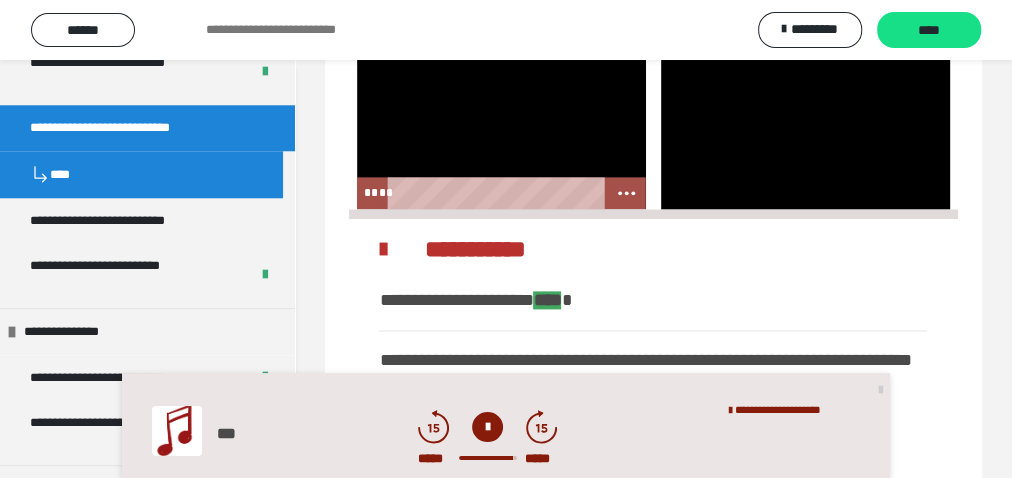 click at bounding box center (501, 128) 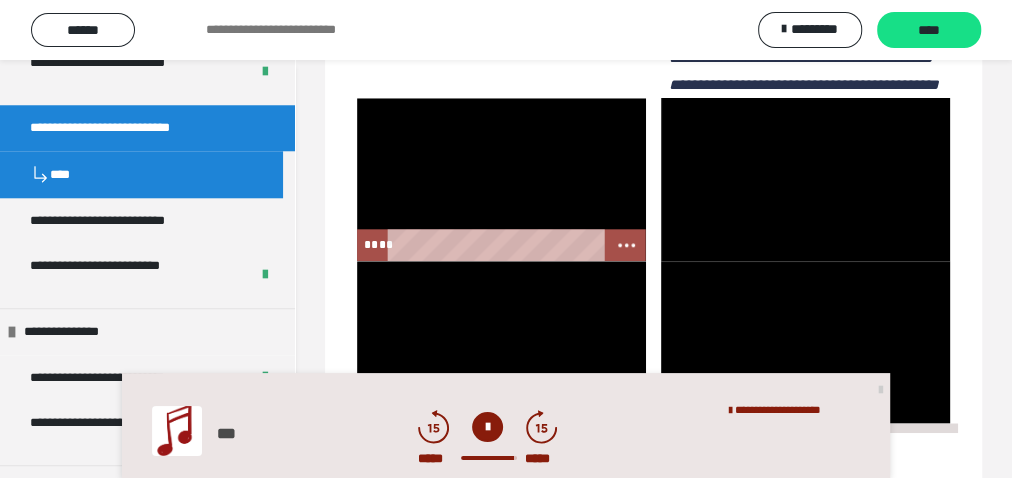 scroll, scrollTop: 1299, scrollLeft: 0, axis: vertical 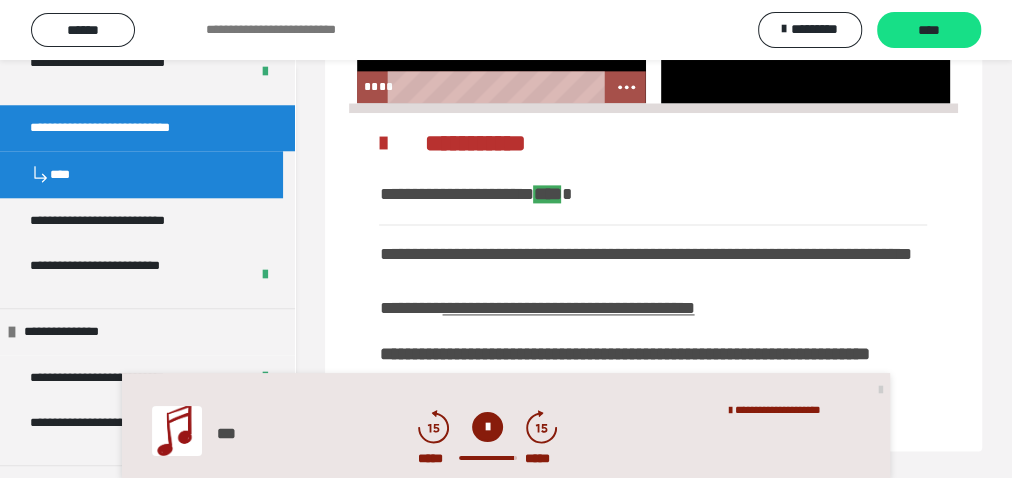 click at bounding box center (501, 22) 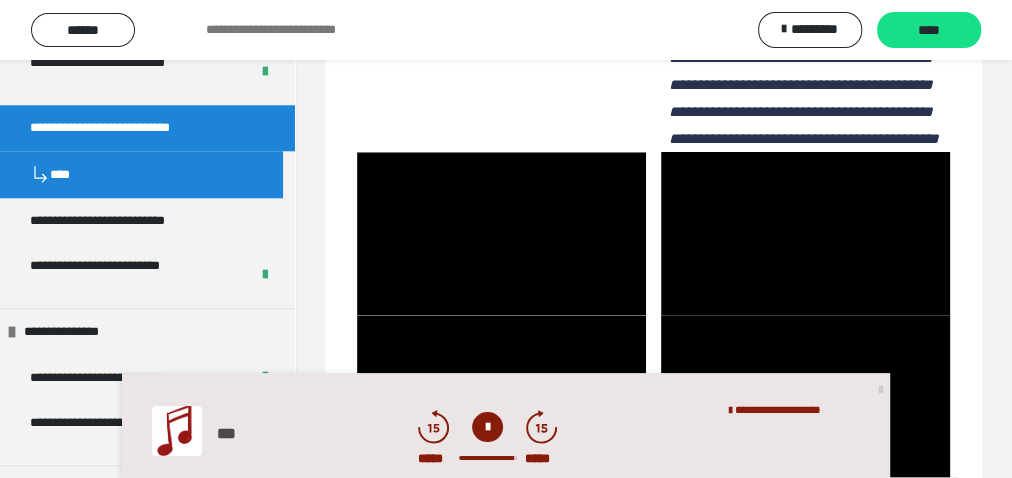 scroll, scrollTop: 1086, scrollLeft: 0, axis: vertical 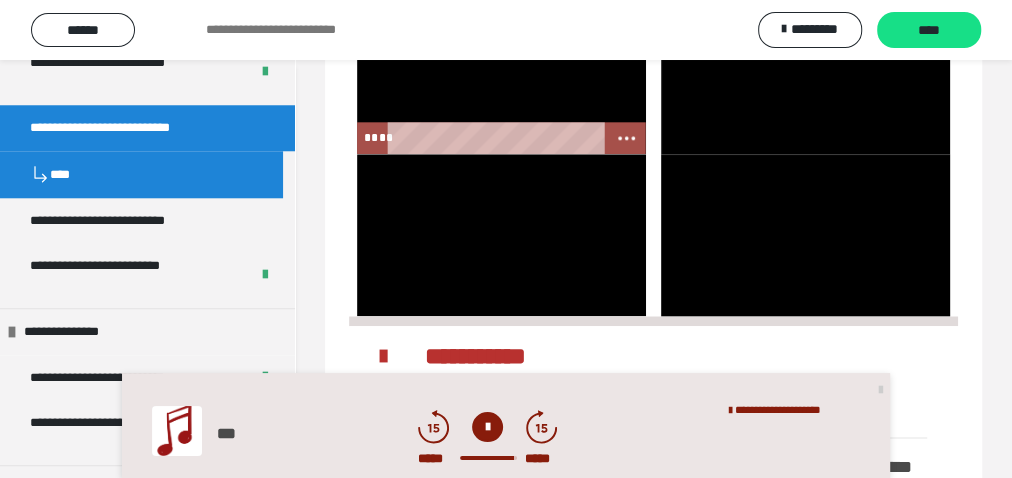 click at bounding box center [501, 72] 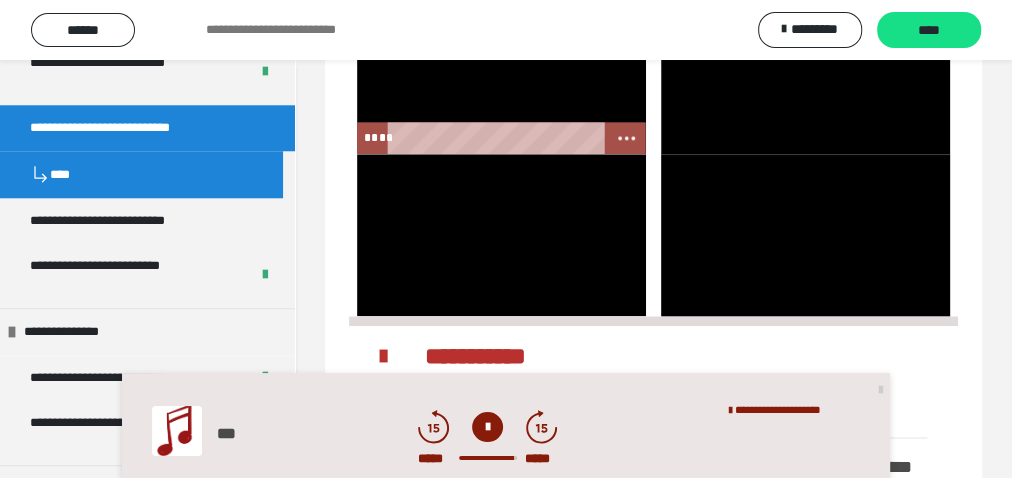 scroll, scrollTop: 1299, scrollLeft: 0, axis: vertical 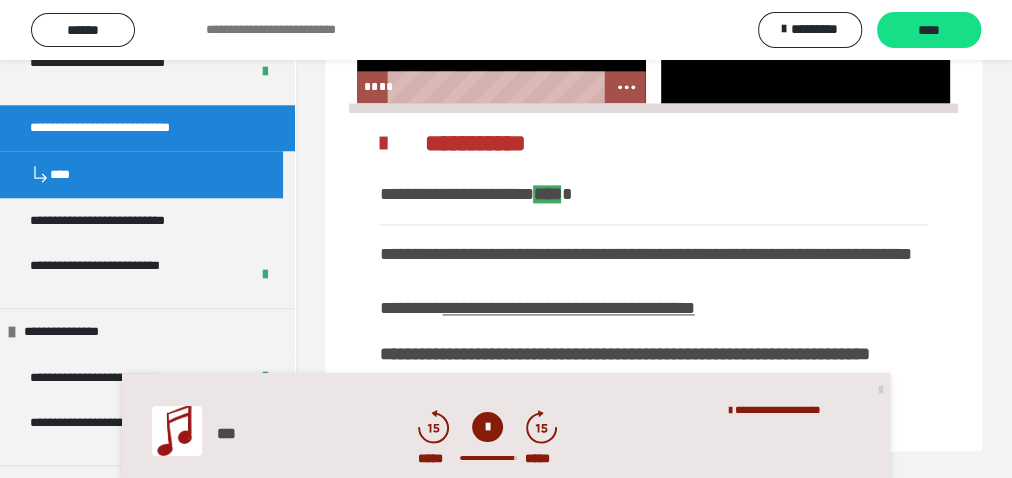 click at bounding box center [501, 22] 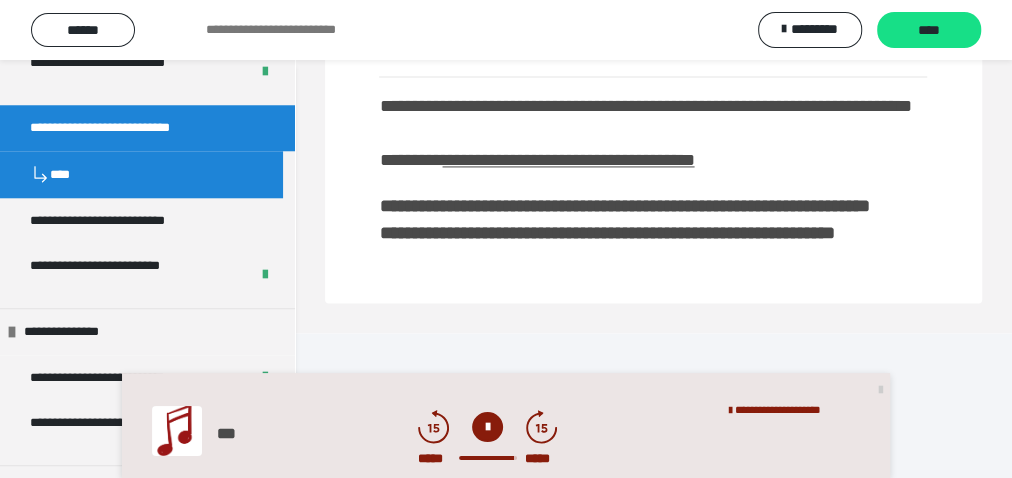 scroll, scrollTop: 1491, scrollLeft: 0, axis: vertical 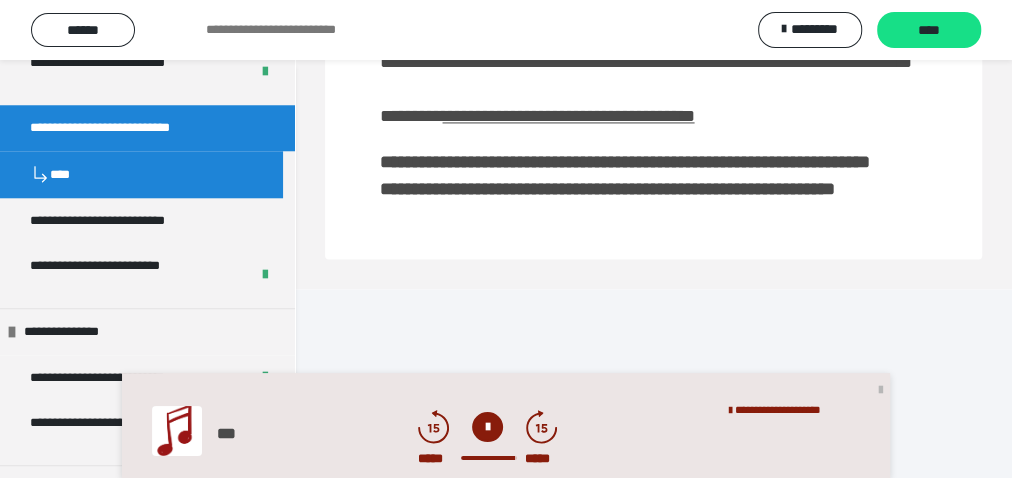 click at bounding box center [881, 389] 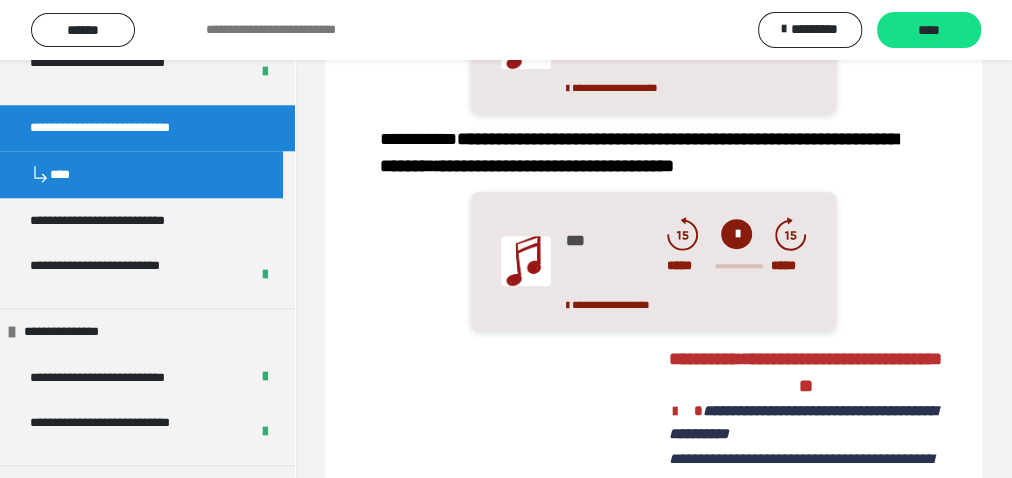scroll, scrollTop: 469, scrollLeft: 0, axis: vertical 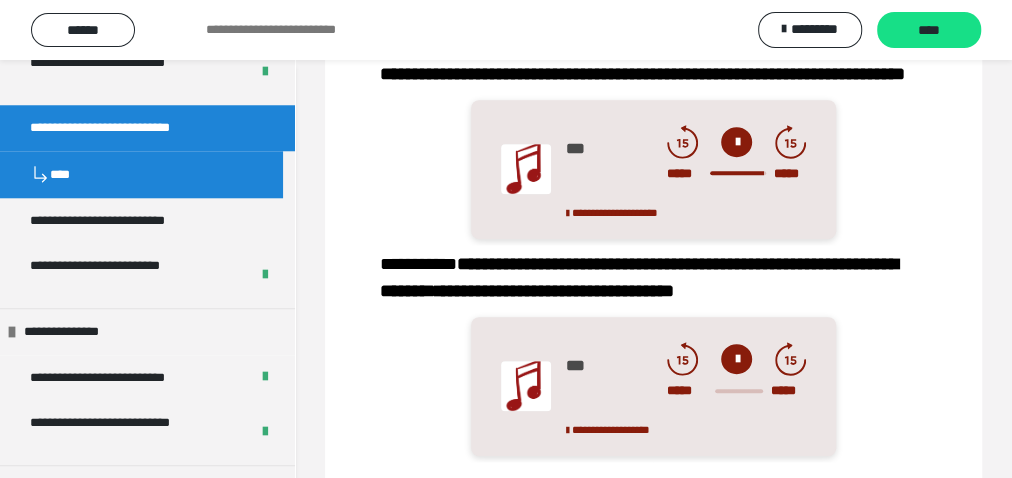 click at bounding box center (736, 142) 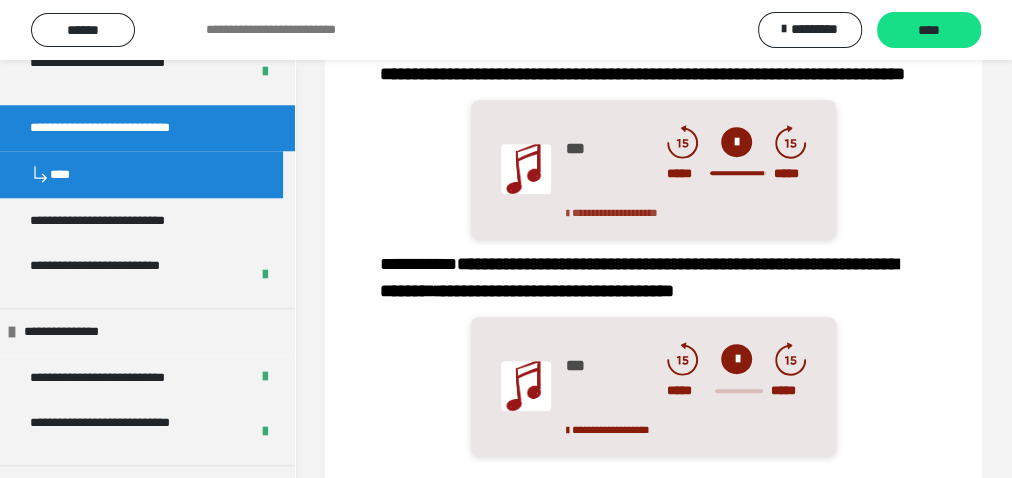 click on "**********" at bounding box center (615, 212) 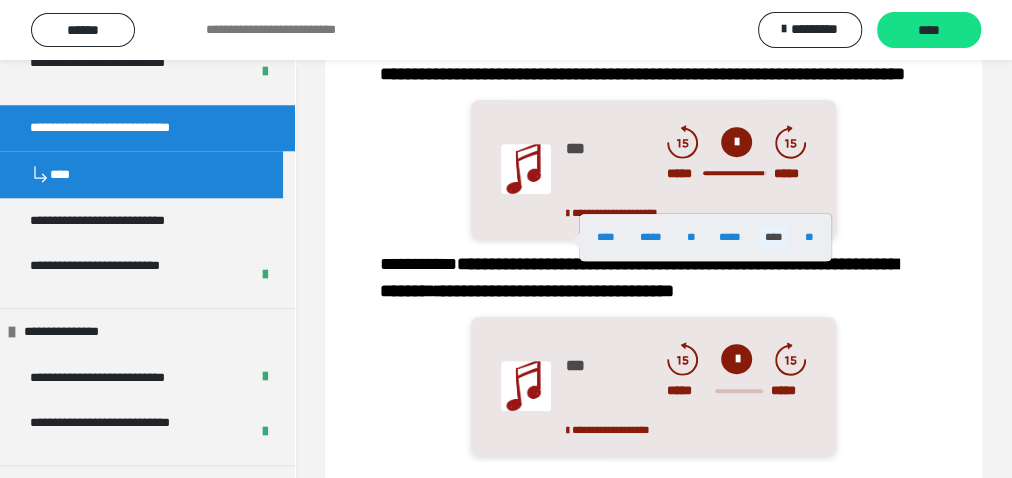 click on "****" at bounding box center [773, 237] 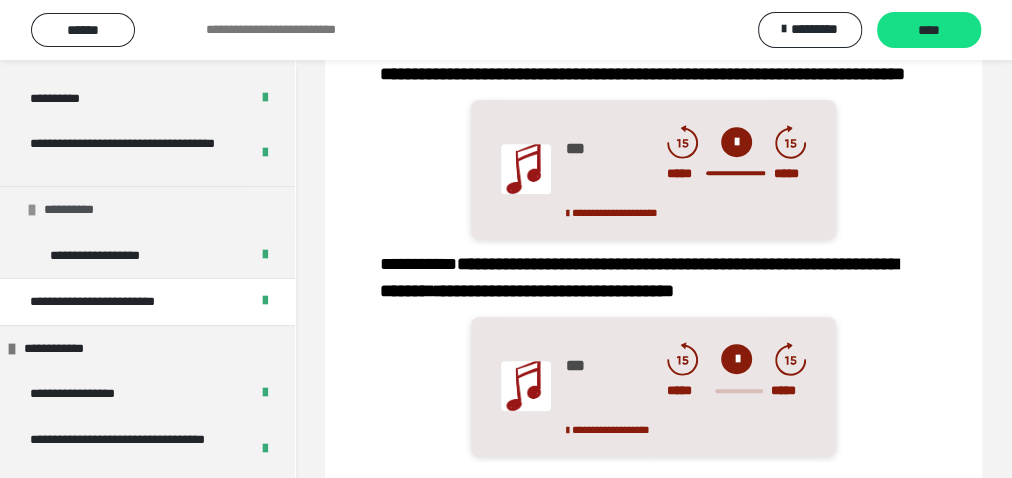 scroll, scrollTop: 0, scrollLeft: 0, axis: both 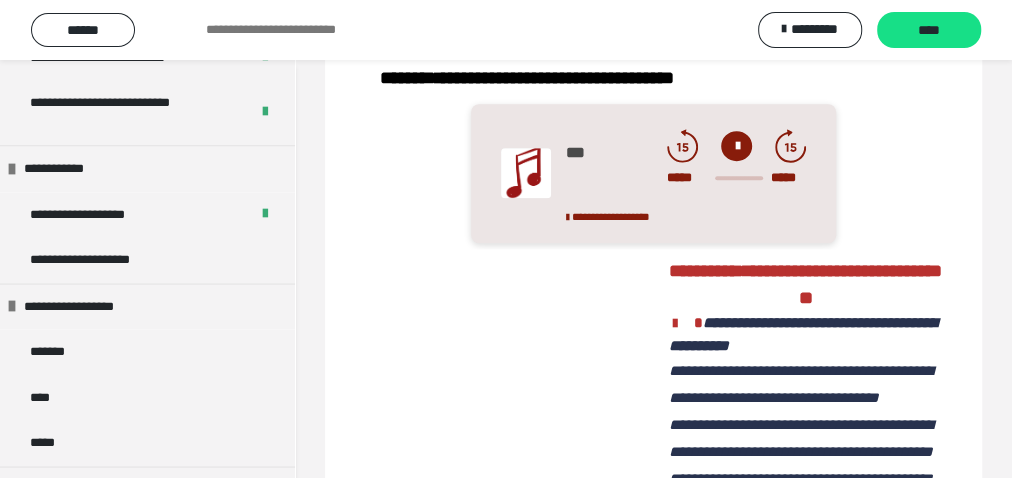 click at bounding box center (736, 146) 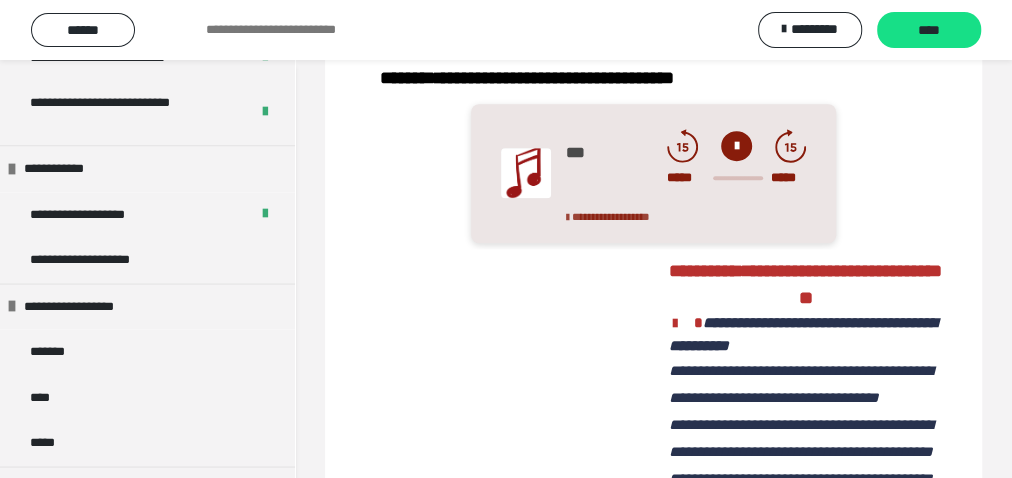 click on "**********" at bounding box center (611, 216) 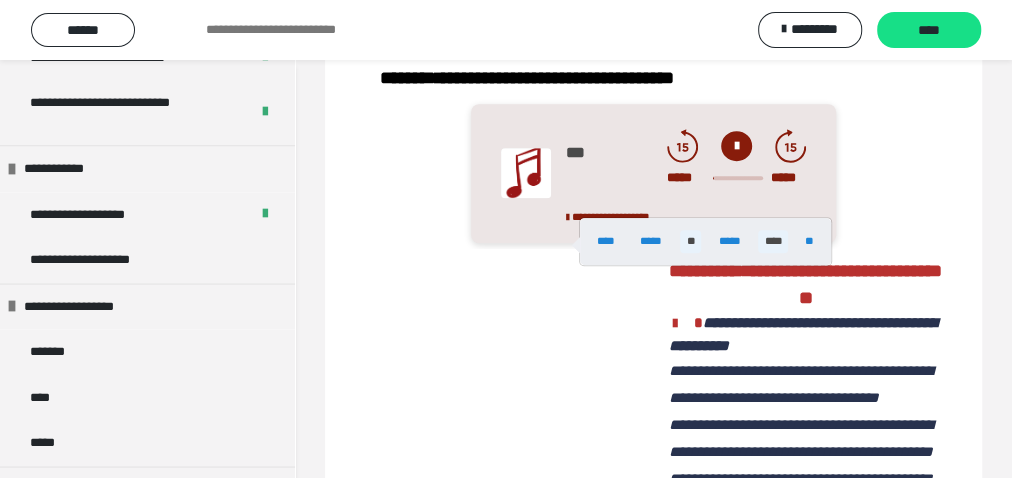 click on "****" at bounding box center [773, 241] 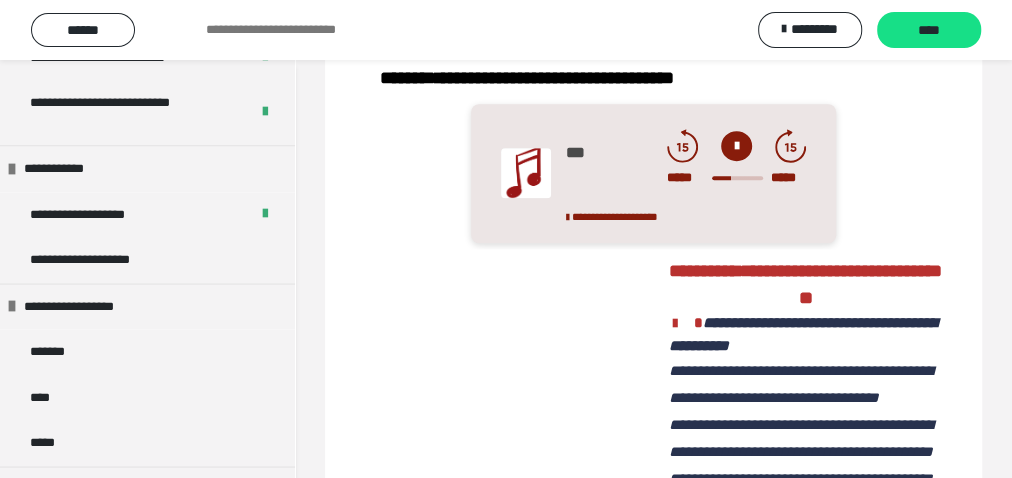 click at bounding box center [736, 146] 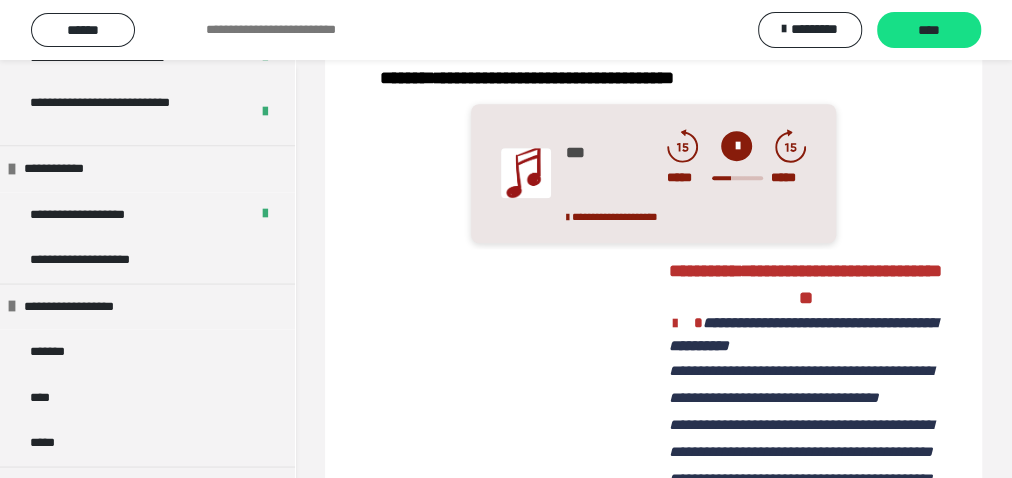 click at bounding box center [736, 146] 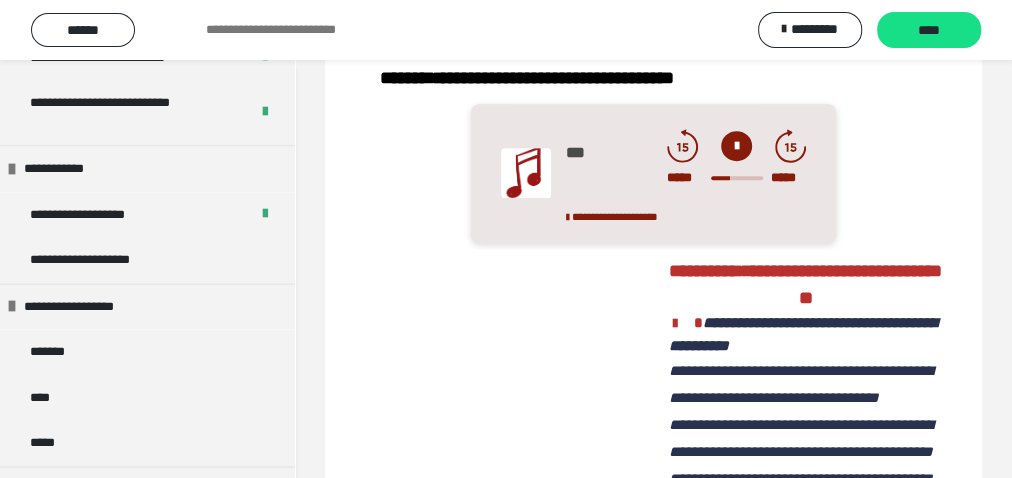click at bounding box center [736, 146] 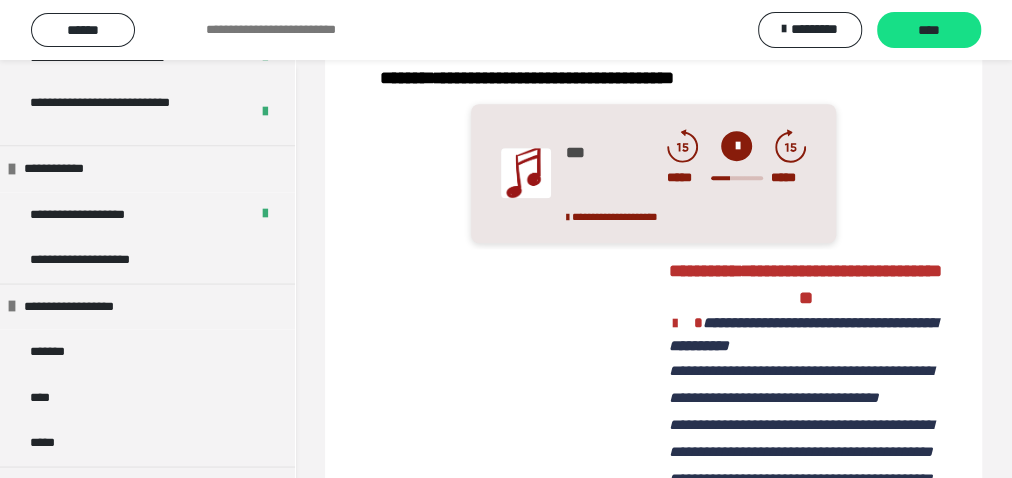 click at bounding box center (736, 146) 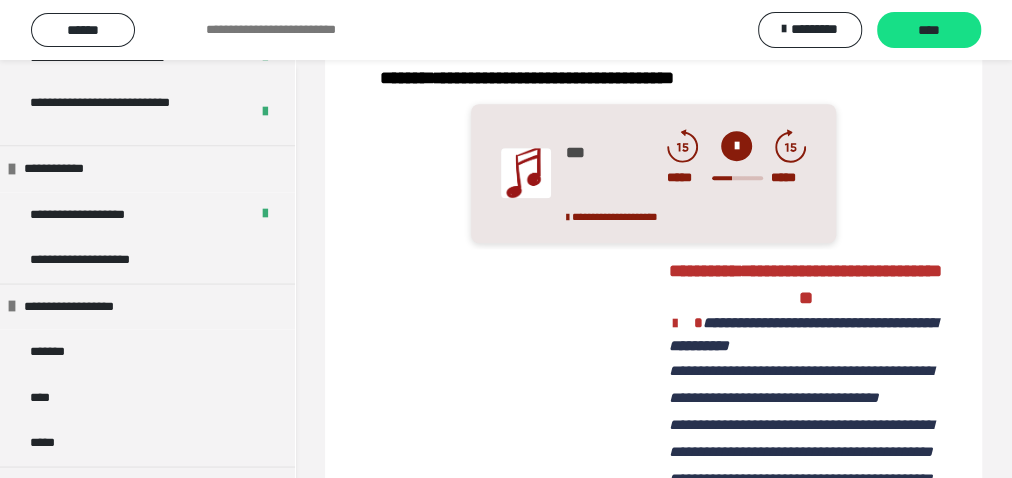 click at bounding box center [736, 146] 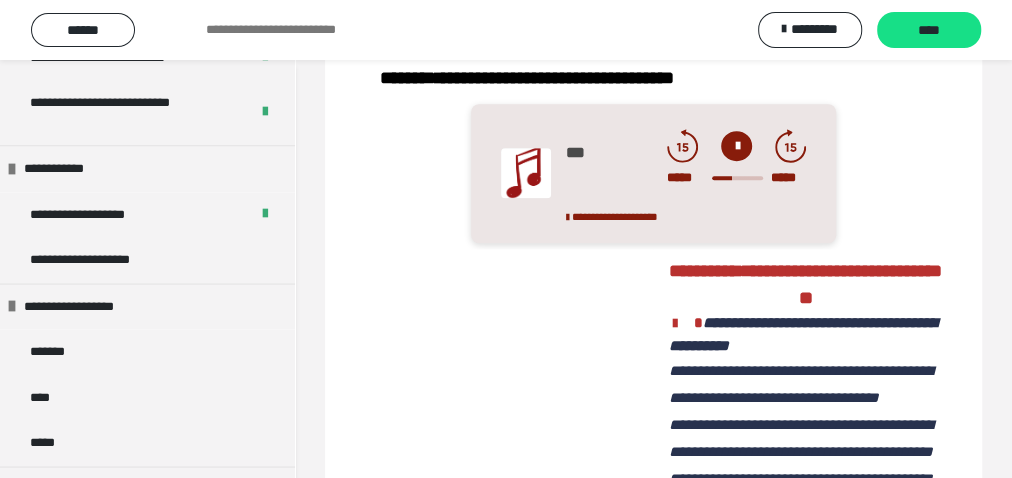 click at bounding box center [736, 146] 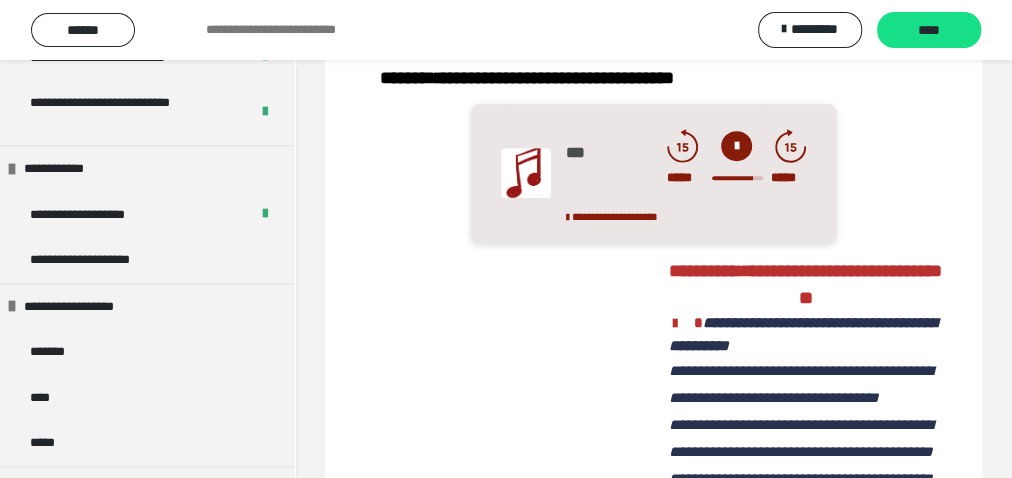 click at bounding box center [736, 146] 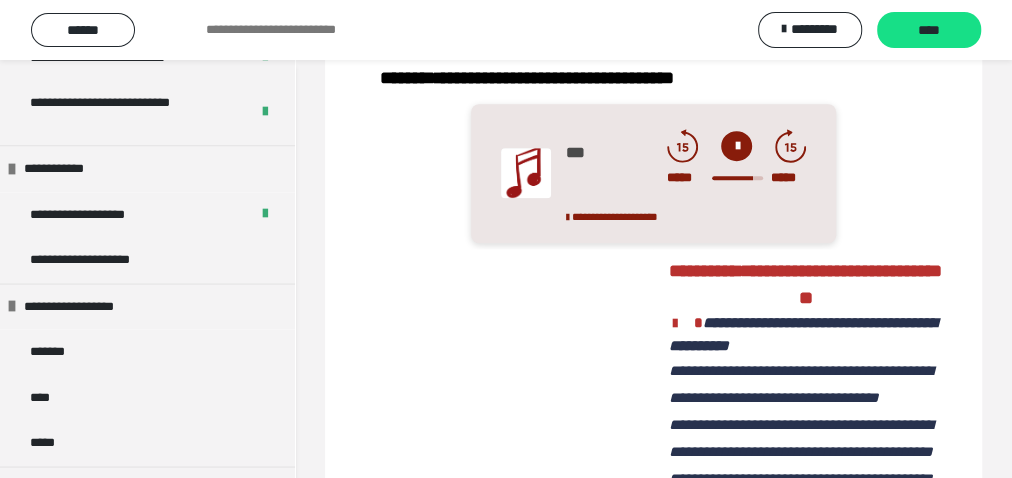 click at bounding box center (736, 146) 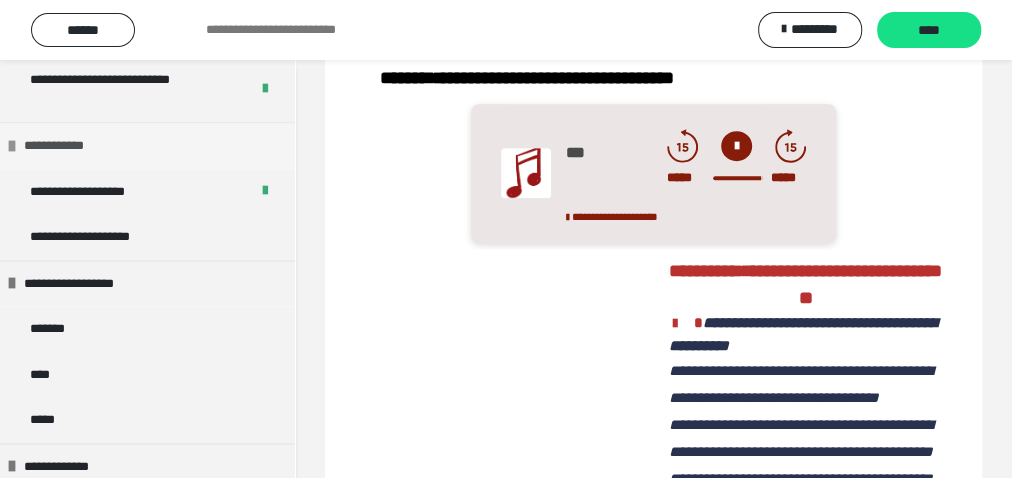 scroll, scrollTop: 1329, scrollLeft: 0, axis: vertical 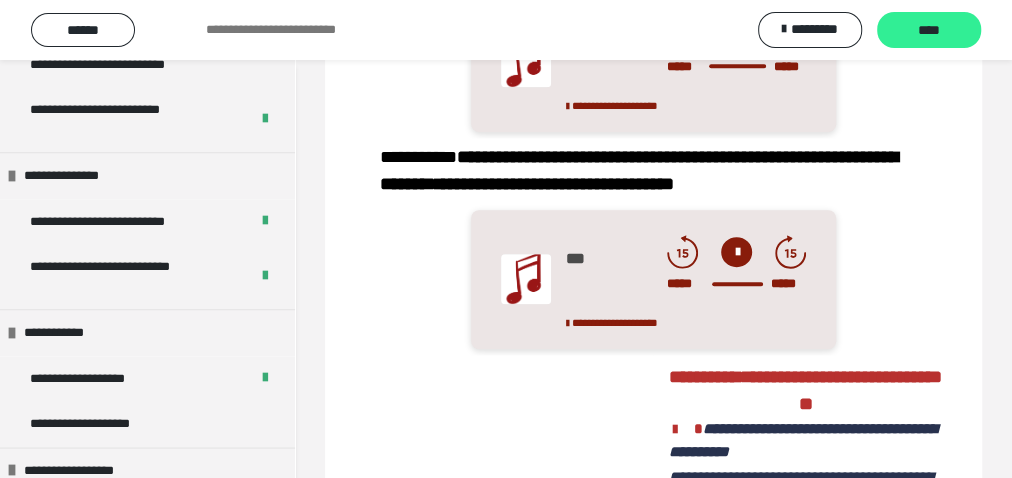 click on "****" at bounding box center [929, 31] 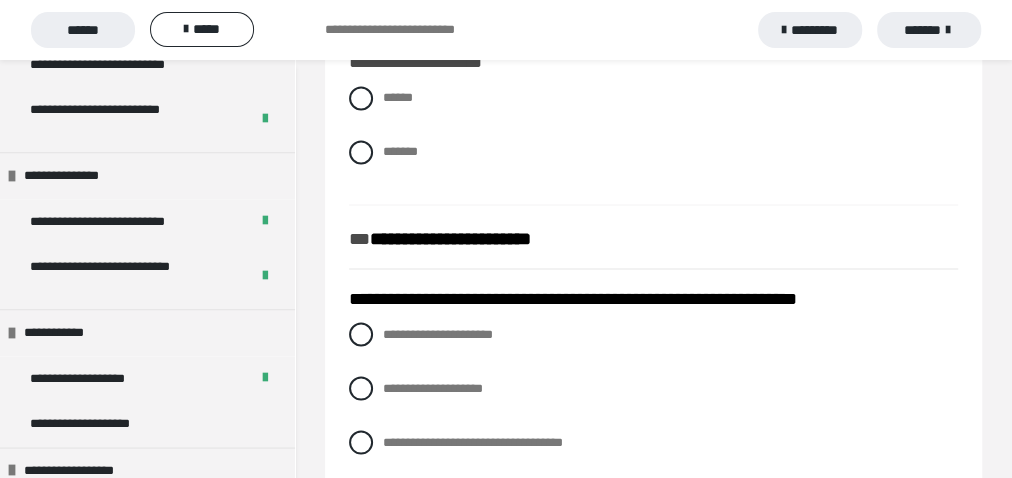 scroll, scrollTop: 1920, scrollLeft: 0, axis: vertical 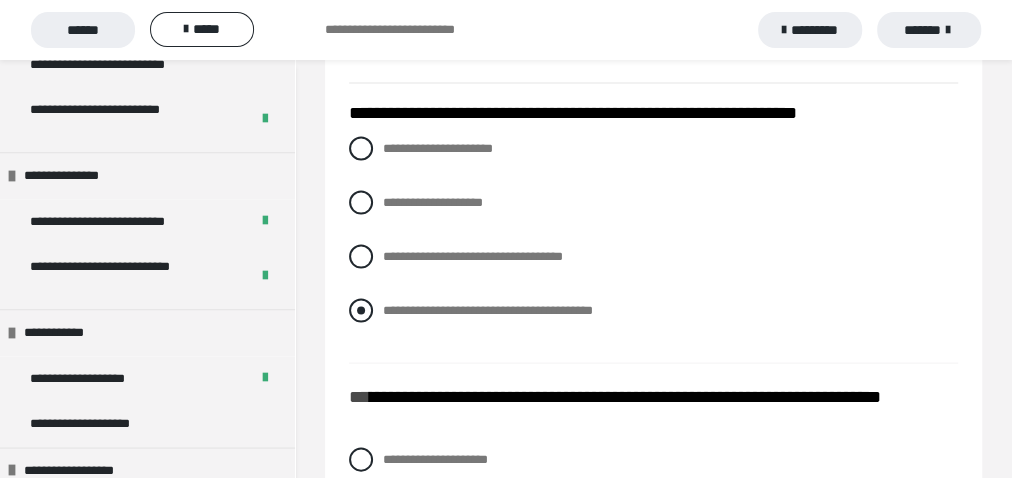 click on "**********" at bounding box center (653, 311) 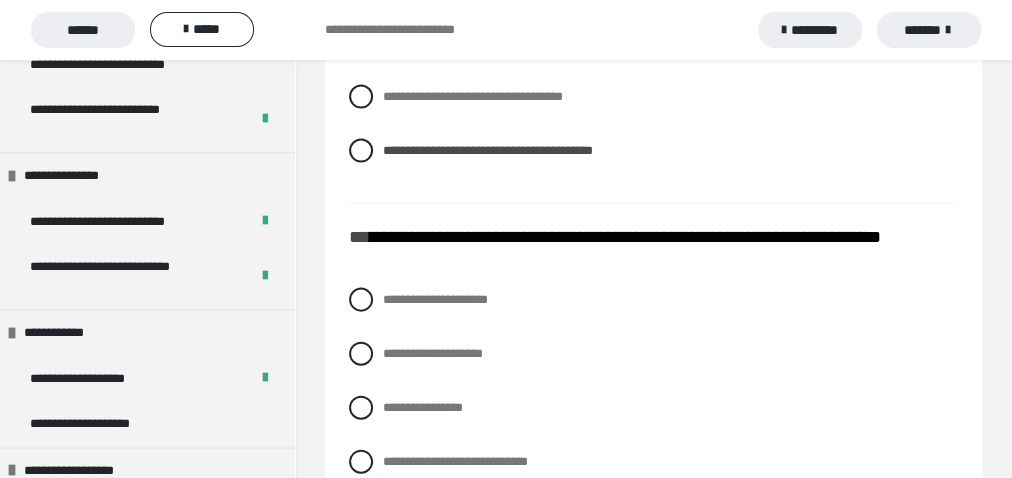 scroll, scrollTop: 2229, scrollLeft: 0, axis: vertical 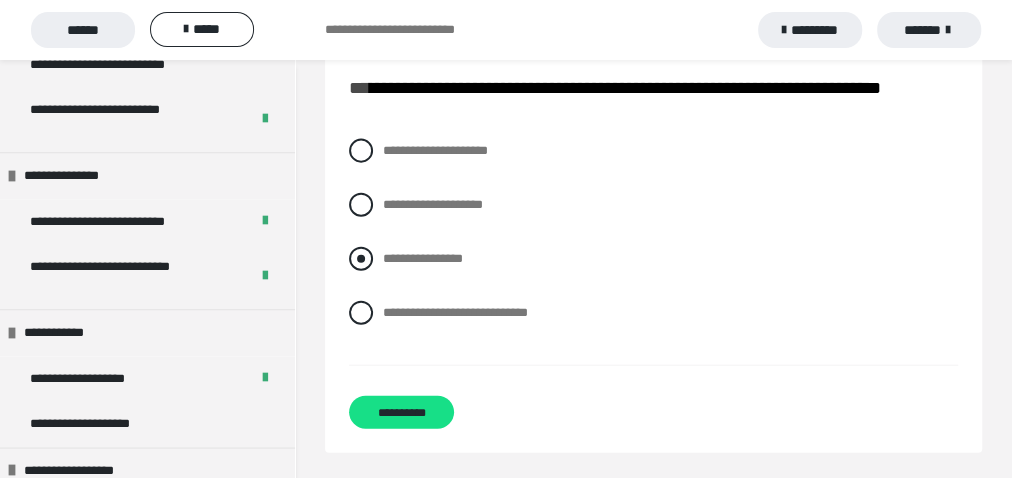 click at bounding box center (361, 259) 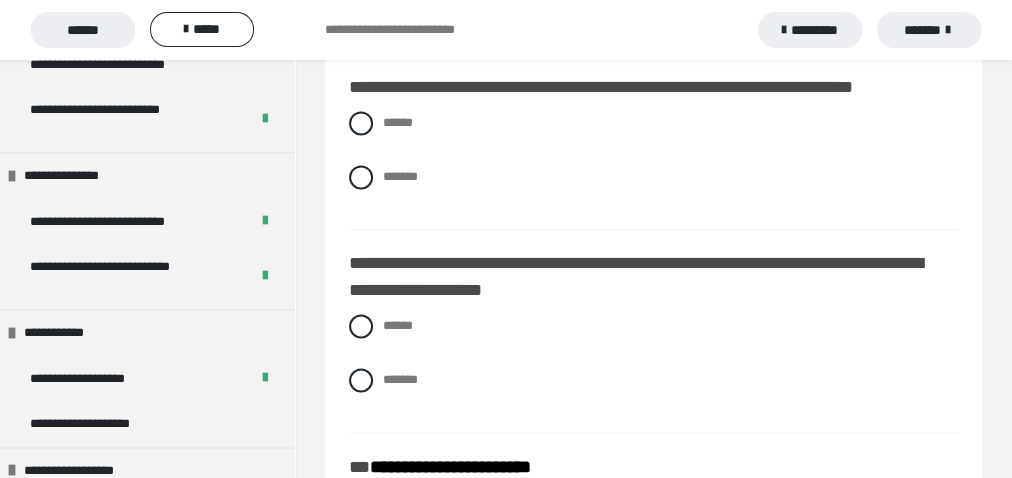 scroll, scrollTop: 1482, scrollLeft: 0, axis: vertical 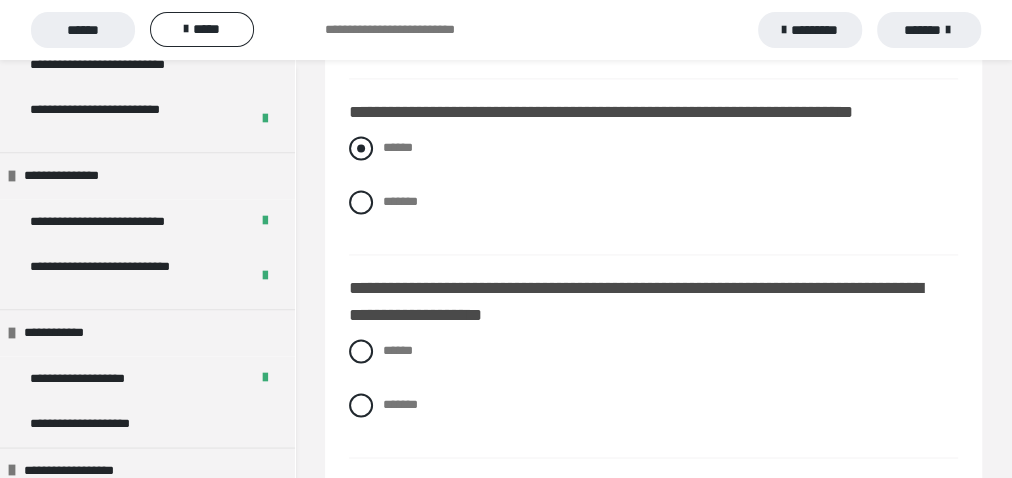 click on "******" at bounding box center [653, 148] 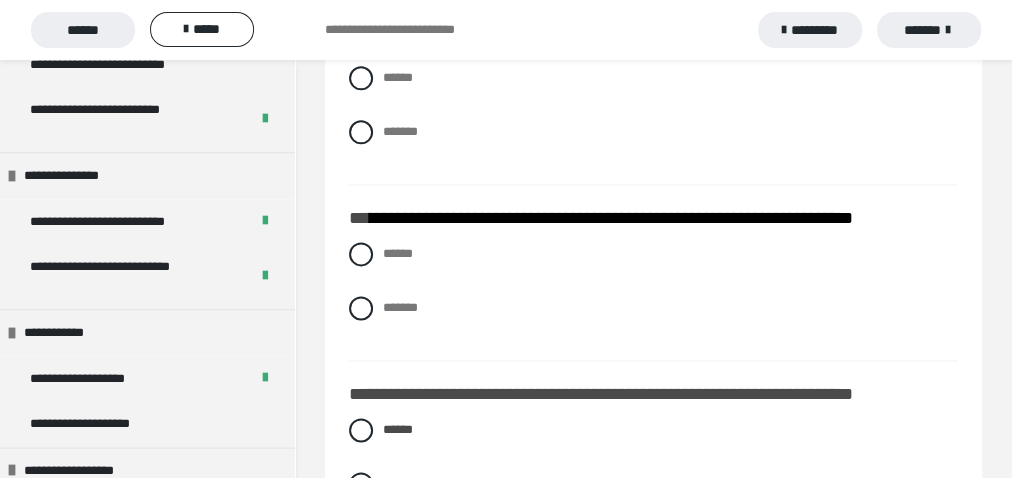 scroll, scrollTop: 1162, scrollLeft: 0, axis: vertical 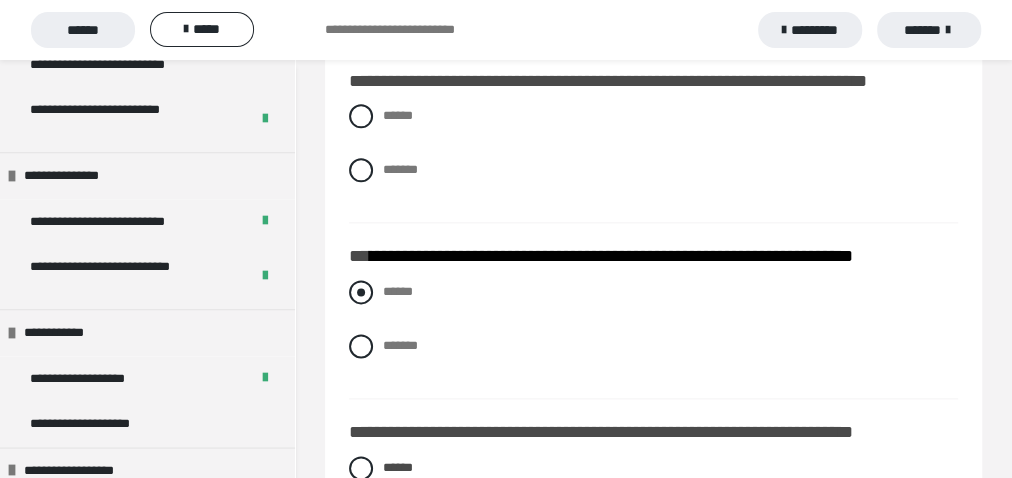 click on "******" at bounding box center (389, 286) 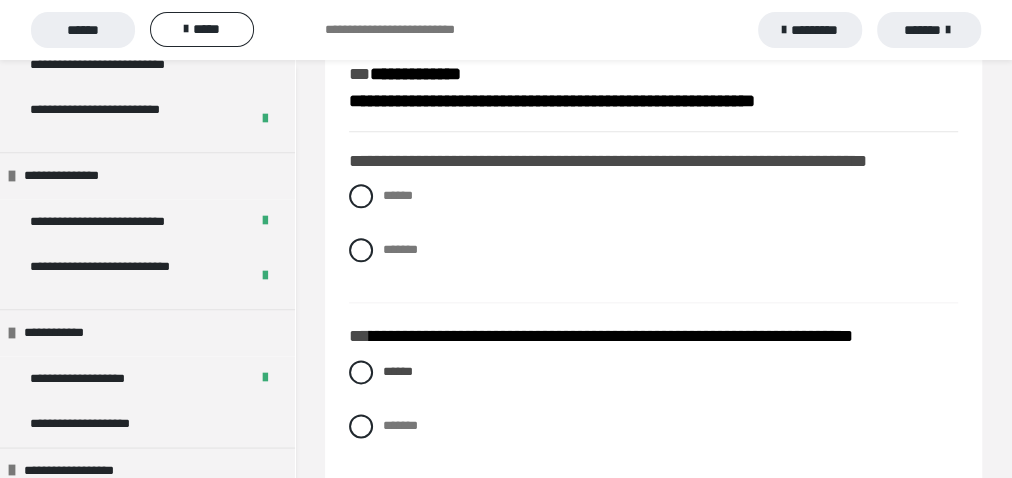 scroll, scrollTop: 1056, scrollLeft: 0, axis: vertical 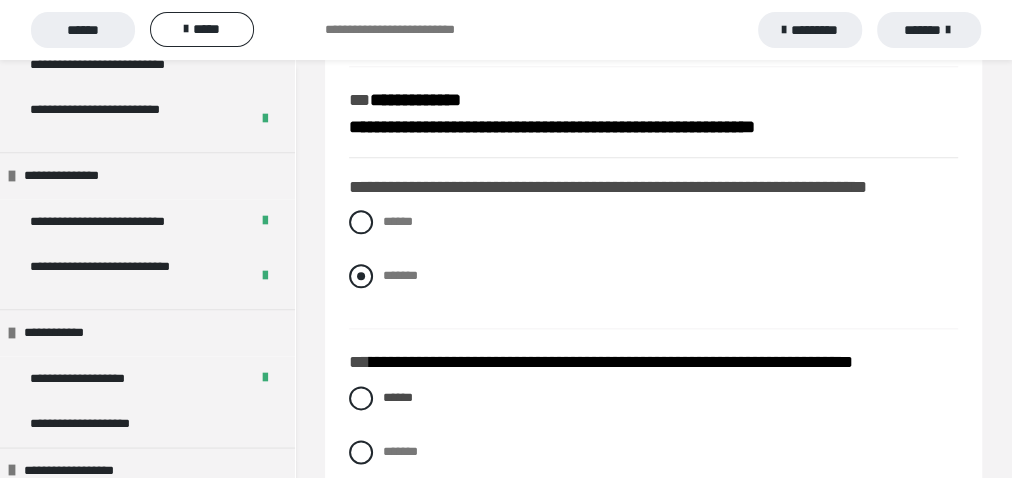click on "*******" at bounding box center [389, 270] 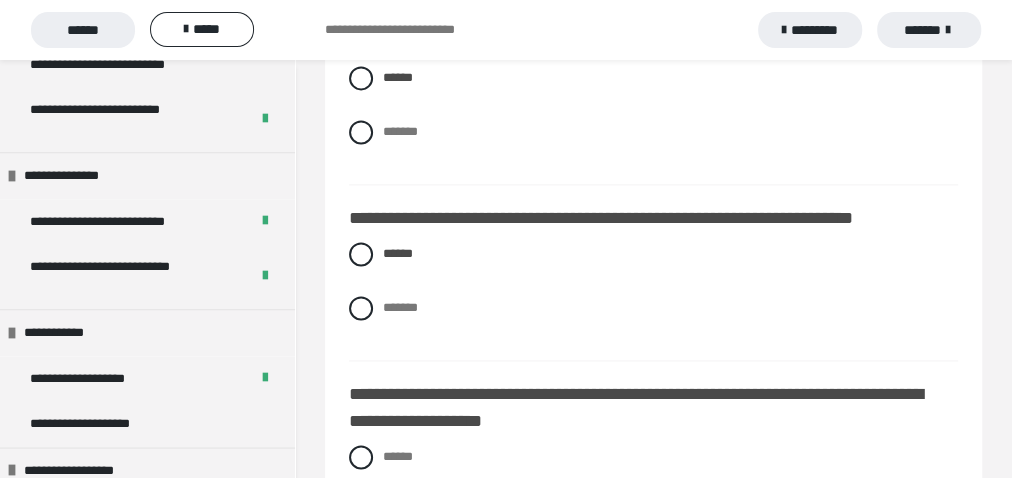scroll, scrollTop: 1589, scrollLeft: 0, axis: vertical 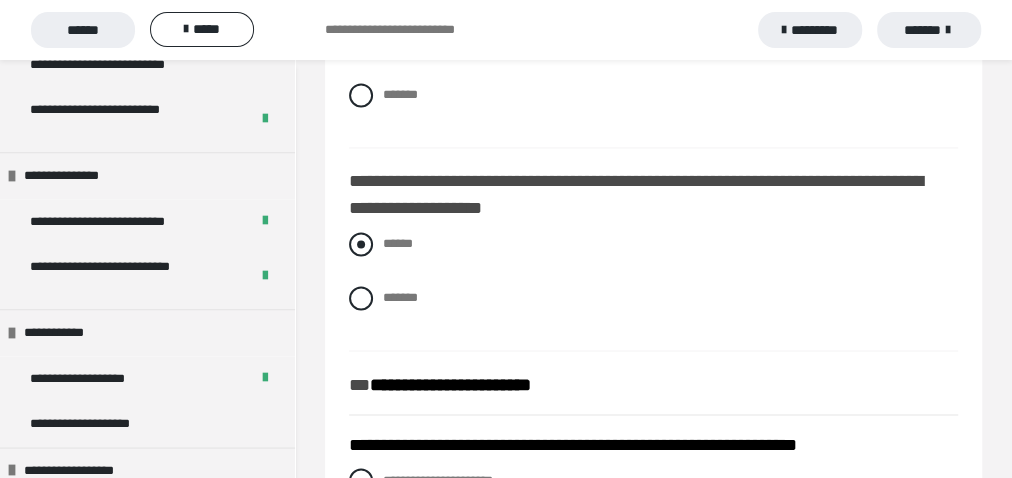 click at bounding box center (361, 244) 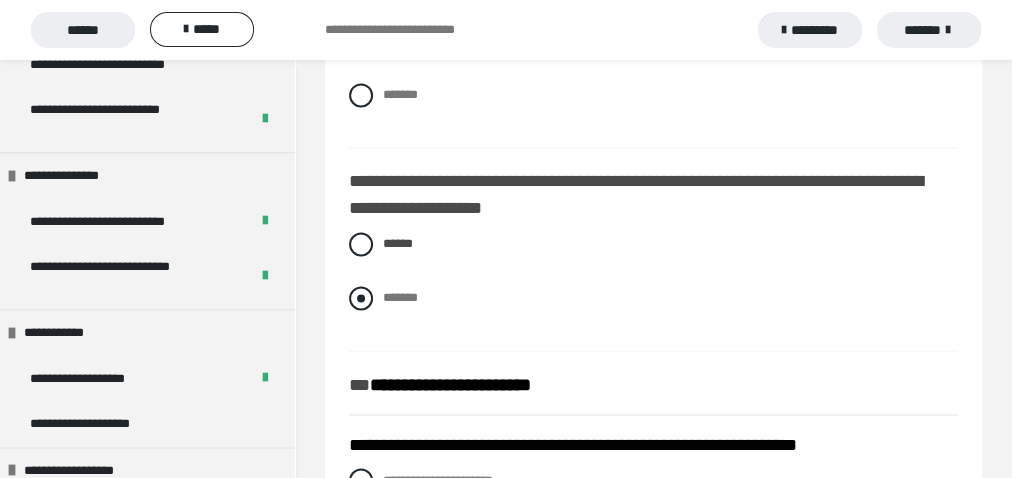 click at bounding box center [361, 298] 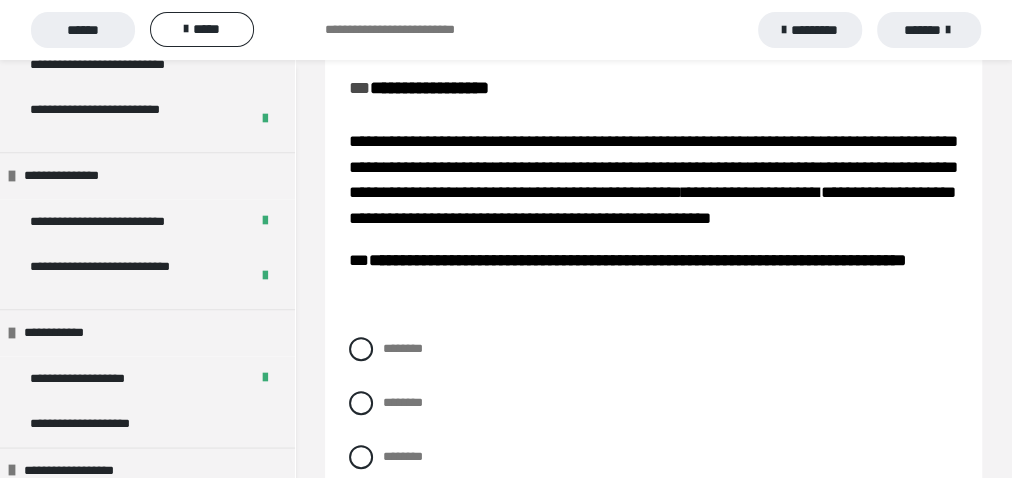 scroll, scrollTop: 320, scrollLeft: 0, axis: vertical 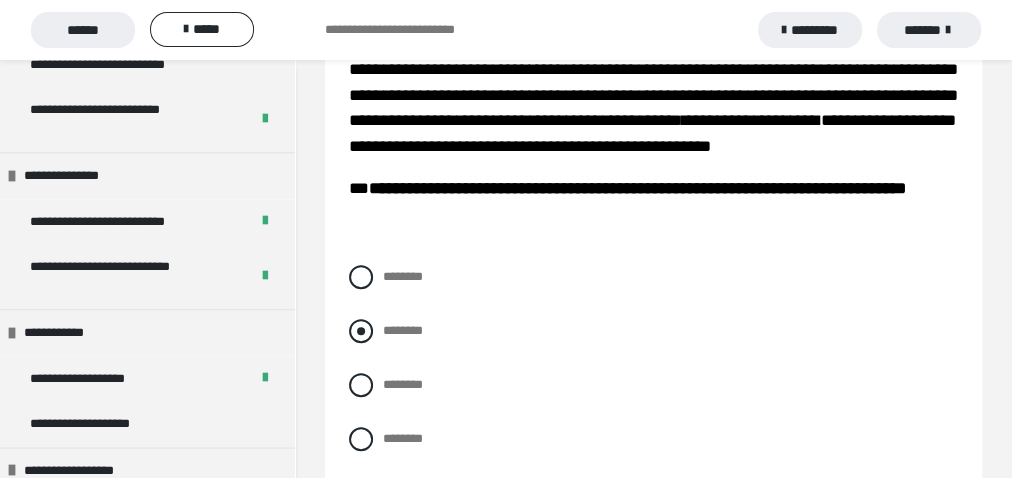 click on "********" at bounding box center (653, 331) 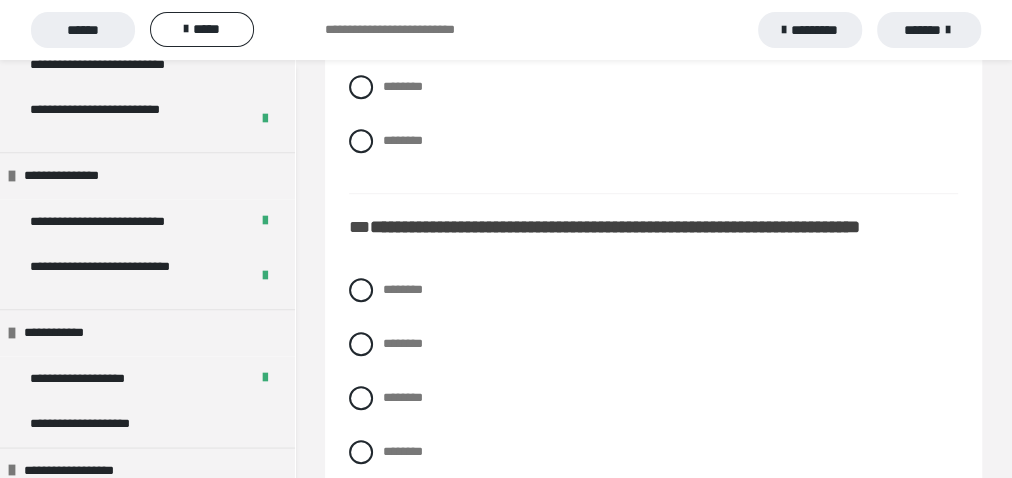 scroll, scrollTop: 640, scrollLeft: 0, axis: vertical 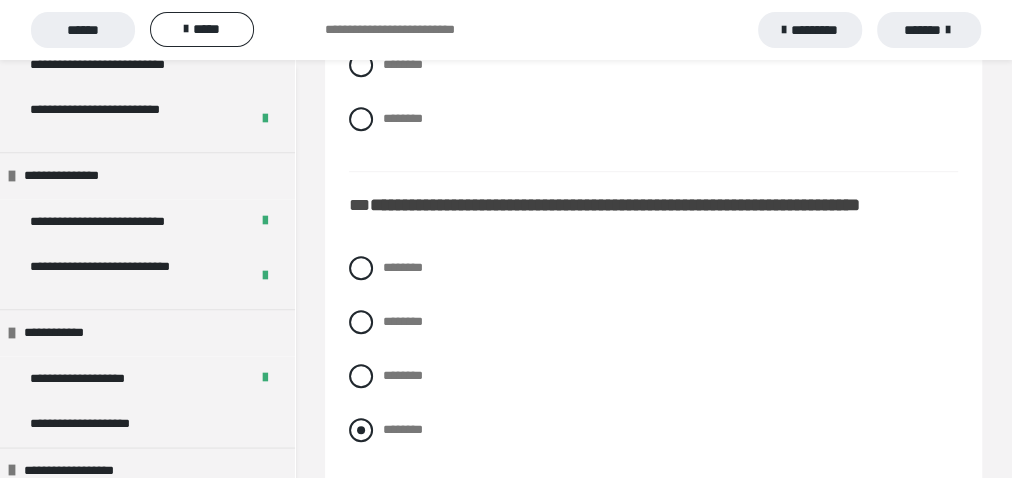 click on "********" at bounding box center [653, 430] 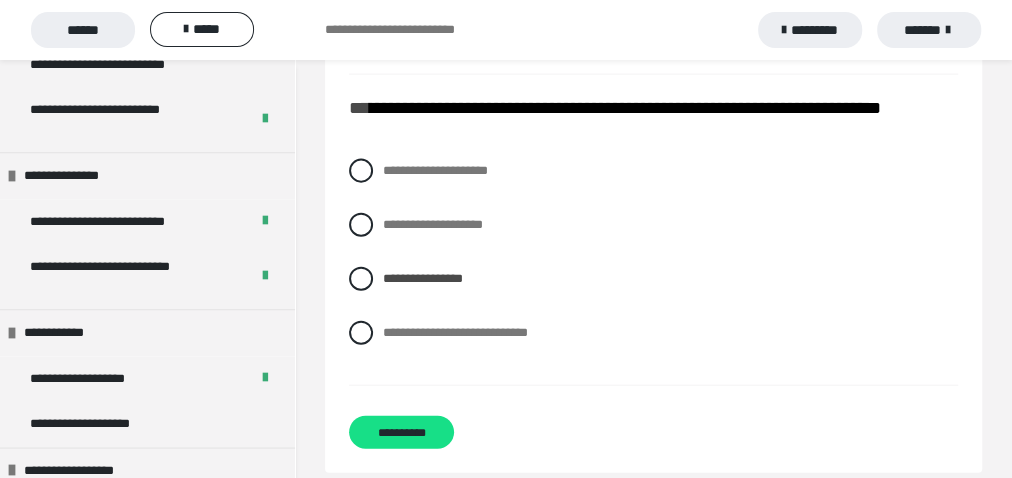scroll, scrollTop: 2229, scrollLeft: 0, axis: vertical 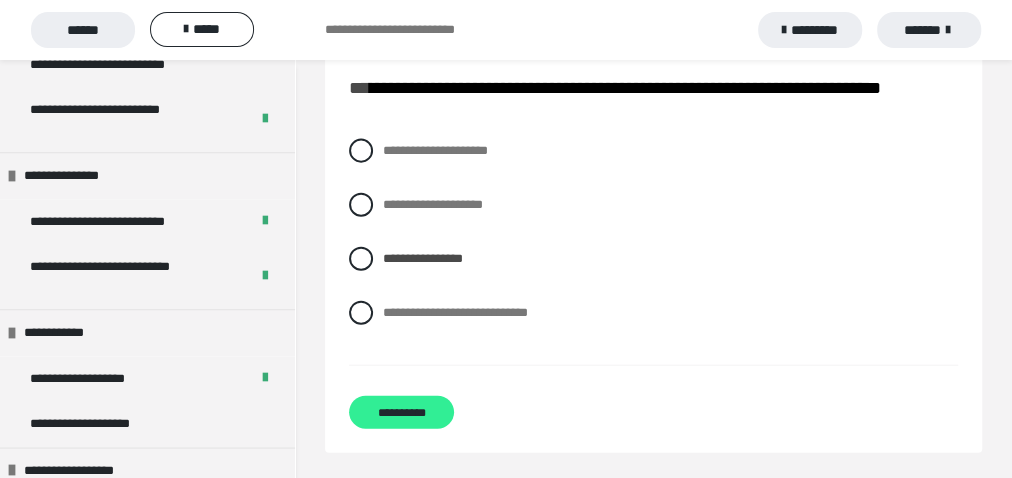 click on "**********" at bounding box center (401, 412) 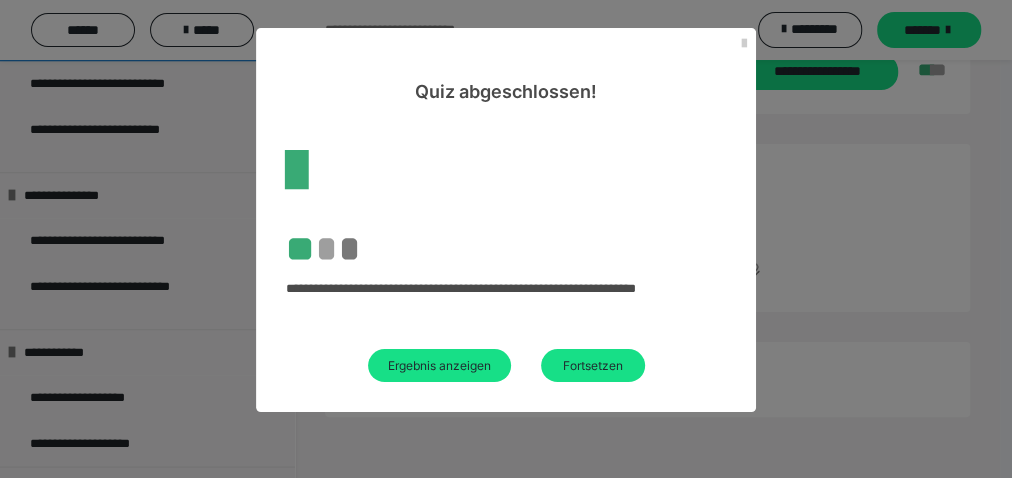 scroll, scrollTop: 60, scrollLeft: 0, axis: vertical 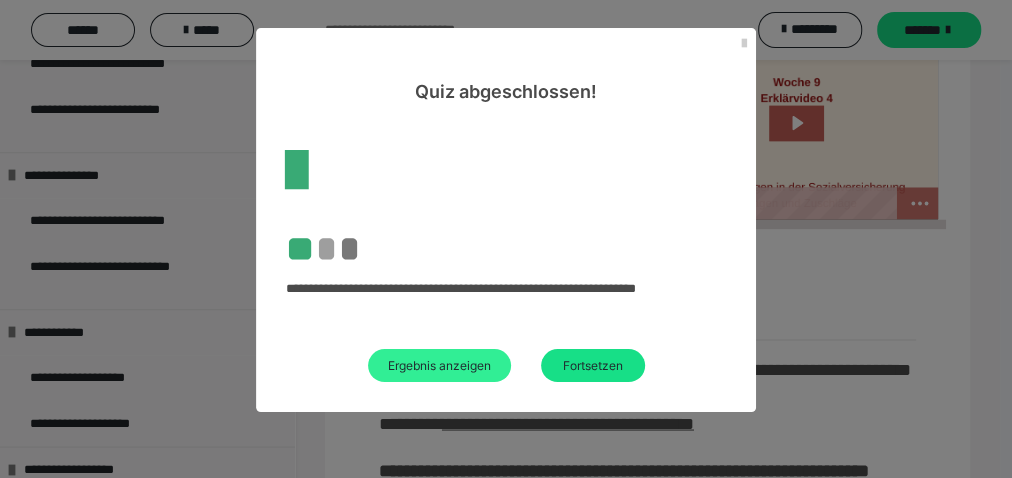 click on "Ergebnis anzeigen" at bounding box center (439, 365) 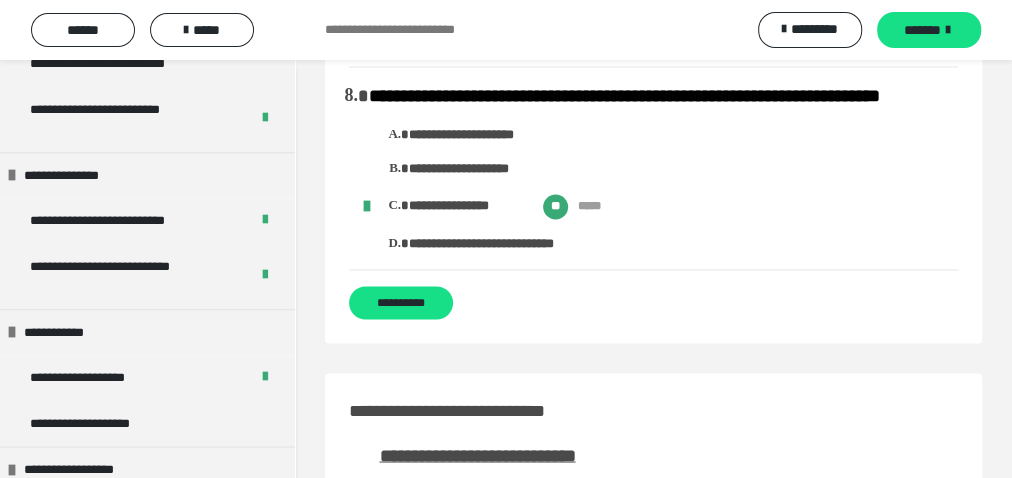 scroll, scrollTop: 1706, scrollLeft: 0, axis: vertical 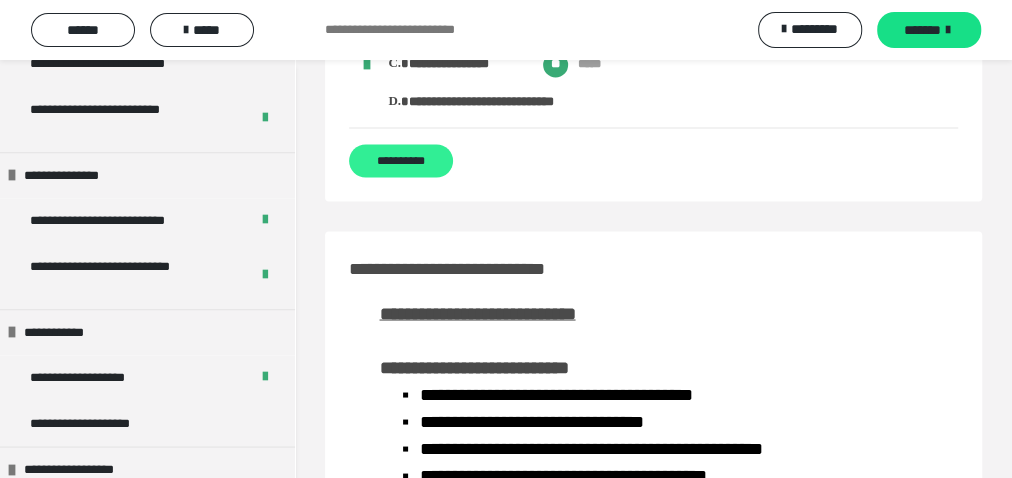 click on "**********" at bounding box center (401, 160) 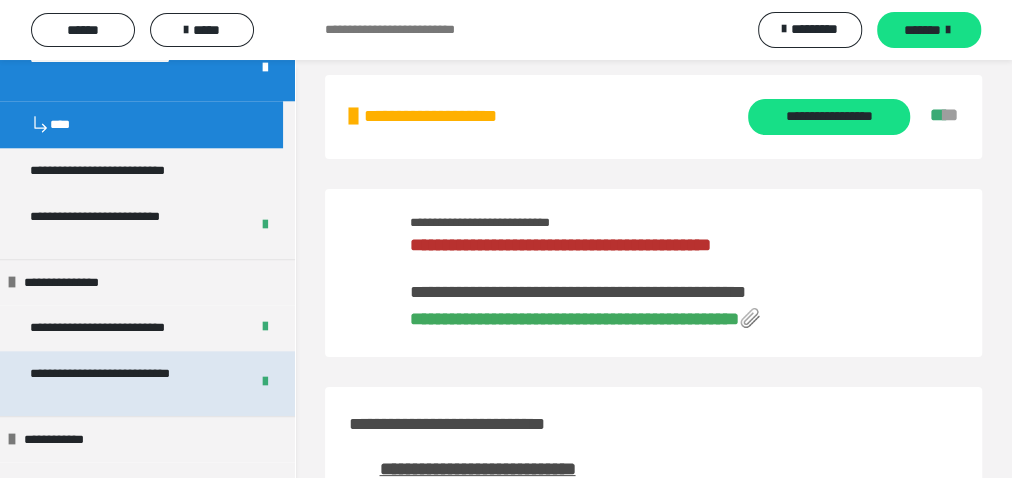 scroll, scrollTop: 602, scrollLeft: 0, axis: vertical 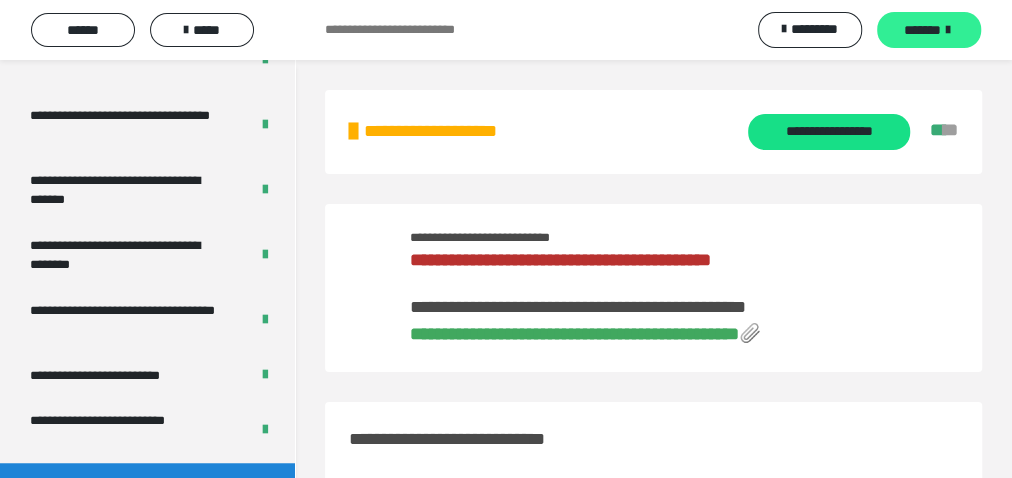click on "*******" at bounding box center [929, 30] 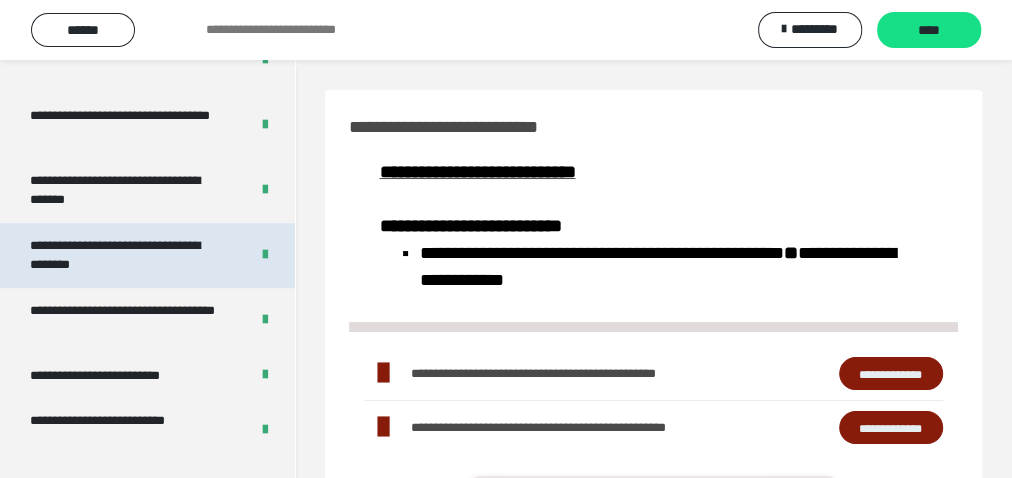 scroll, scrollTop: 0, scrollLeft: 0, axis: both 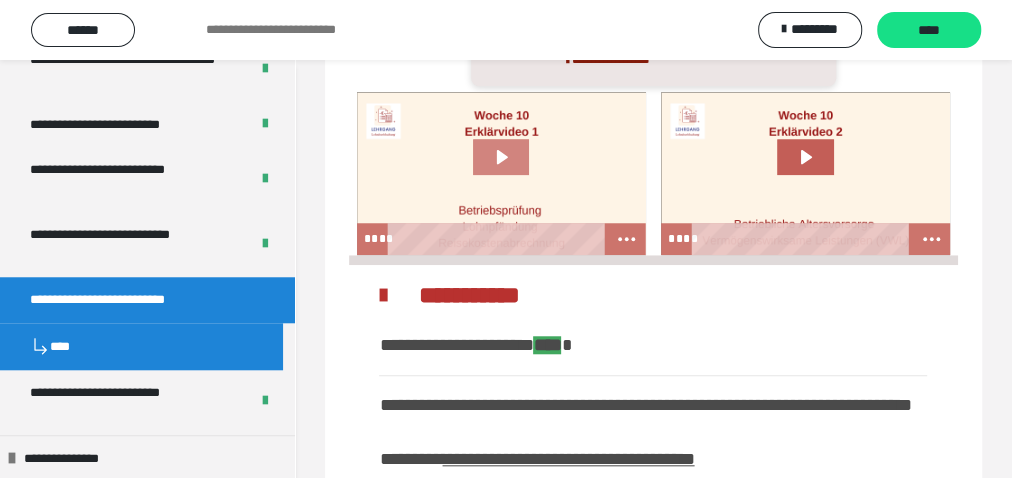 drag, startPoint x: 521, startPoint y: 178, endPoint x: 731, endPoint y: 236, distance: 217.86234 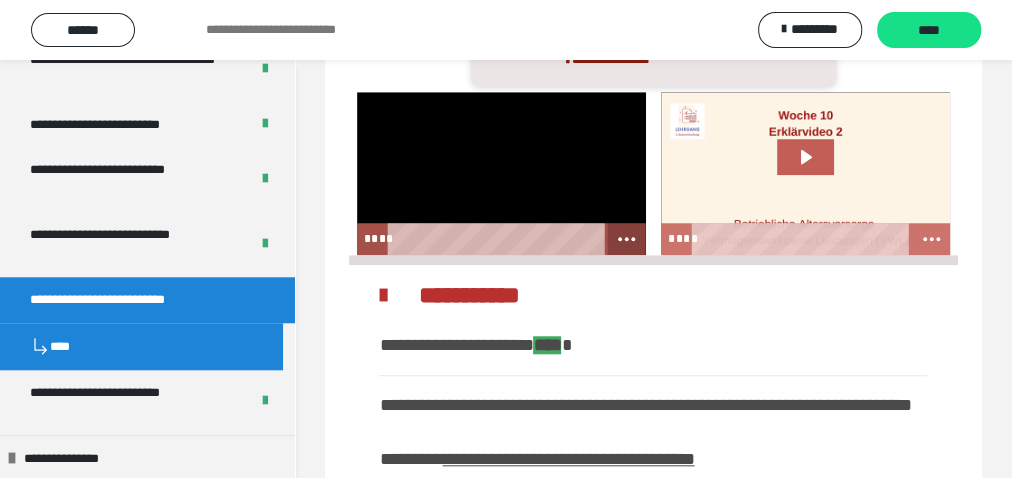 click 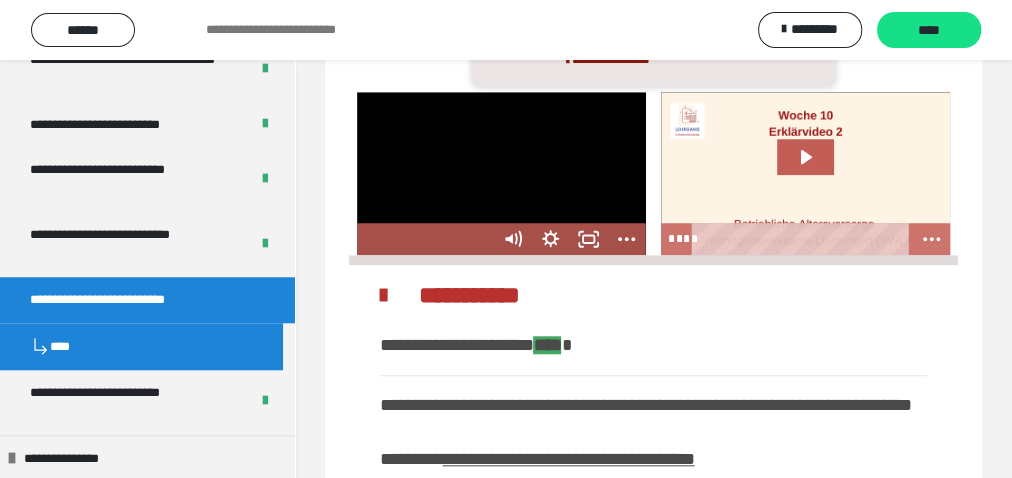 click at bounding box center [501, 173] 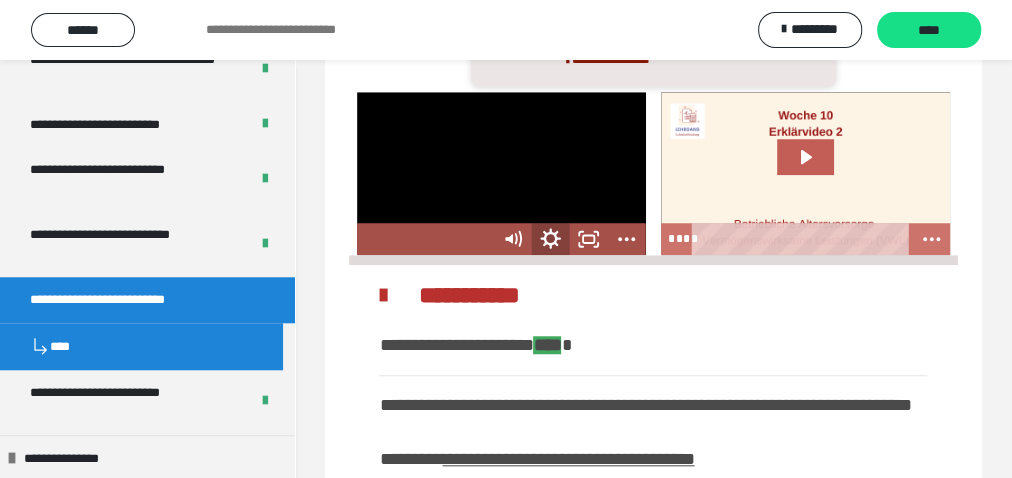 click 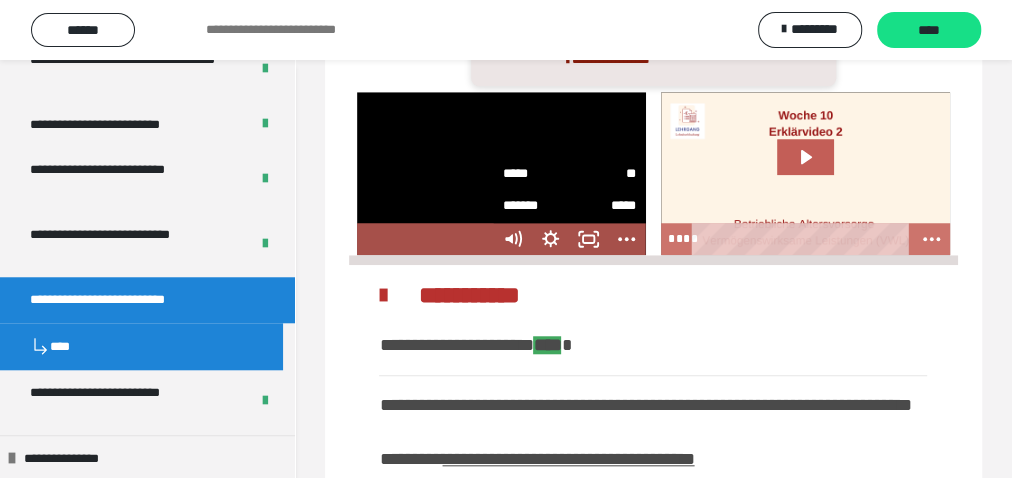 click on "**" at bounding box center (603, 174) 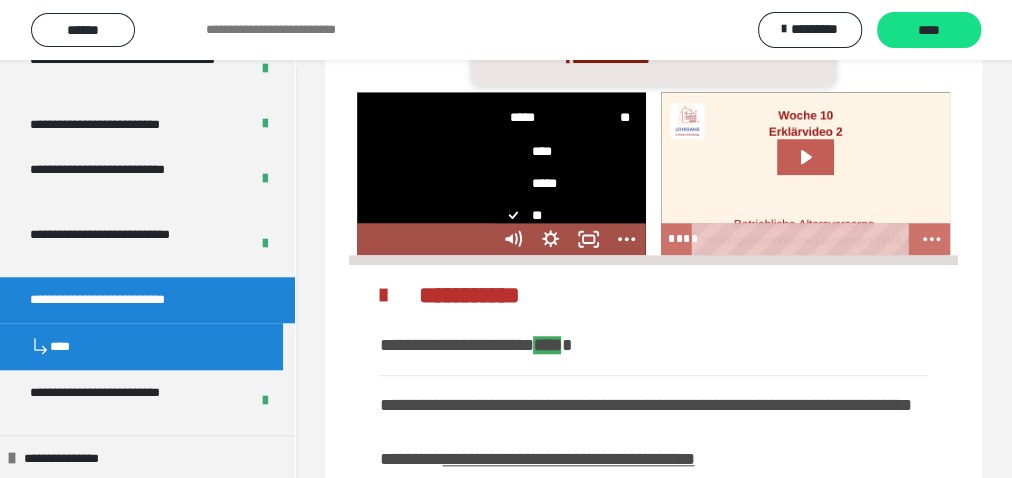 scroll, scrollTop: 170, scrollLeft: 0, axis: vertical 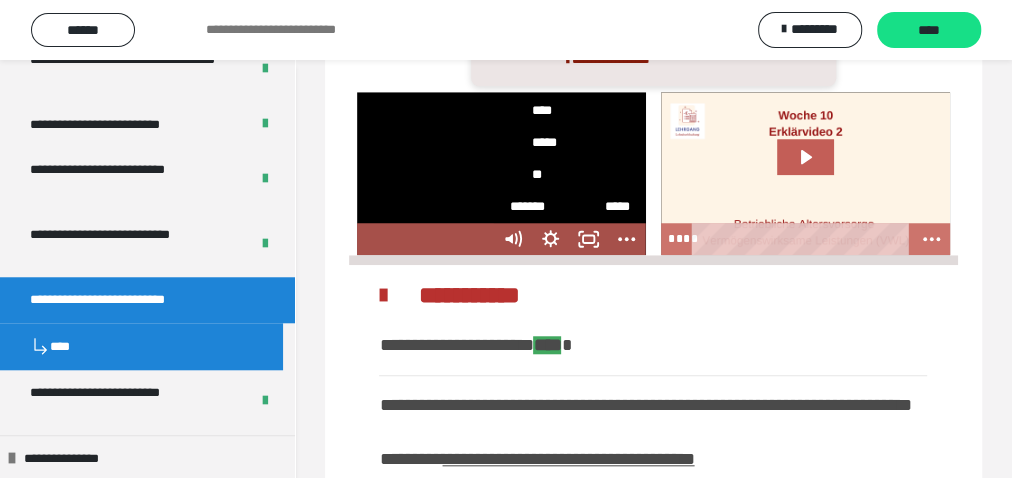 click on "*****" at bounding box center (564, 142) 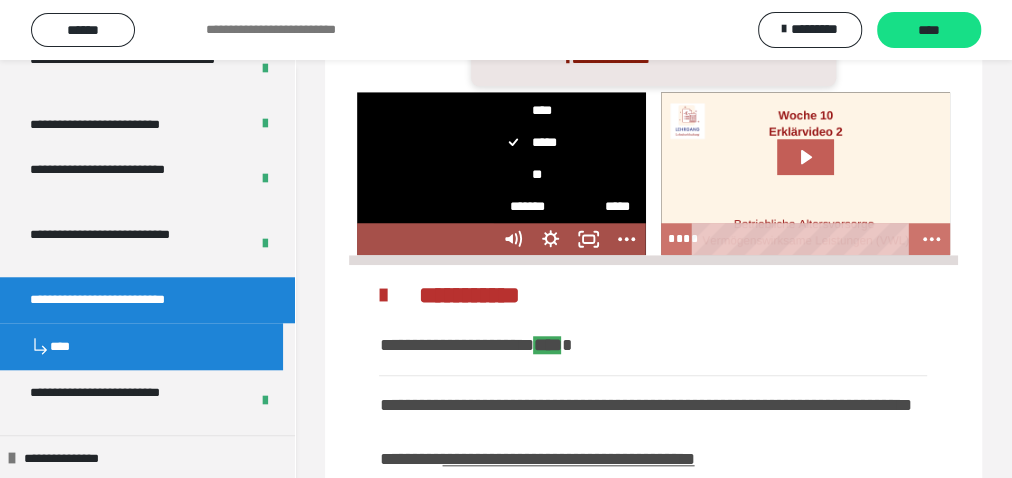 scroll, scrollTop: 0, scrollLeft: 0, axis: both 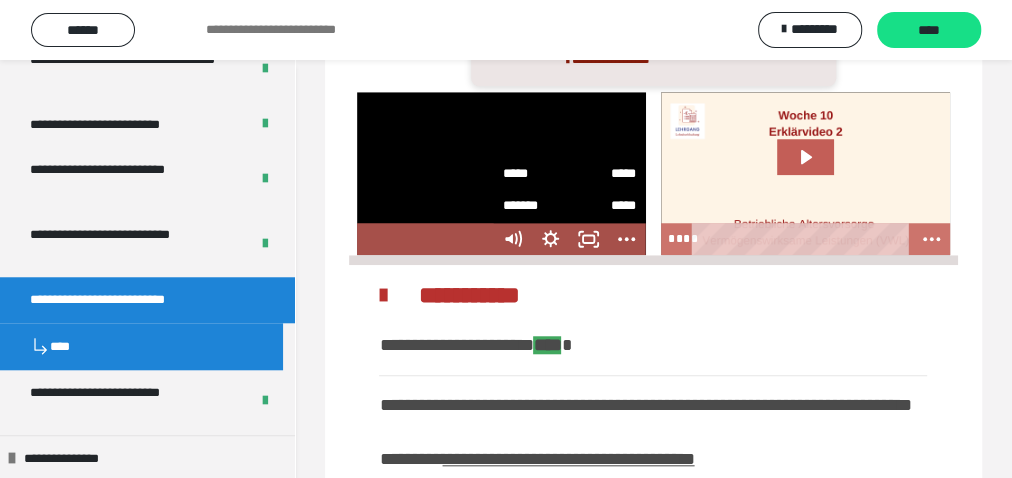 click at bounding box center (501, 173) 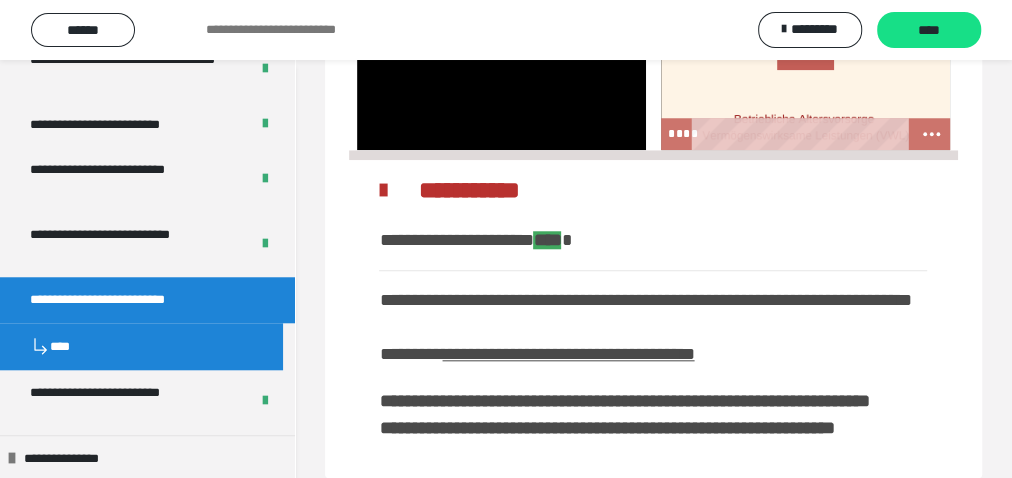 scroll, scrollTop: 746, scrollLeft: 0, axis: vertical 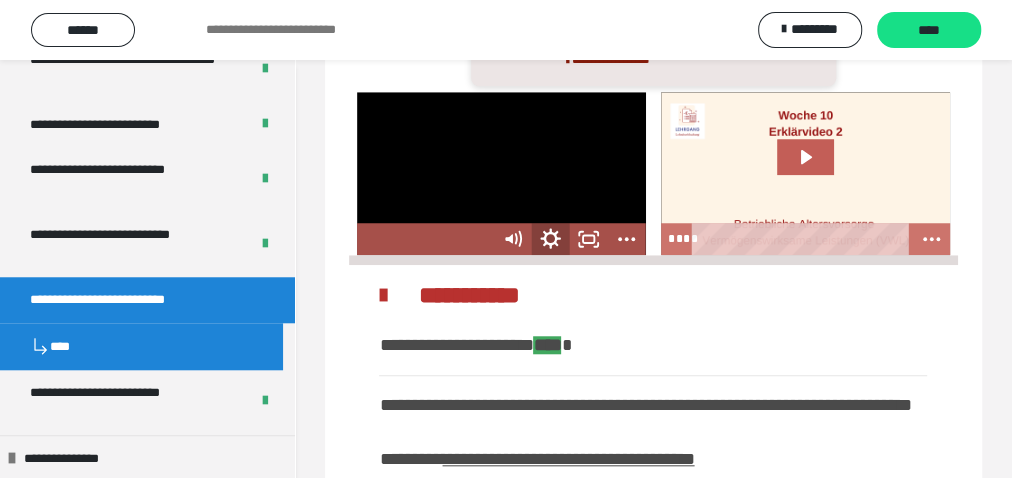 click 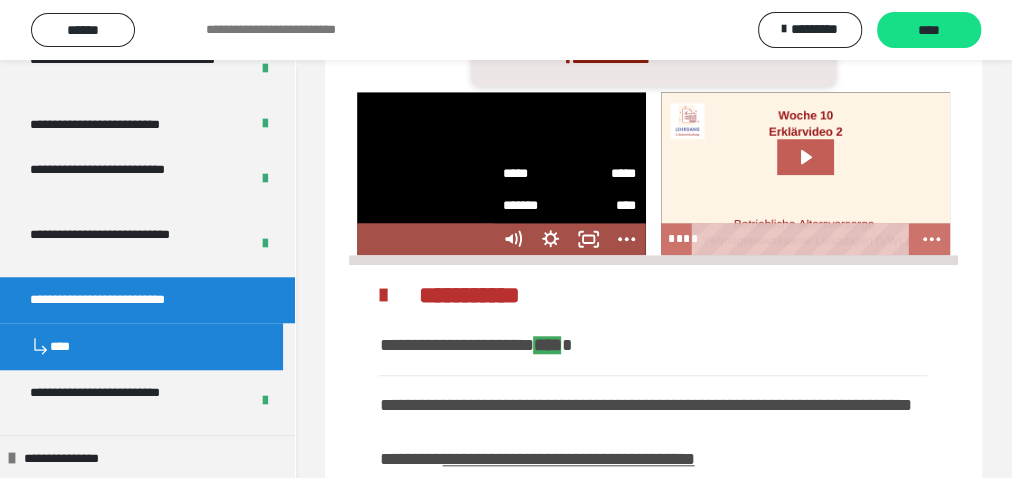 click on "*****" at bounding box center (536, 168) 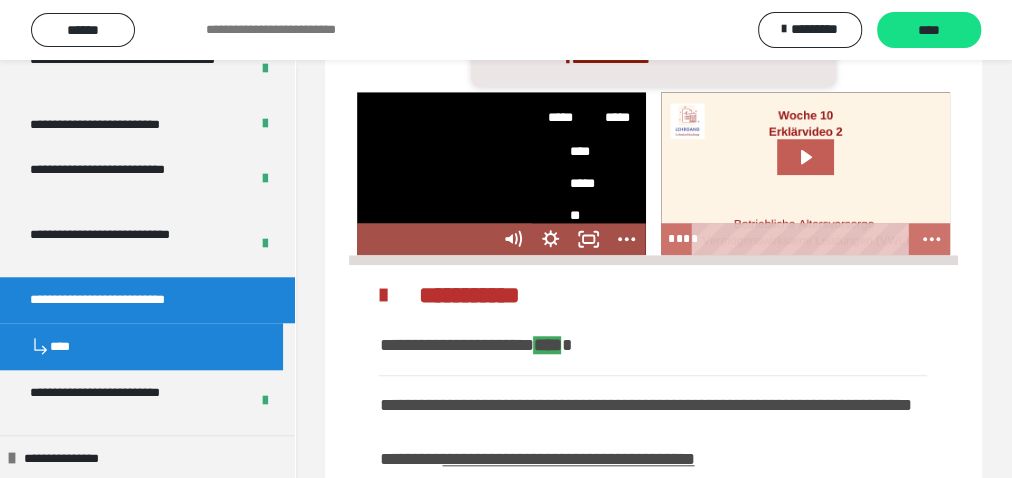 scroll, scrollTop: 106, scrollLeft: 0, axis: vertical 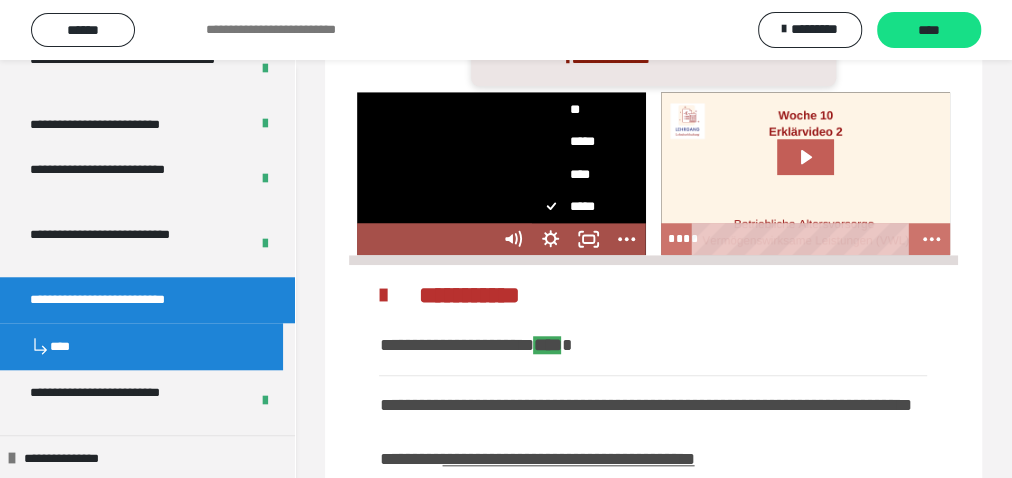 click on "****" at bounding box center (583, 174) 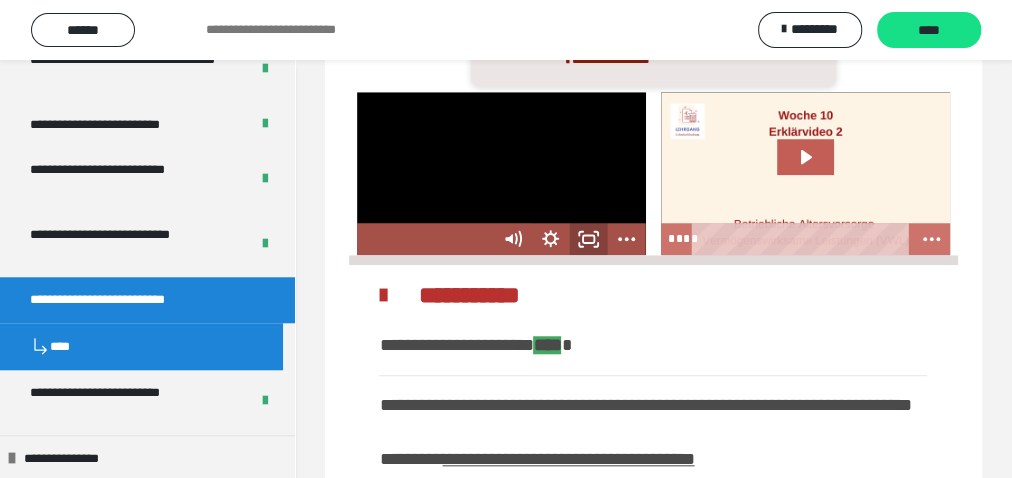 scroll, scrollTop: 0, scrollLeft: 0, axis: both 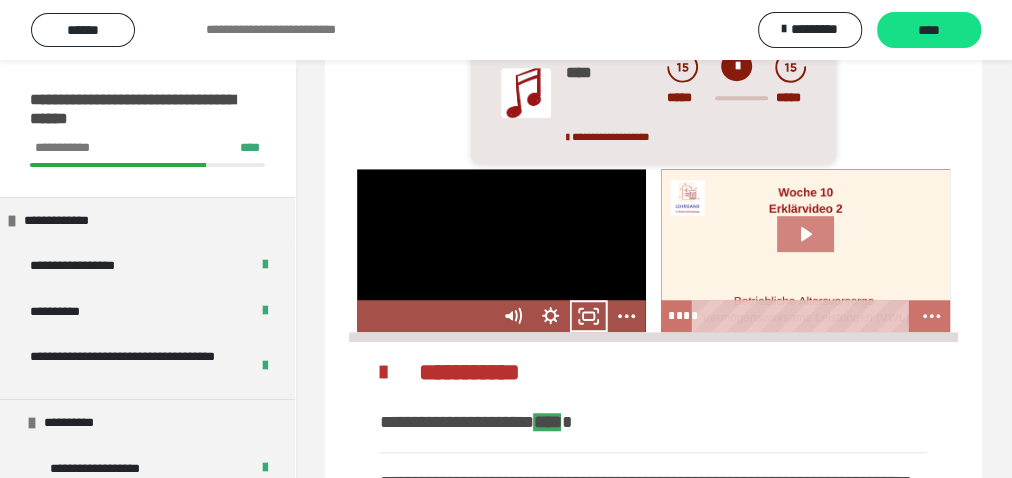 click 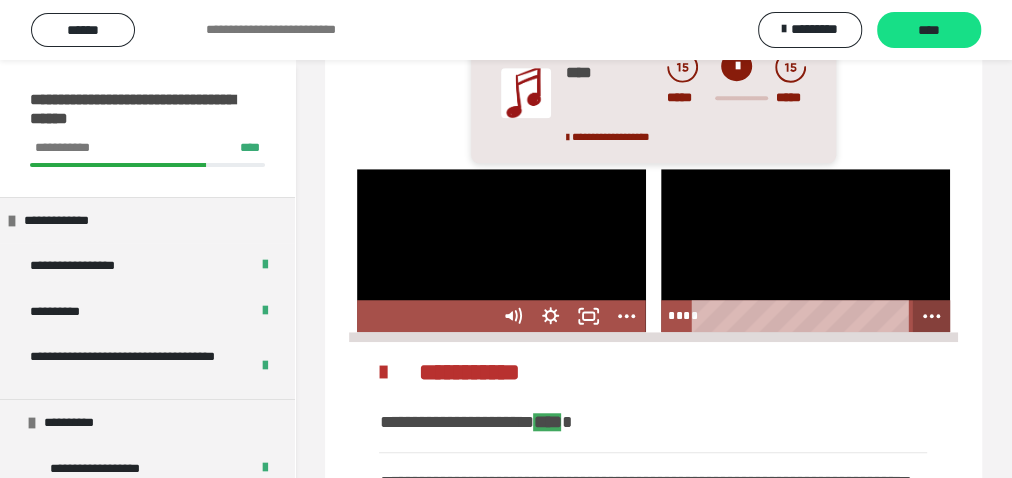 click 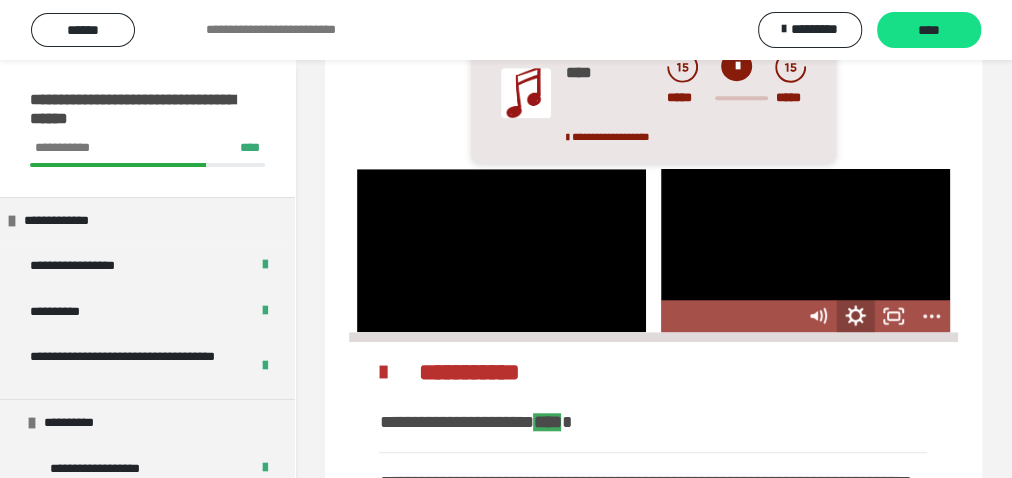 click 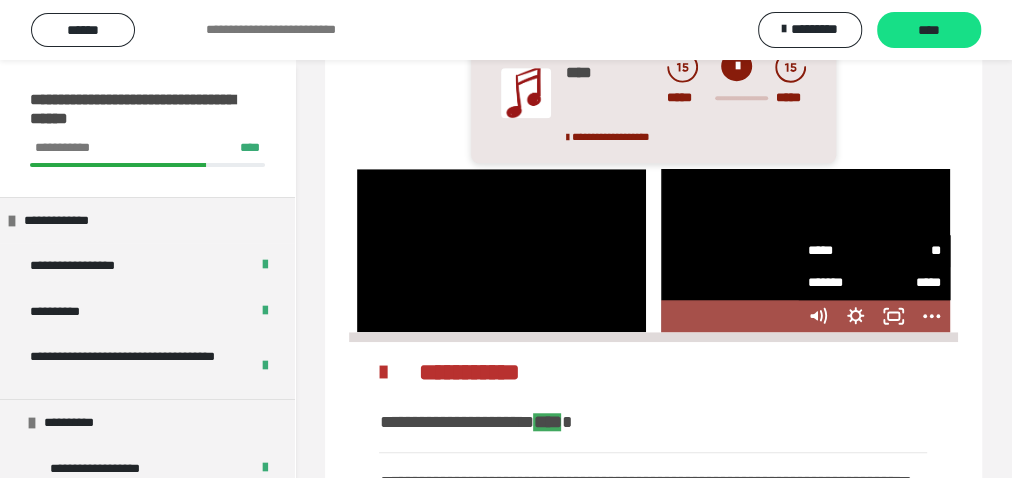 click on "*****" at bounding box center (841, 251) 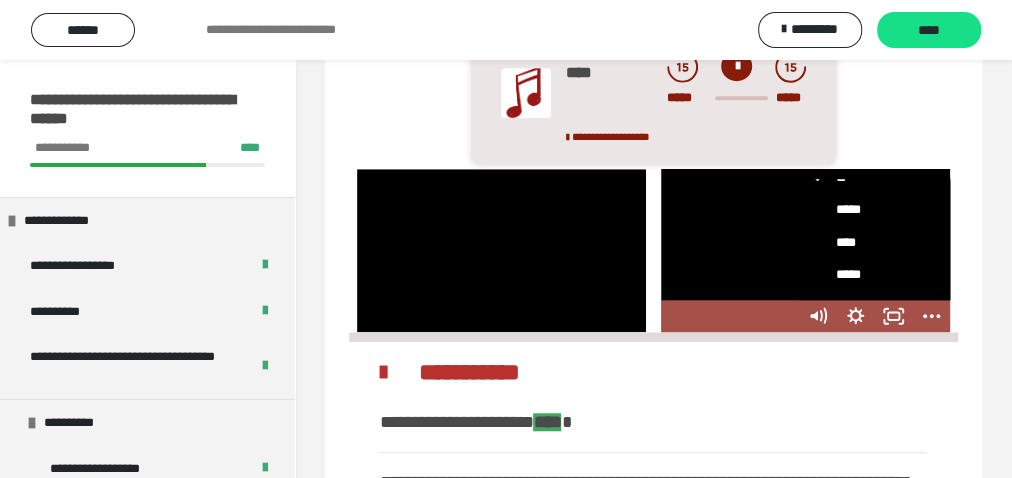 scroll, scrollTop: 170, scrollLeft: 0, axis: vertical 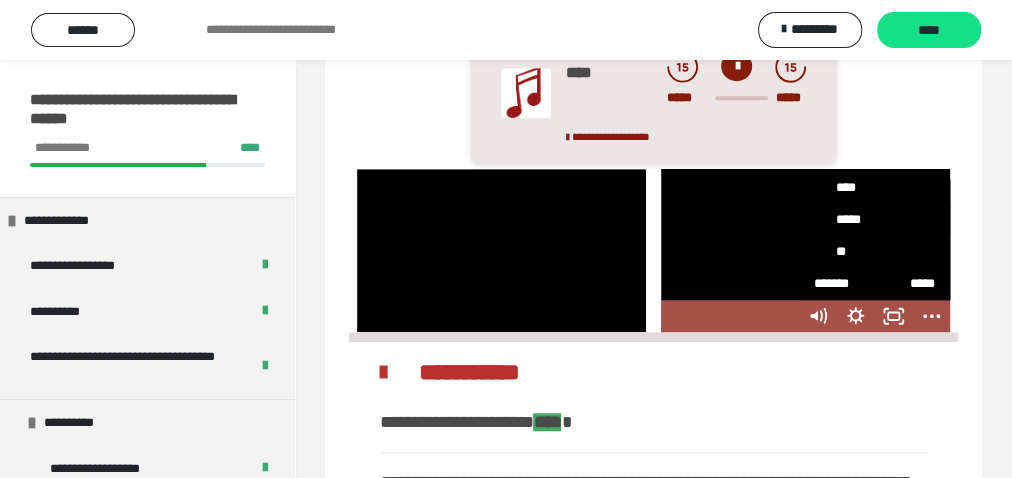 click on "*****" at bounding box center [868, 219] 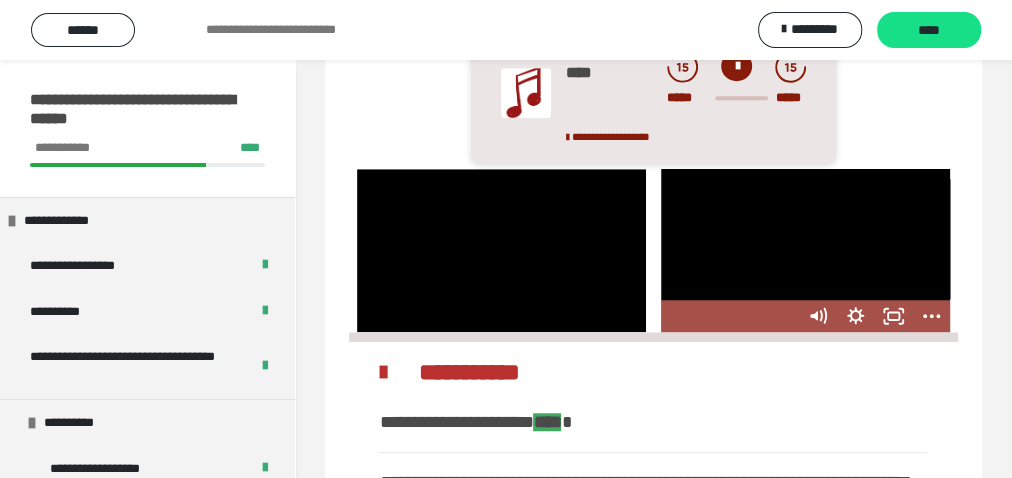 scroll, scrollTop: 0, scrollLeft: 0, axis: both 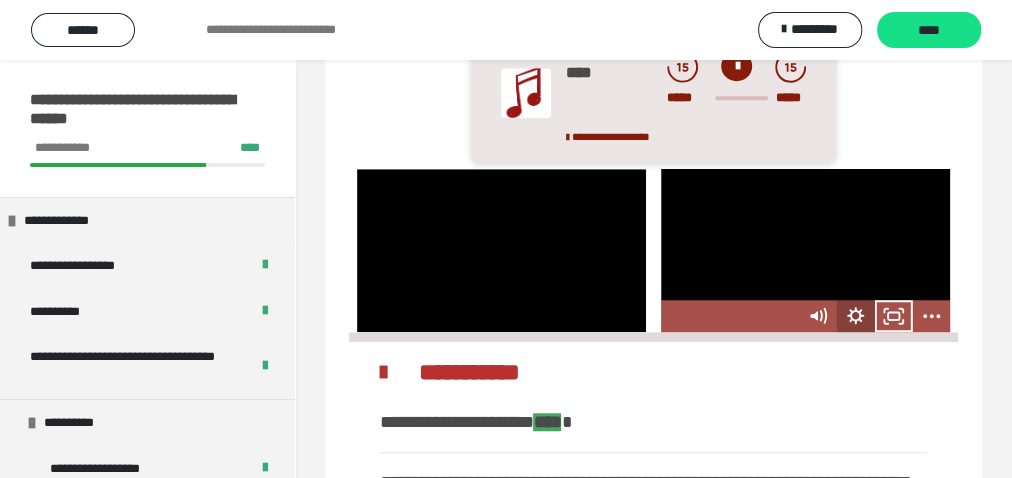click 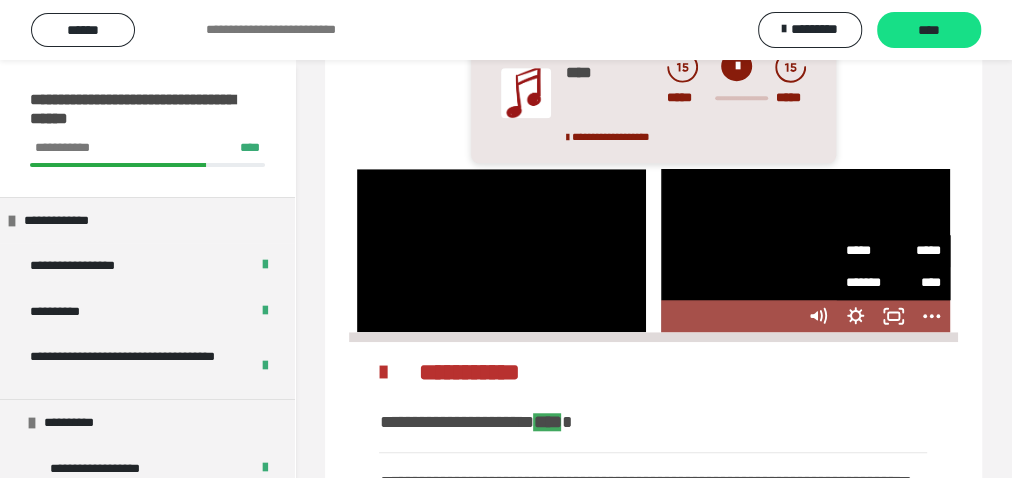 click on "*****" at bounding box center [870, 245] 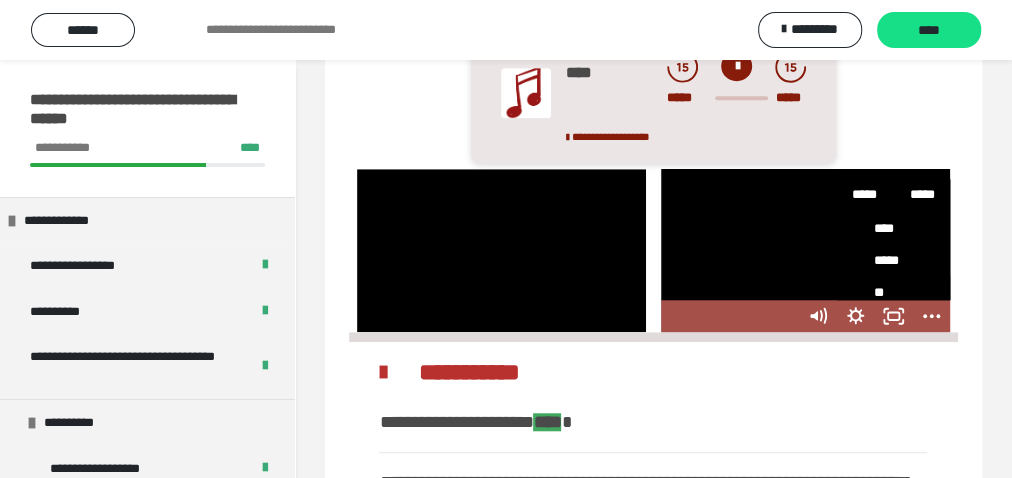 scroll, scrollTop: 106, scrollLeft: 0, axis: vertical 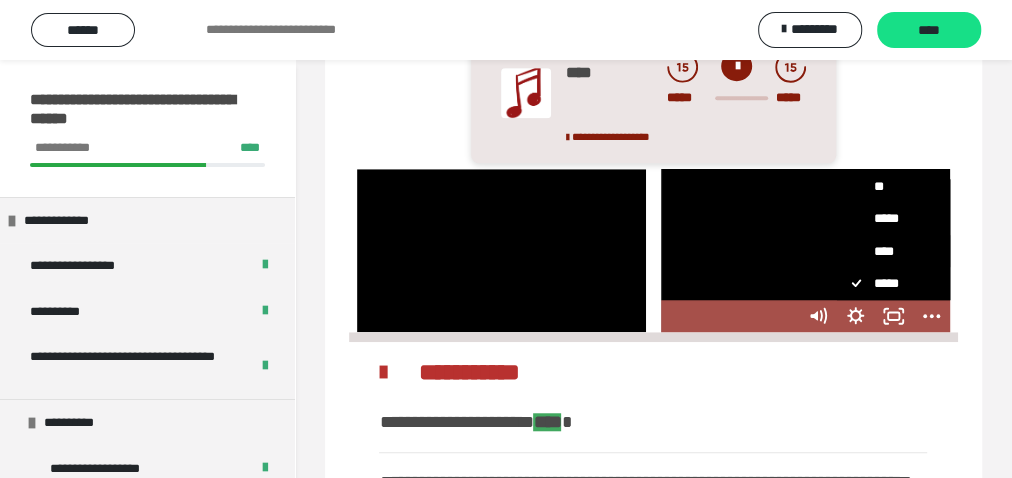 click on "****" at bounding box center (887, 251) 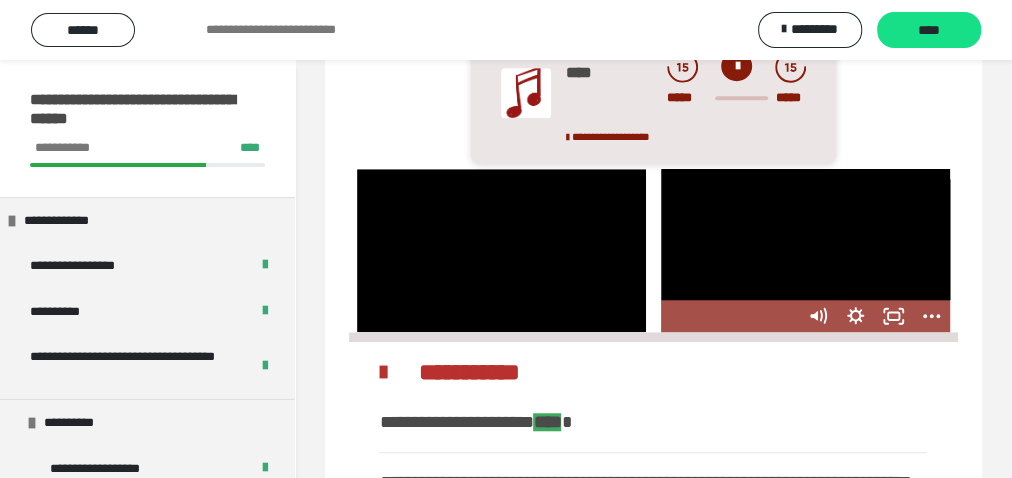 scroll, scrollTop: 0, scrollLeft: 0, axis: both 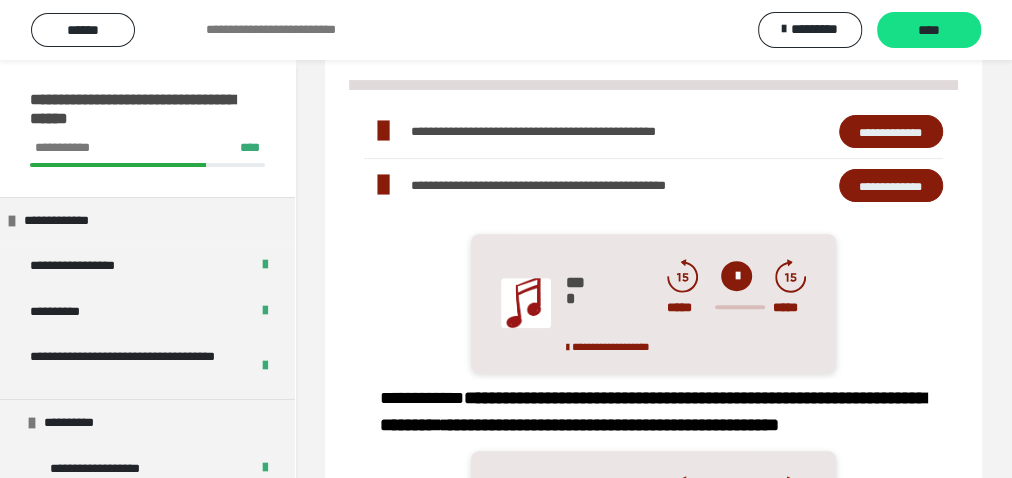 click on "***** *****" at bounding box center [736, 288] 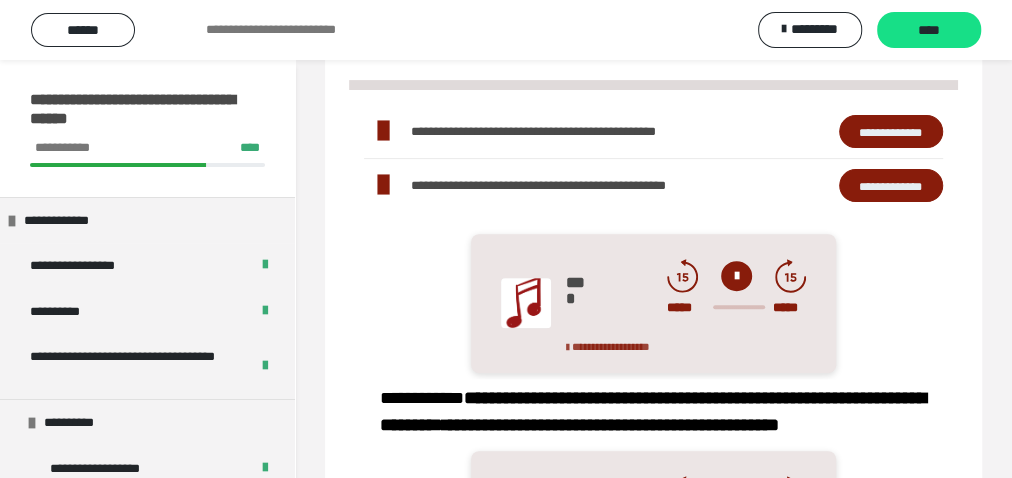 click on "**********" at bounding box center (627, 347) 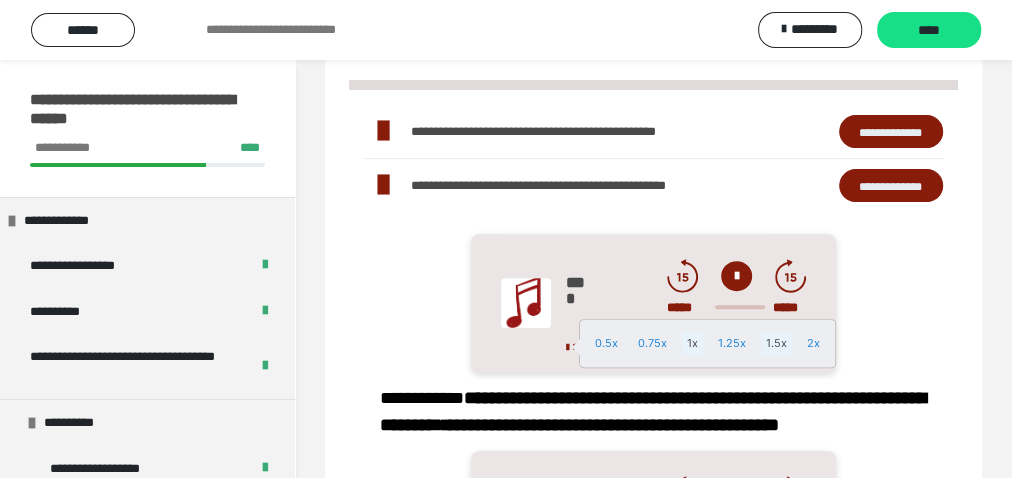 click on "1.5x" at bounding box center [776, 343] 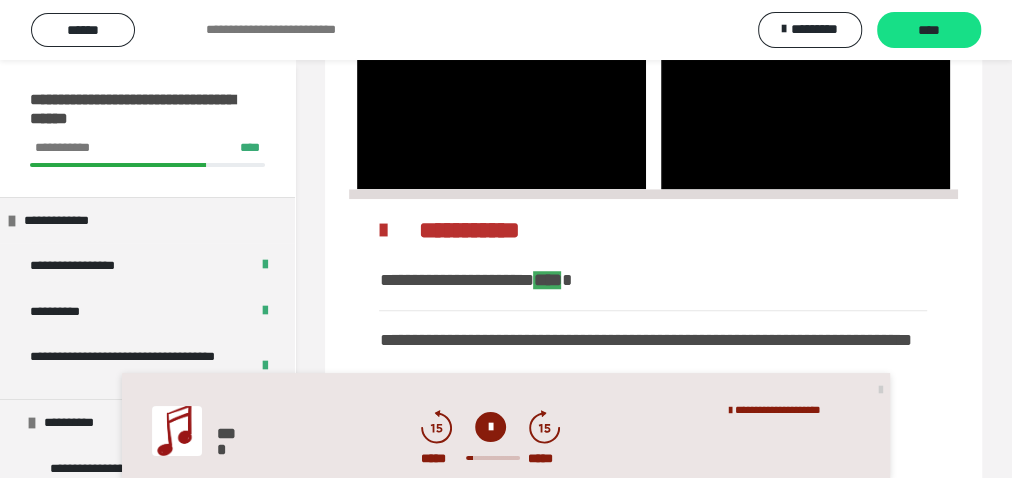 scroll, scrollTop: 447, scrollLeft: 0, axis: vertical 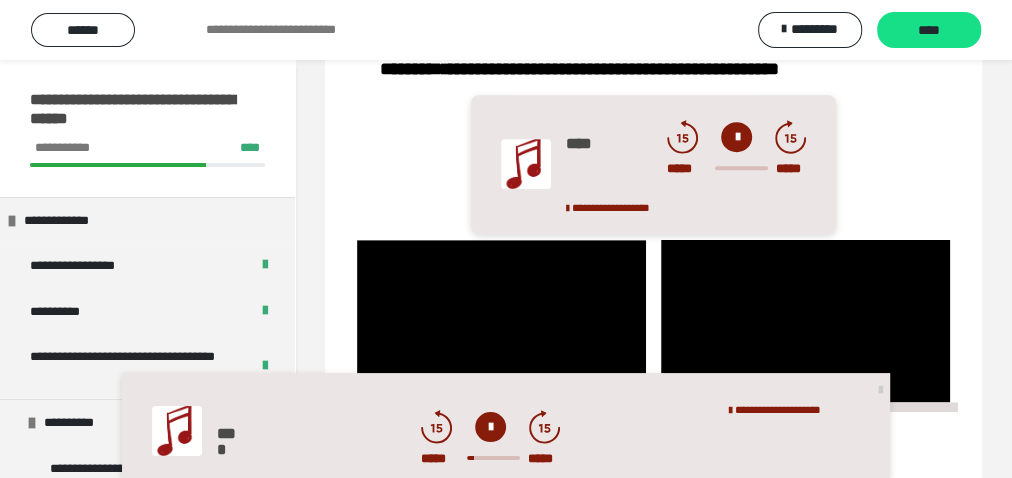 click at bounding box center (490, 427) 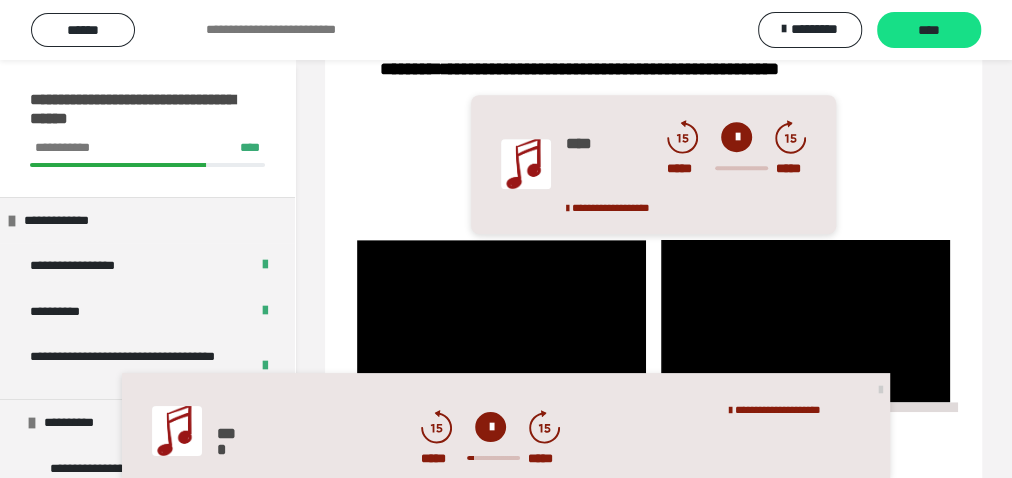 click at bounding box center (490, 427) 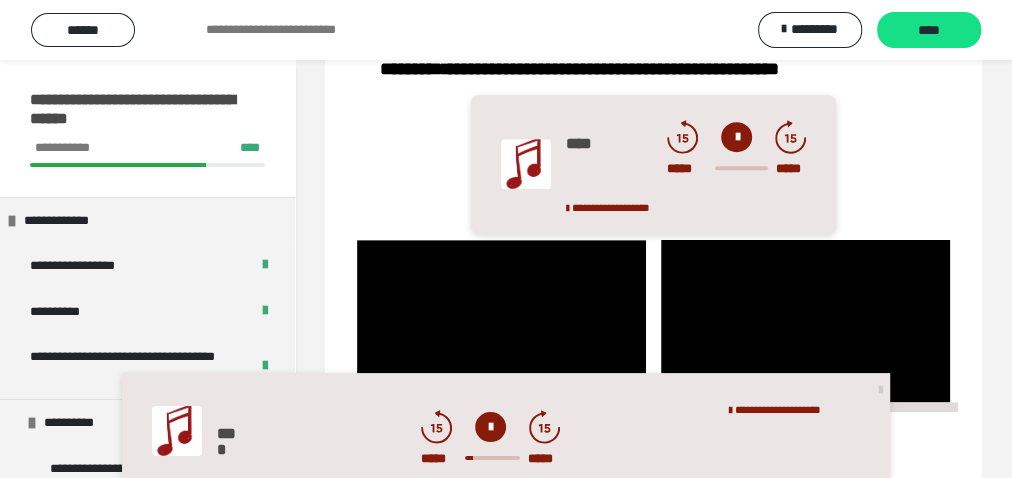 click at bounding box center [490, 427] 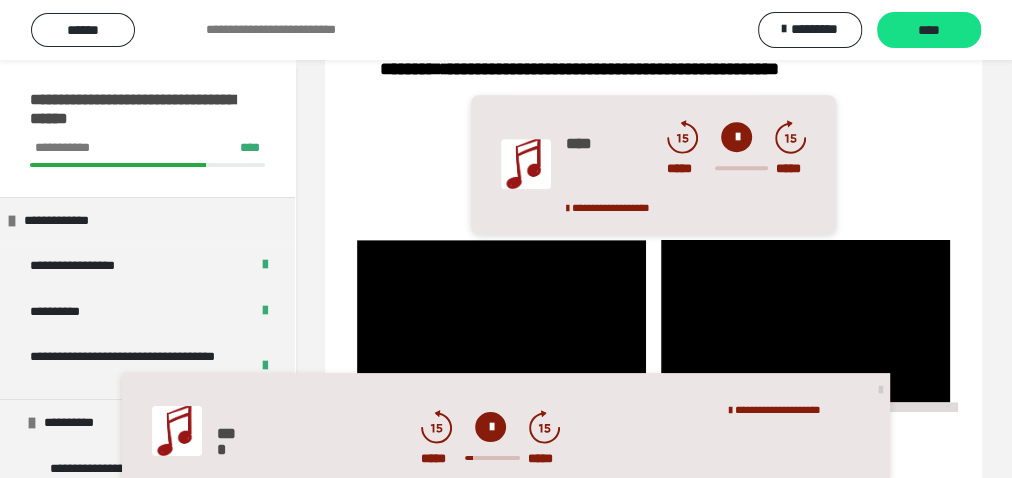 click on "**********" at bounding box center (653, 164) 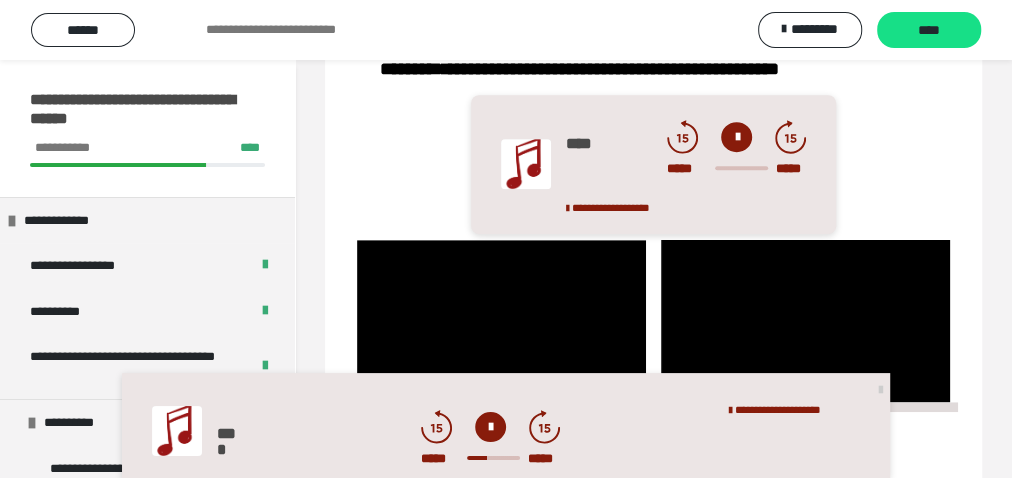 click at bounding box center [493, 458] 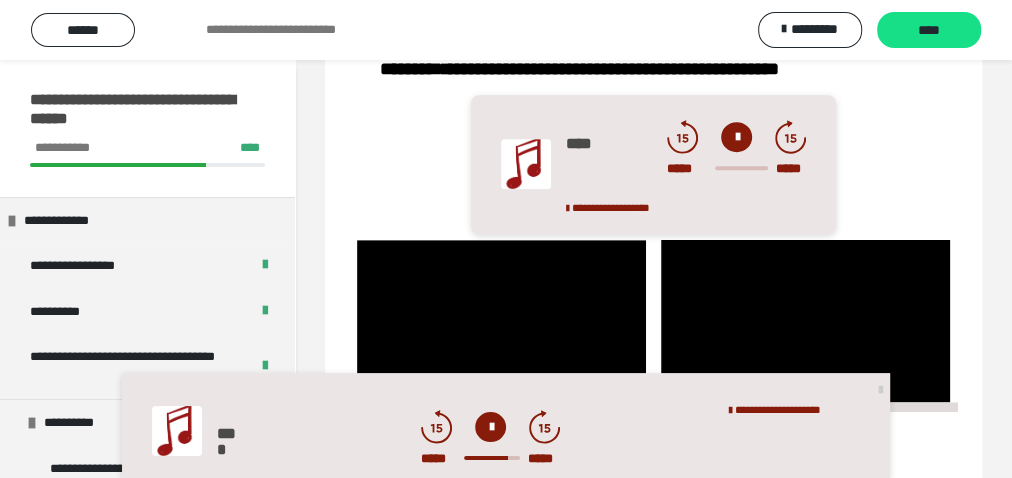 click at bounding box center (490, 427) 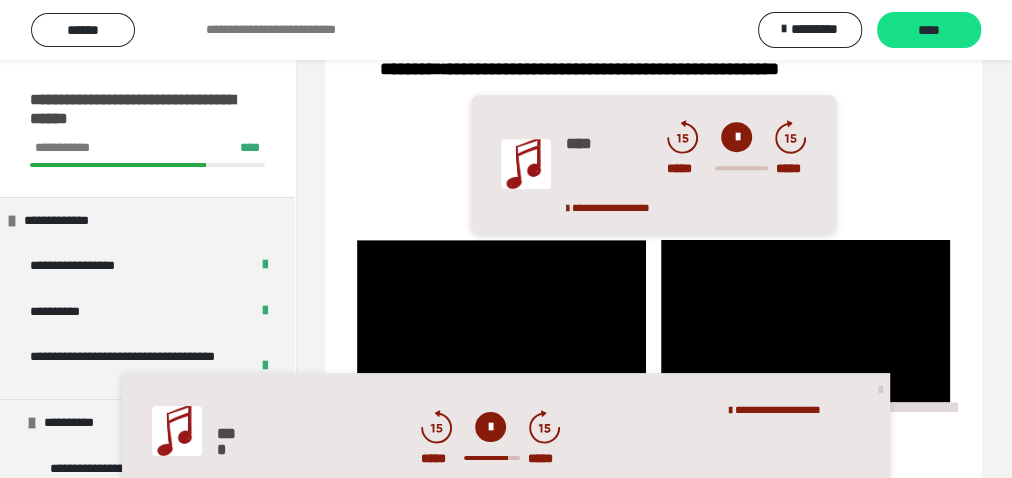 click at bounding box center [490, 427] 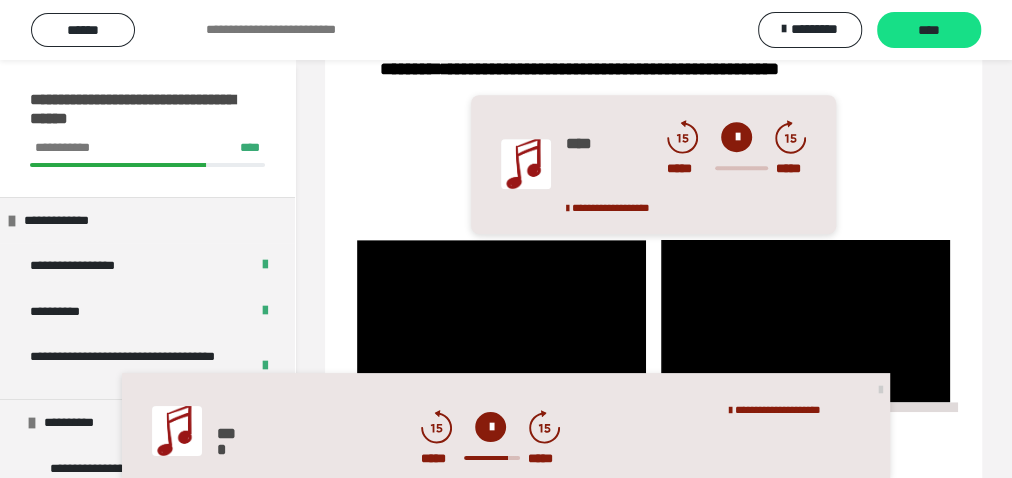 click at bounding box center (490, 427) 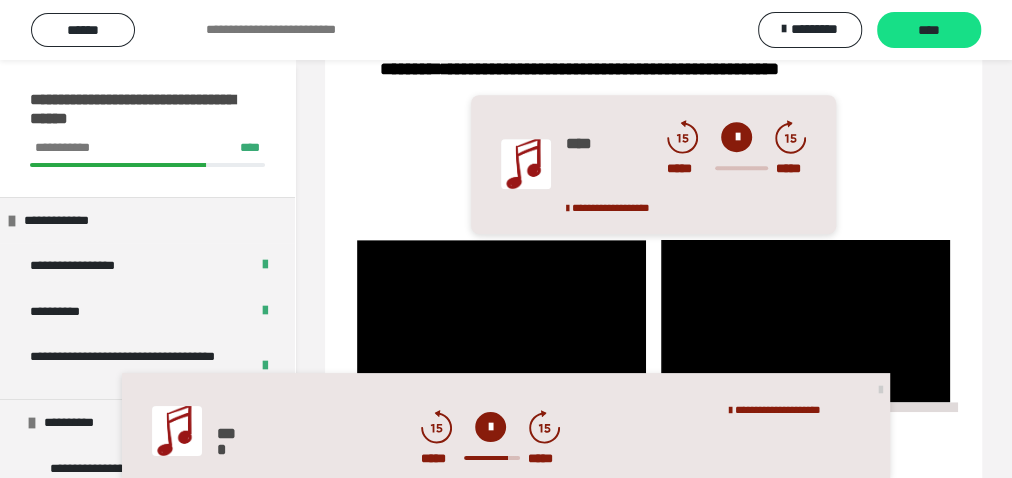 click at bounding box center [490, 427] 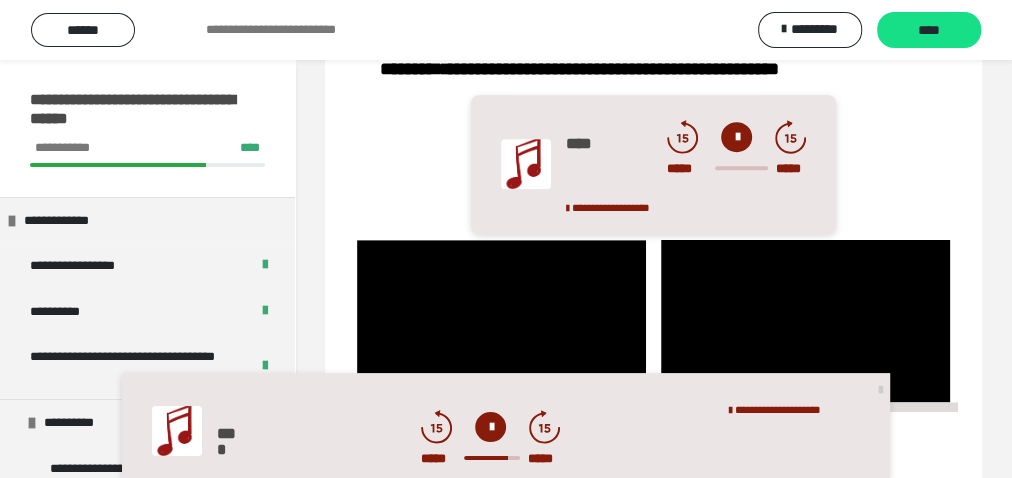 click at bounding box center (490, 427) 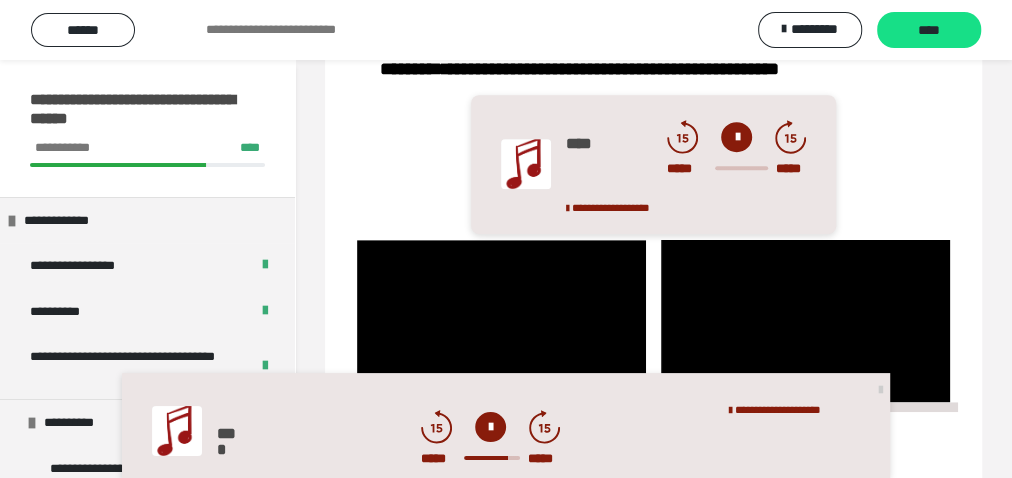 click at bounding box center [490, 427] 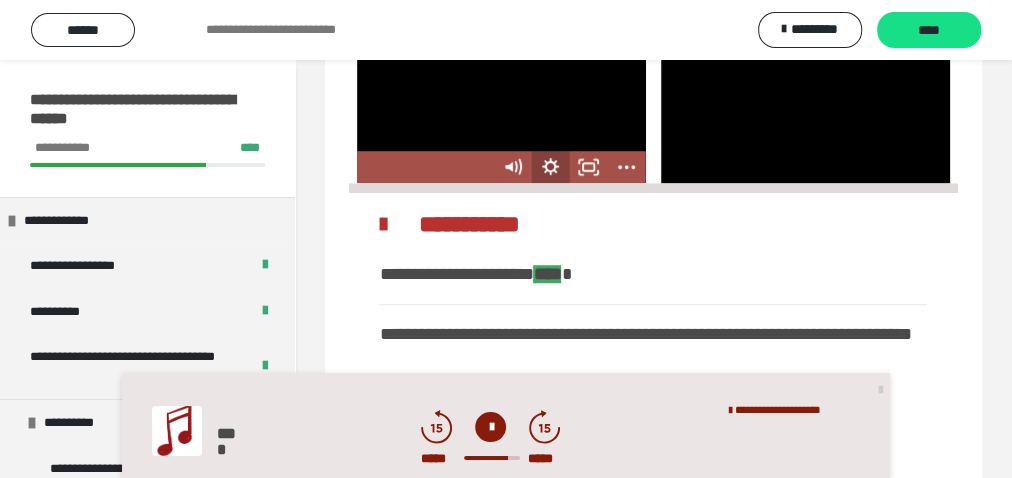 scroll, scrollTop: 767, scrollLeft: 0, axis: vertical 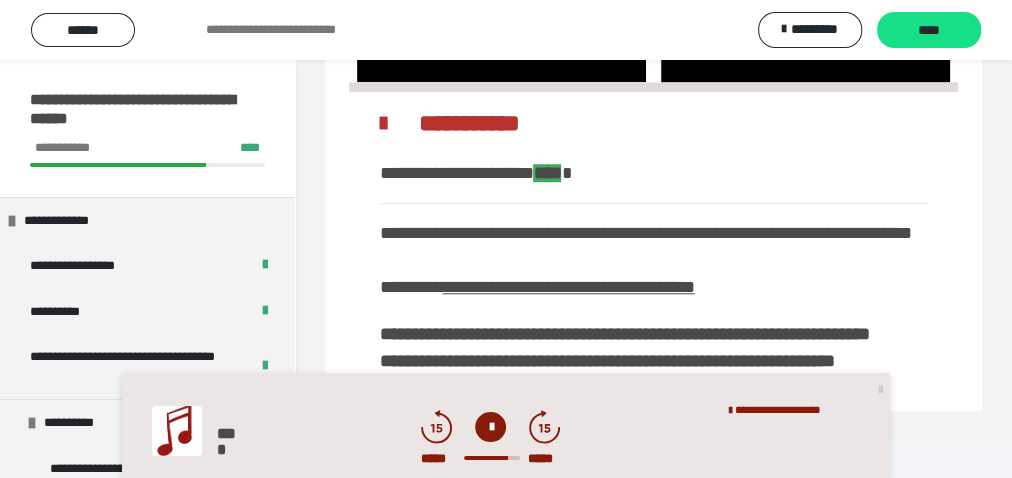 click at bounding box center [490, 427] 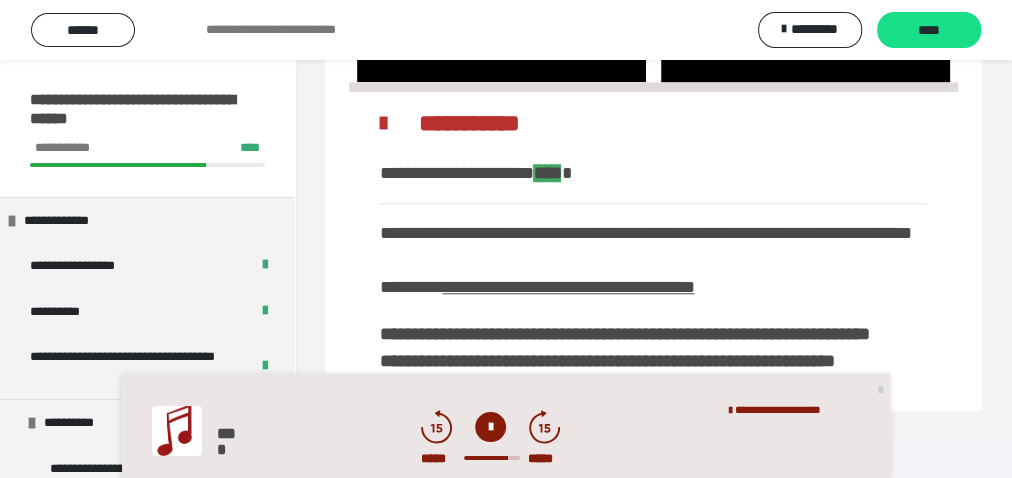 click at bounding box center (490, 427) 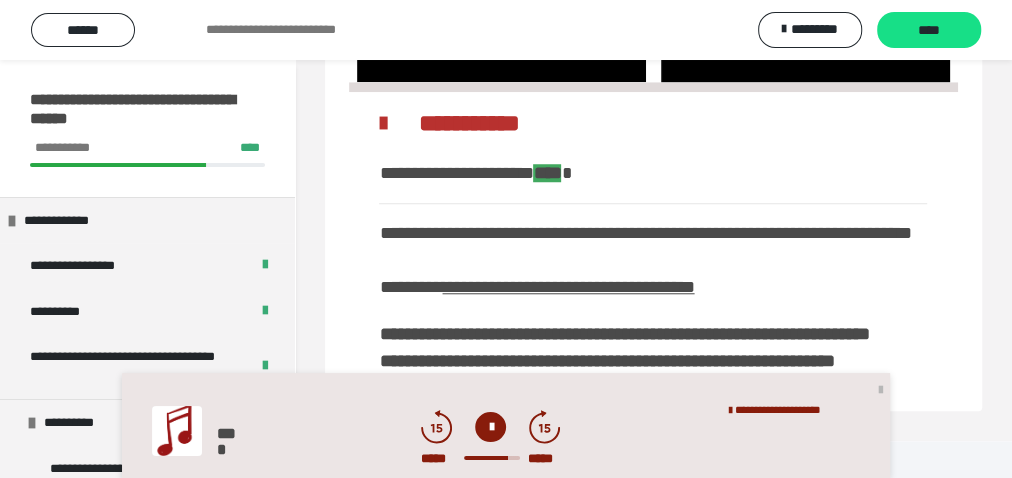 click at bounding box center (881, 389) 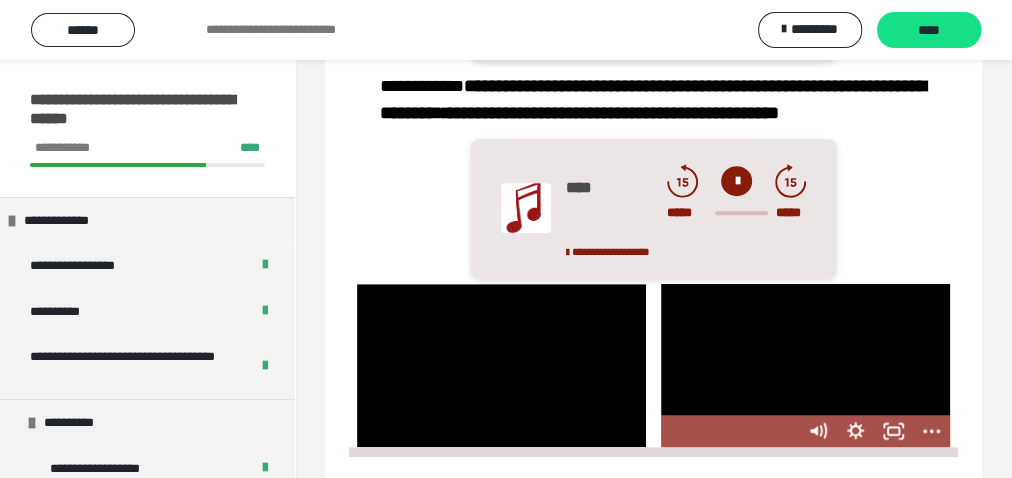 scroll, scrollTop: 234, scrollLeft: 0, axis: vertical 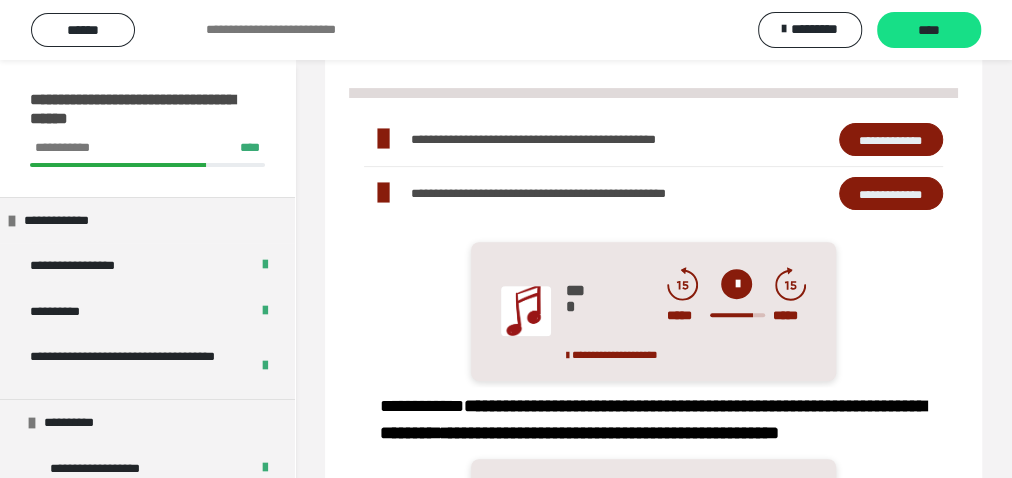 click at bounding box center [736, 284] 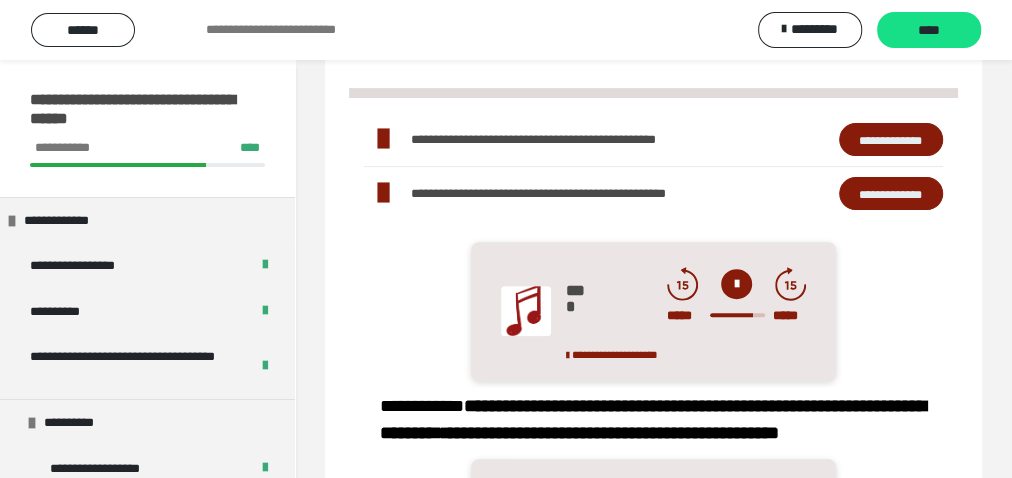 click at bounding box center (736, 284) 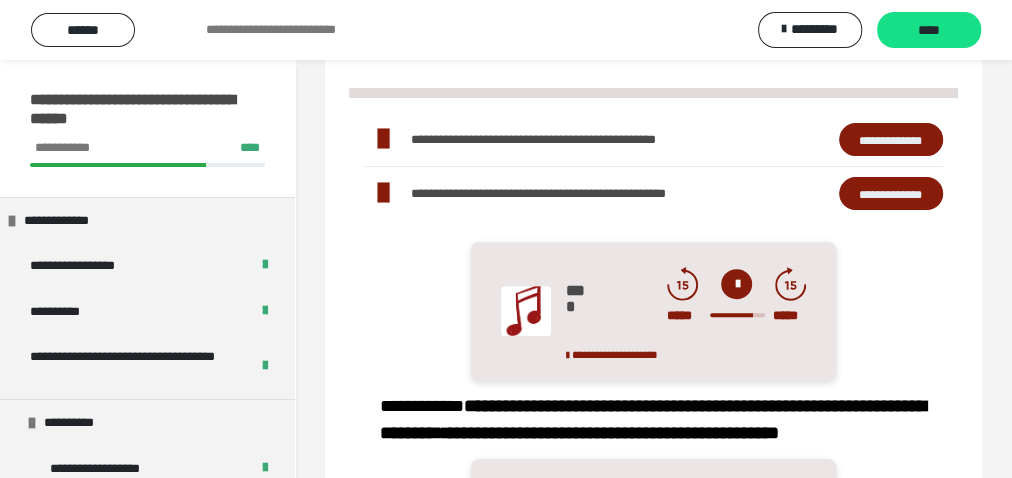 click at bounding box center (736, 284) 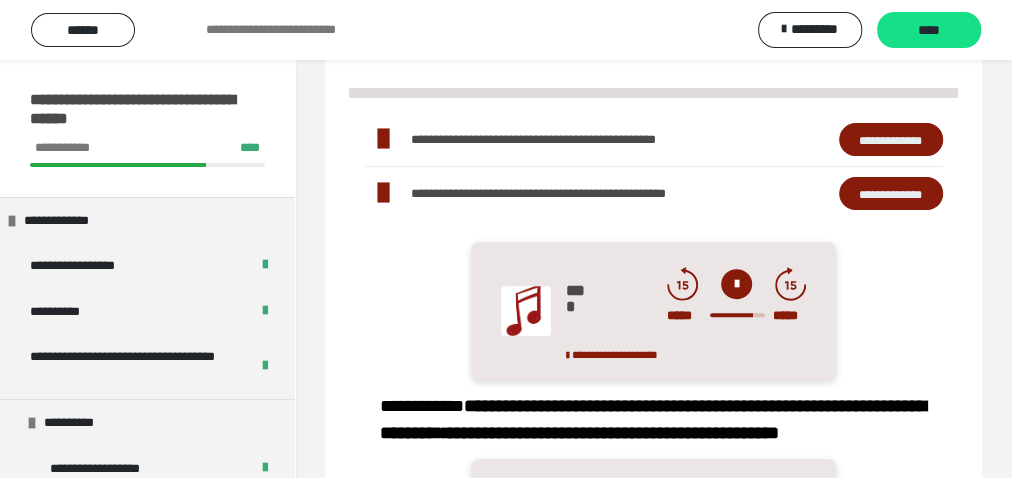 click at bounding box center [736, 284] 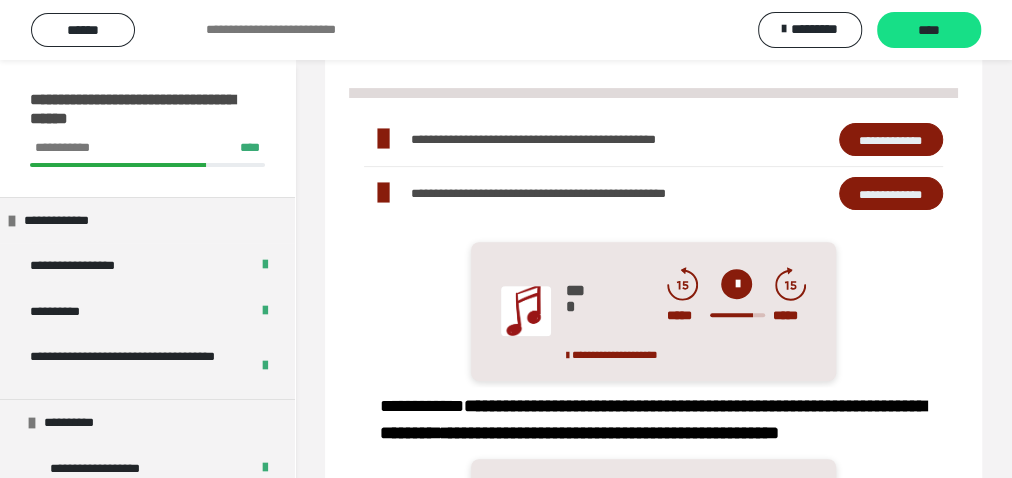 click at bounding box center (736, 284) 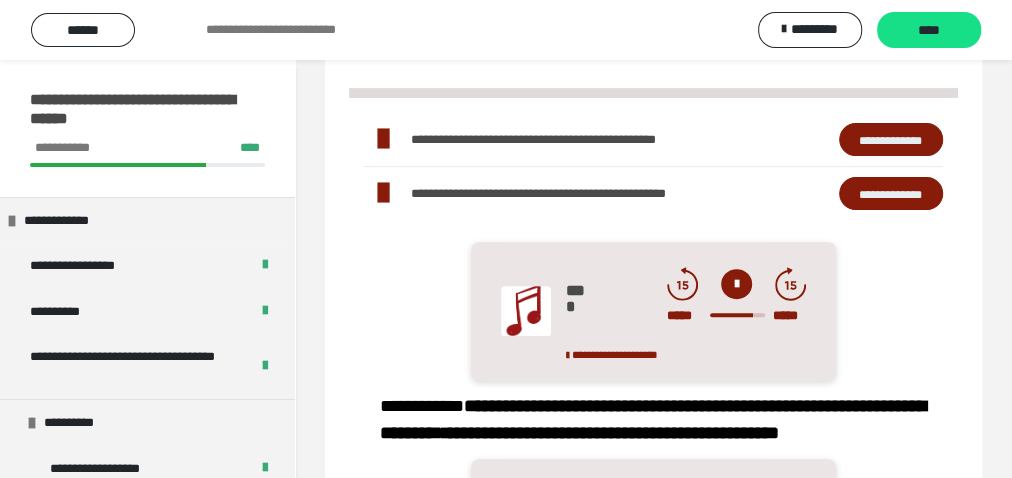 drag, startPoint x: 736, startPoint y: 271, endPoint x: 727, endPoint y: 293, distance: 23.769728 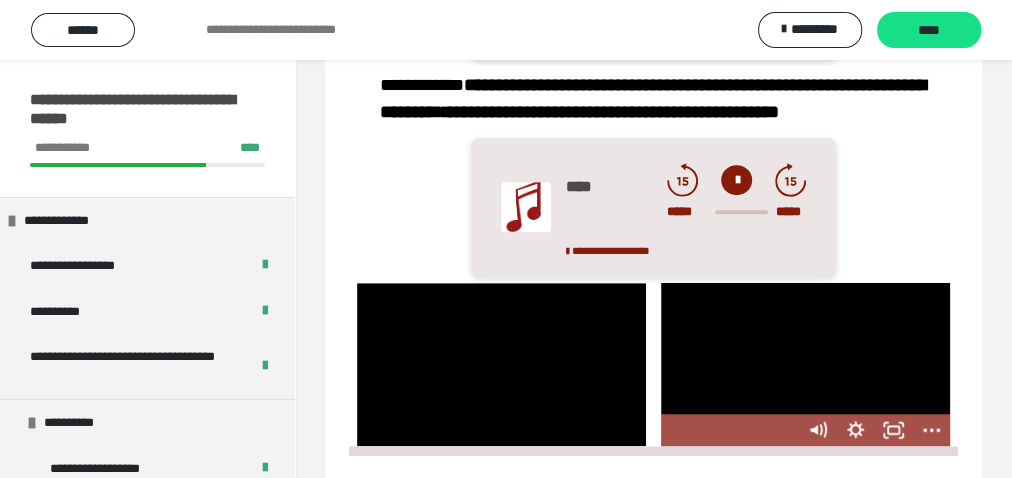 scroll, scrollTop: 447, scrollLeft: 0, axis: vertical 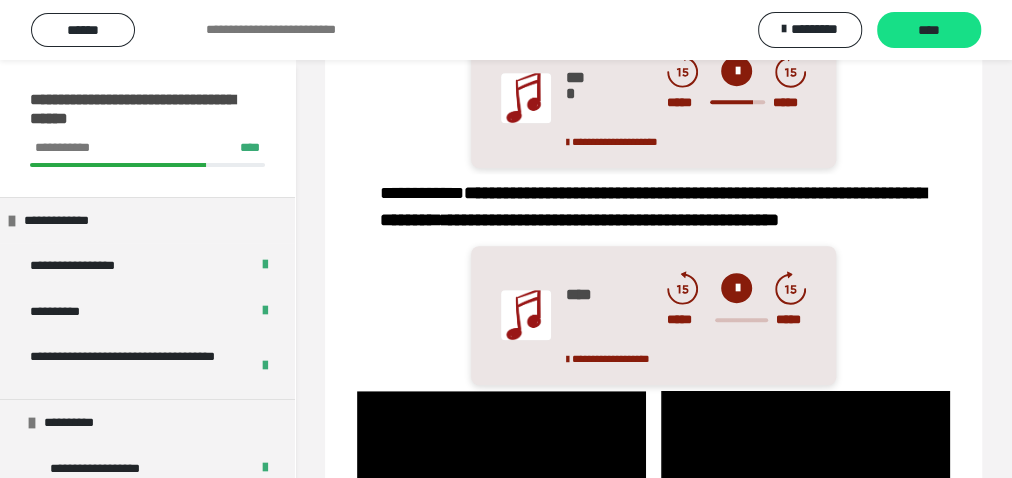 click at bounding box center [736, 288] 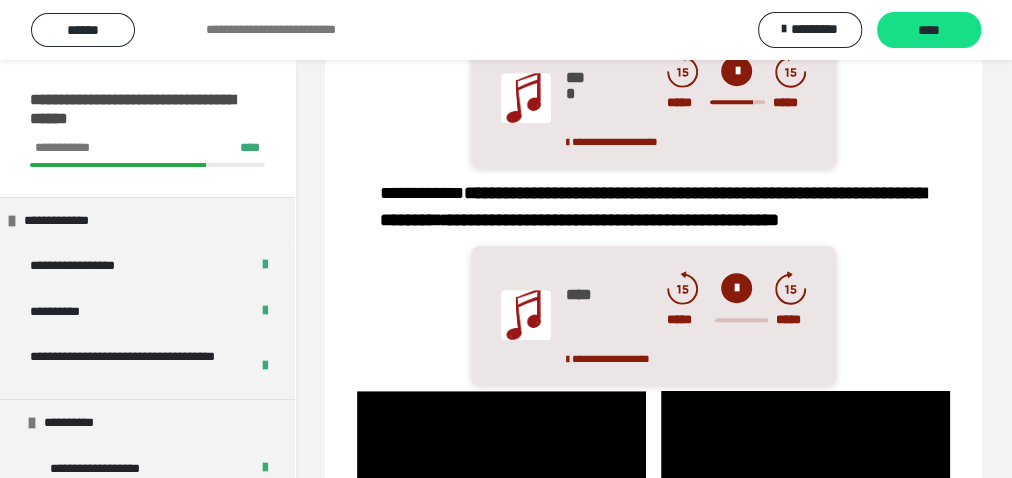 click at bounding box center [736, 288] 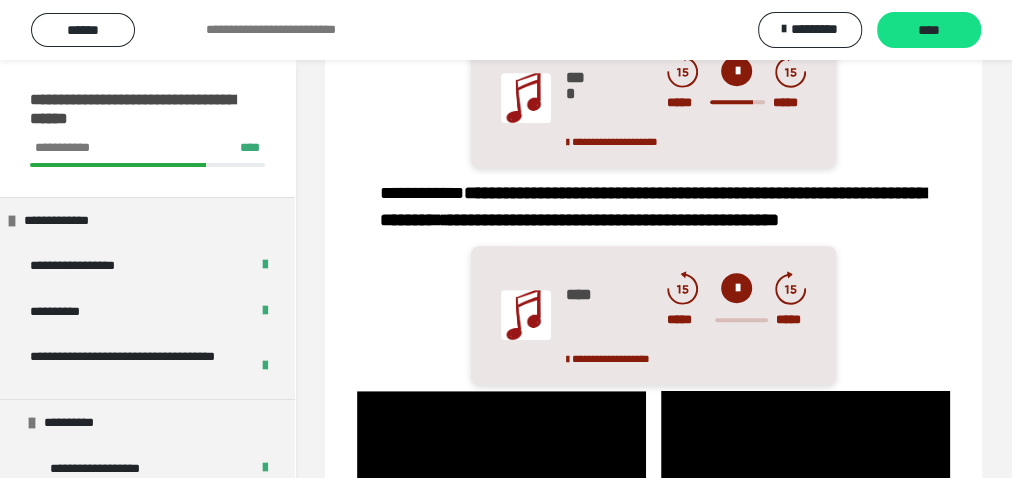 drag, startPoint x: 745, startPoint y: 325, endPoint x: 724, endPoint y: 294, distance: 37.44329 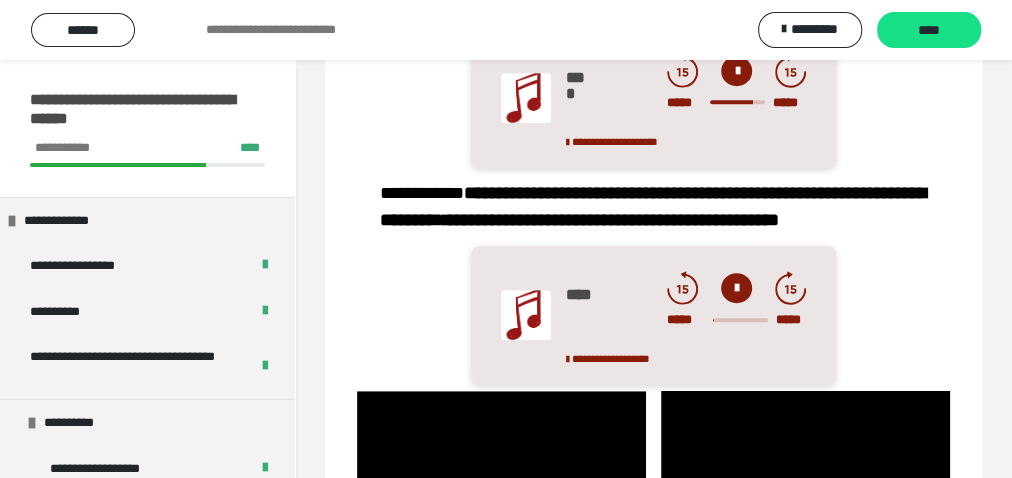 click at bounding box center [736, 288] 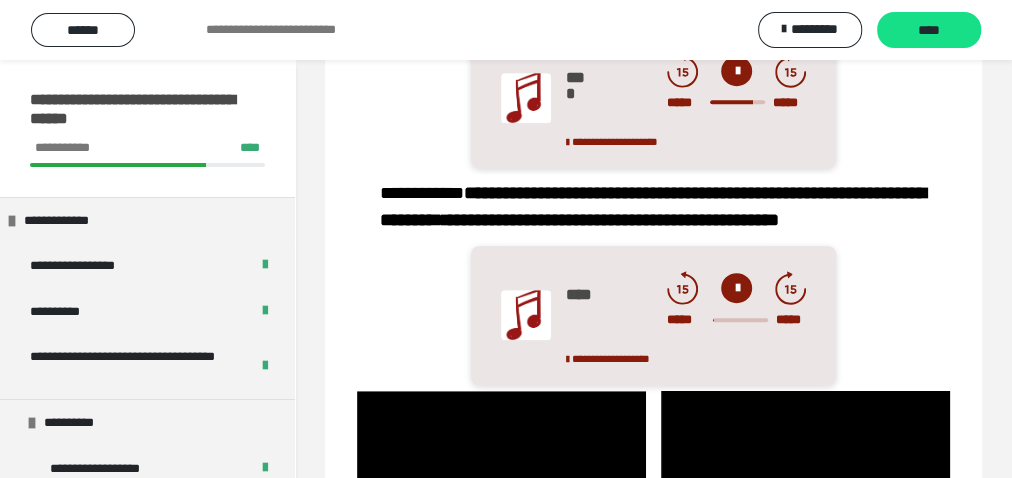 click at bounding box center [736, 288] 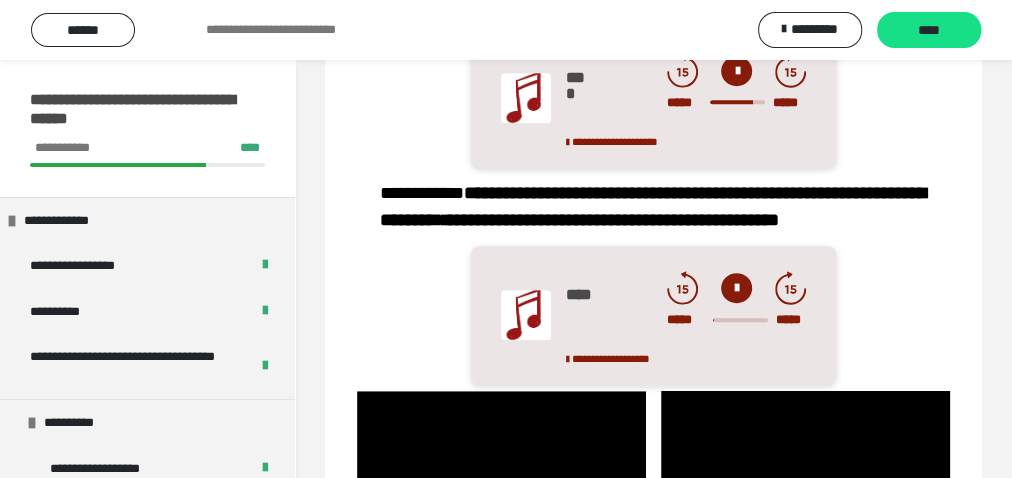 click at bounding box center [736, 288] 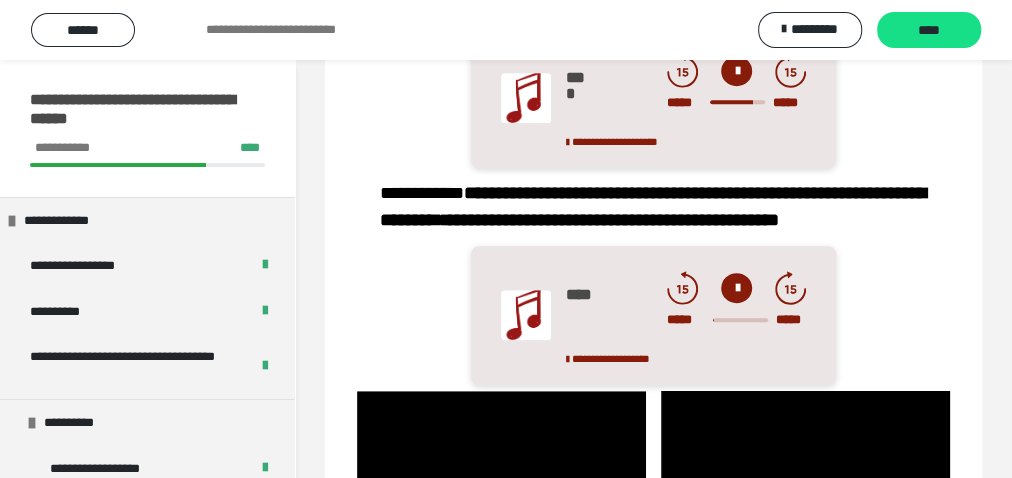 click at bounding box center (740, 320) 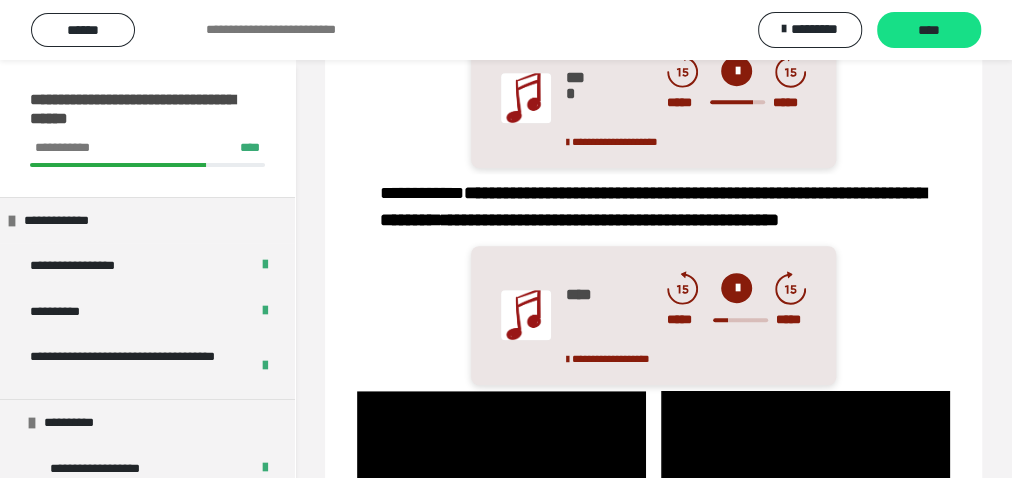 click at bounding box center [736, 288] 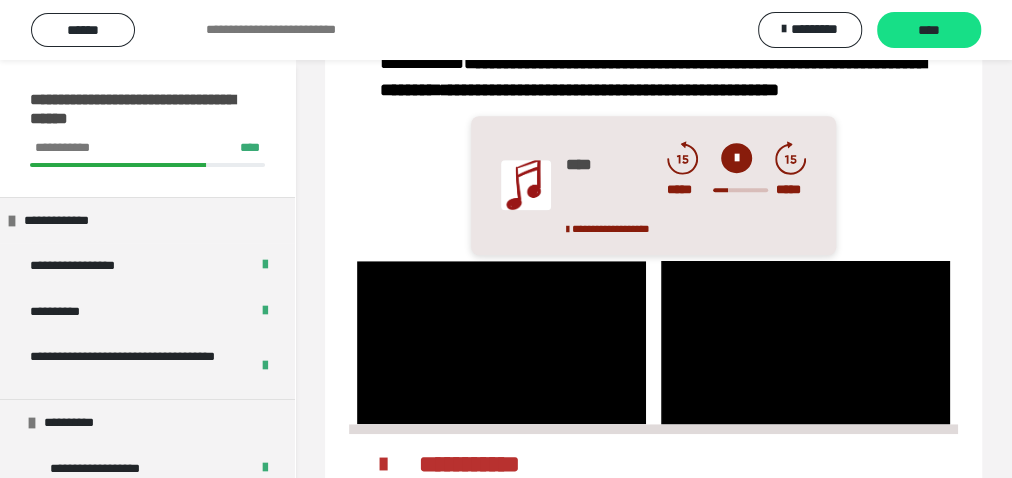 scroll, scrollTop: 554, scrollLeft: 0, axis: vertical 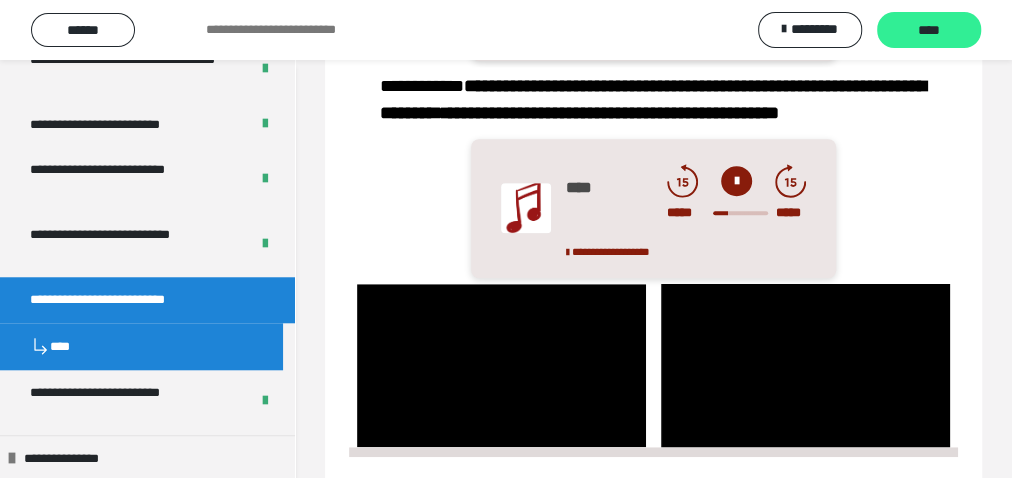 click on "****" at bounding box center [929, 31] 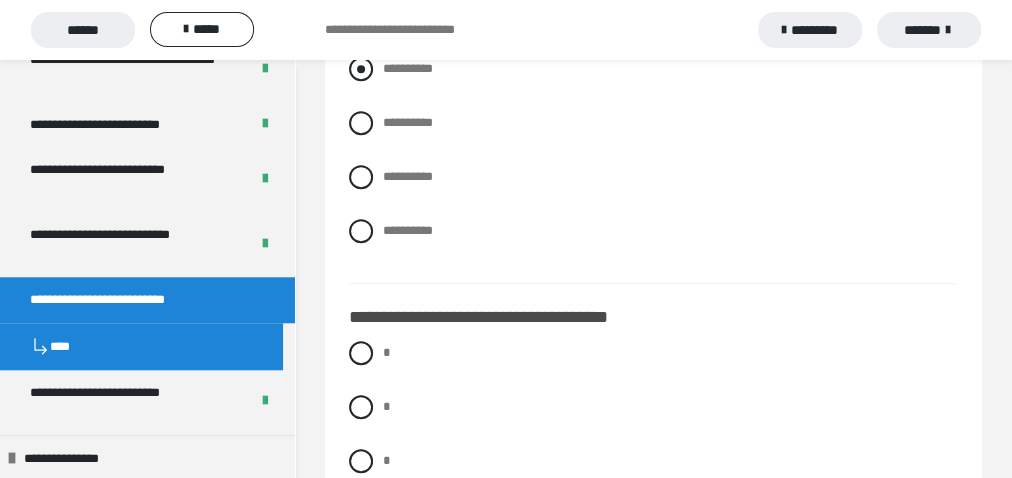 scroll, scrollTop: 533, scrollLeft: 0, axis: vertical 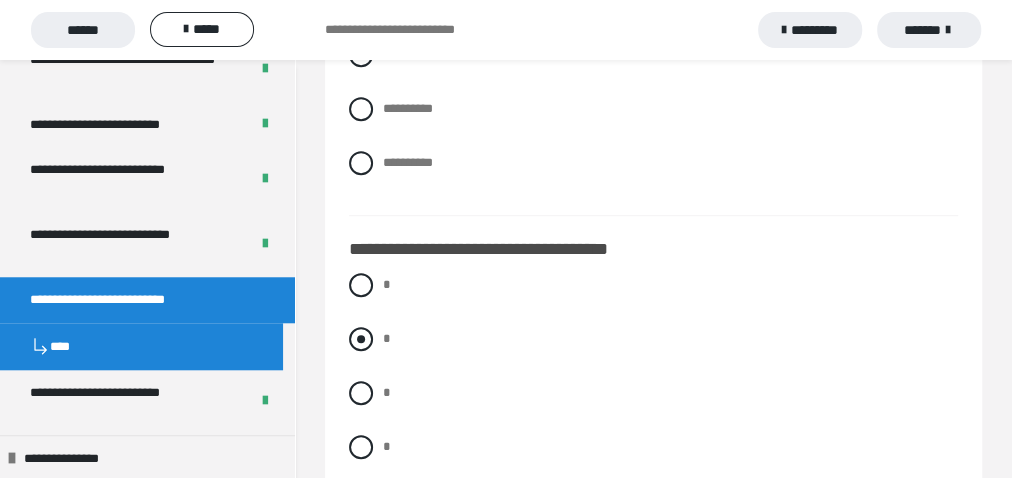click at bounding box center (361, 339) 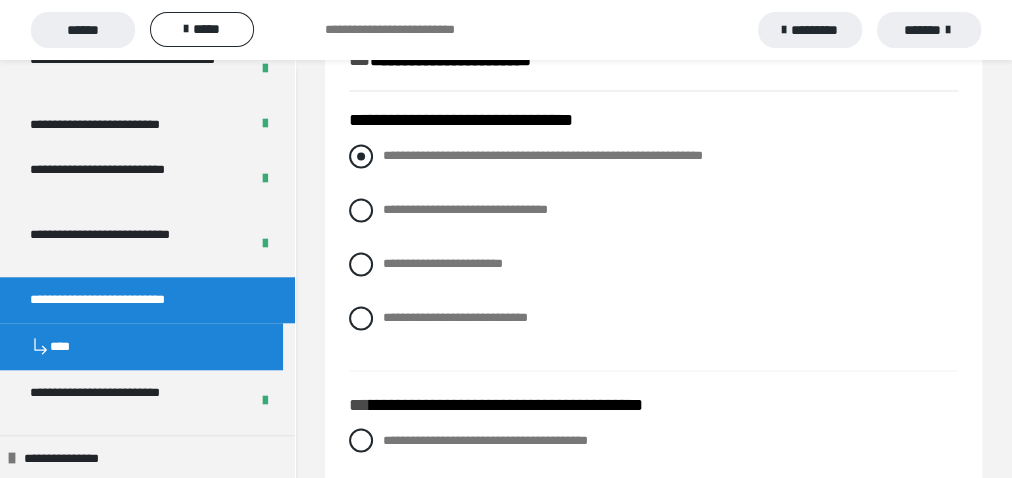scroll, scrollTop: 1600, scrollLeft: 0, axis: vertical 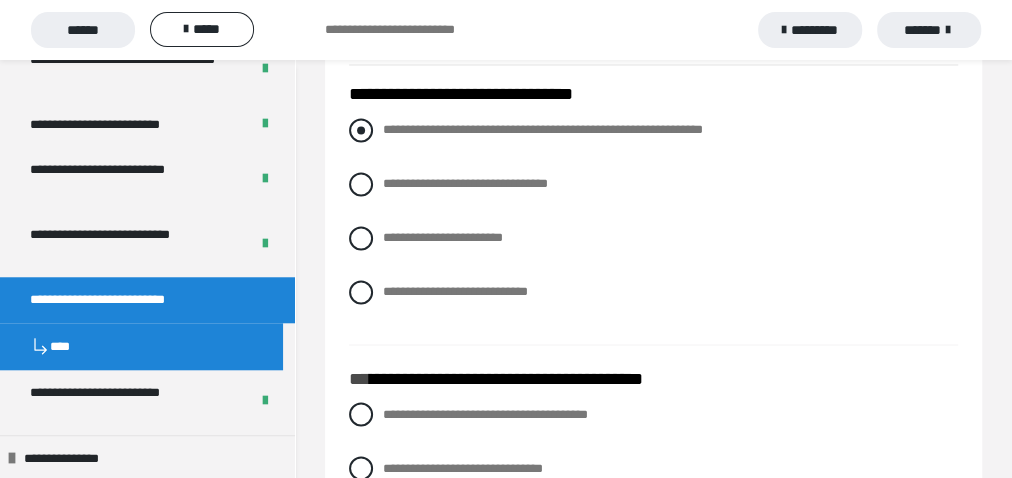 click at bounding box center [361, 130] 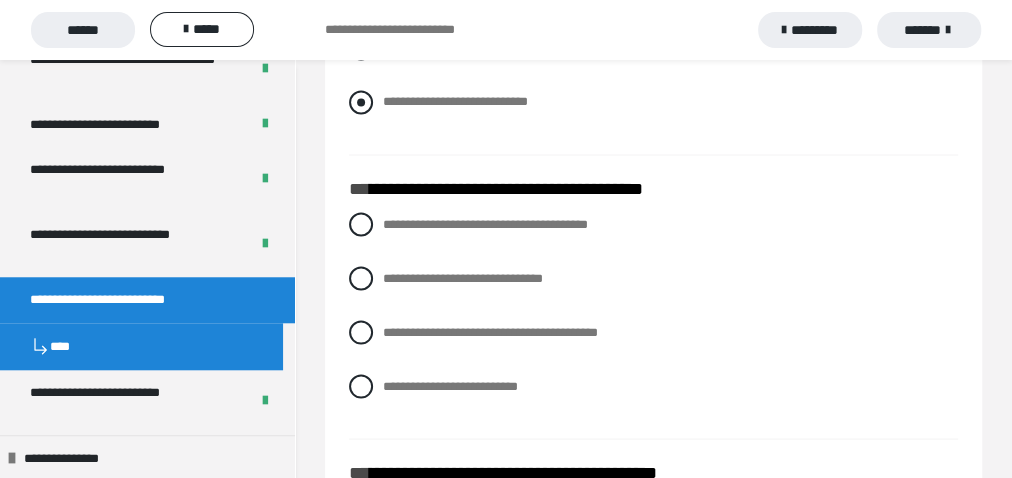 scroll, scrollTop: 1813, scrollLeft: 0, axis: vertical 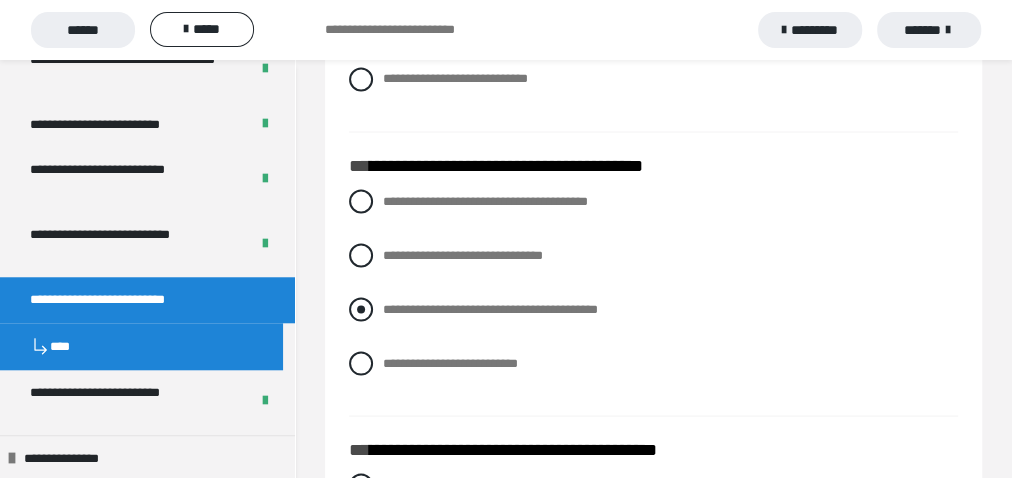 click at bounding box center (361, 309) 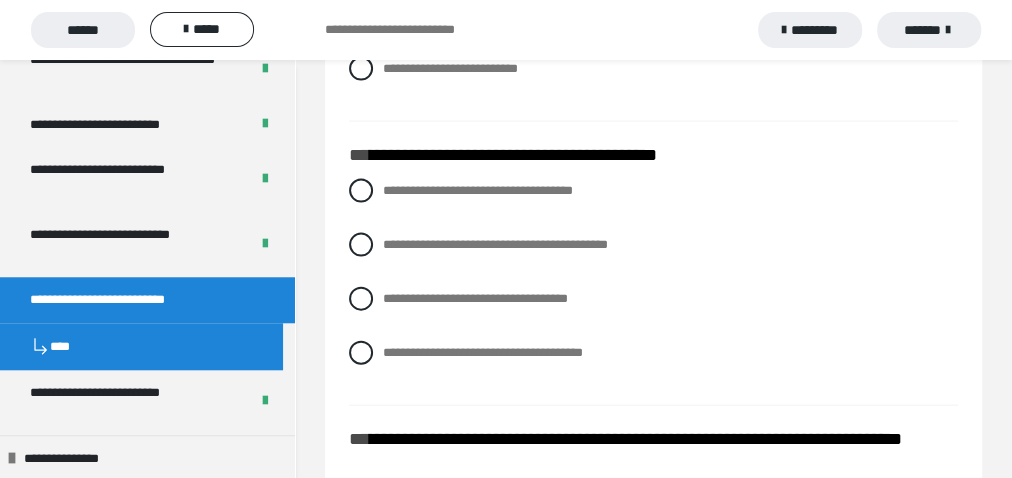 scroll, scrollTop: 2133, scrollLeft: 0, axis: vertical 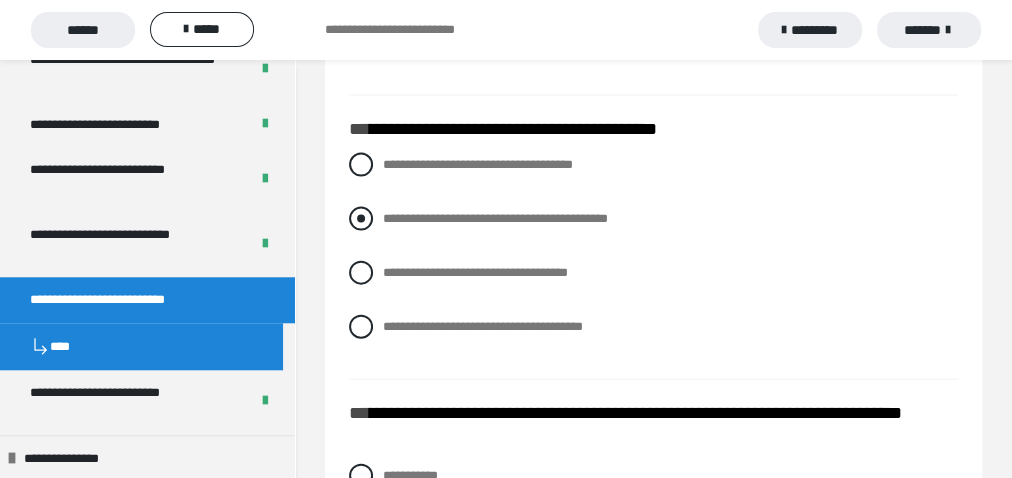 click at bounding box center (361, 219) 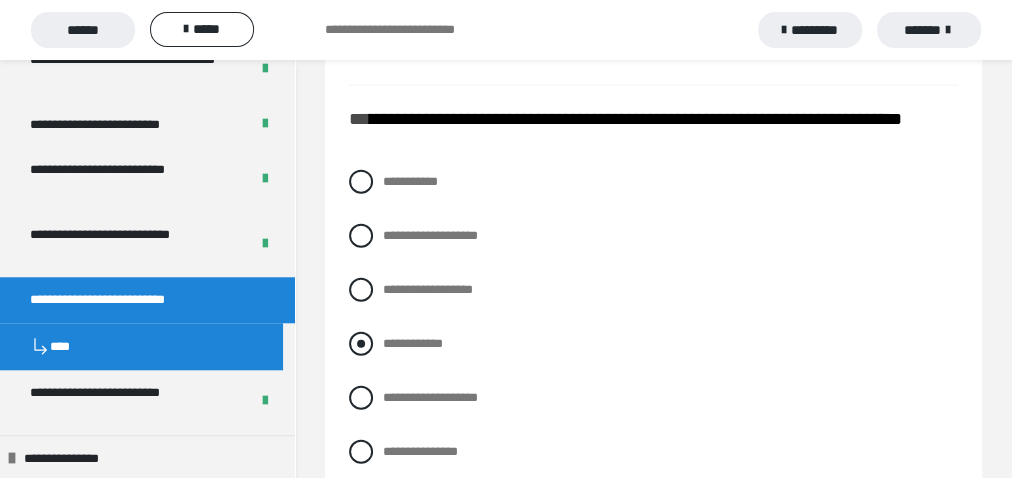 scroll, scrollTop: 2453, scrollLeft: 0, axis: vertical 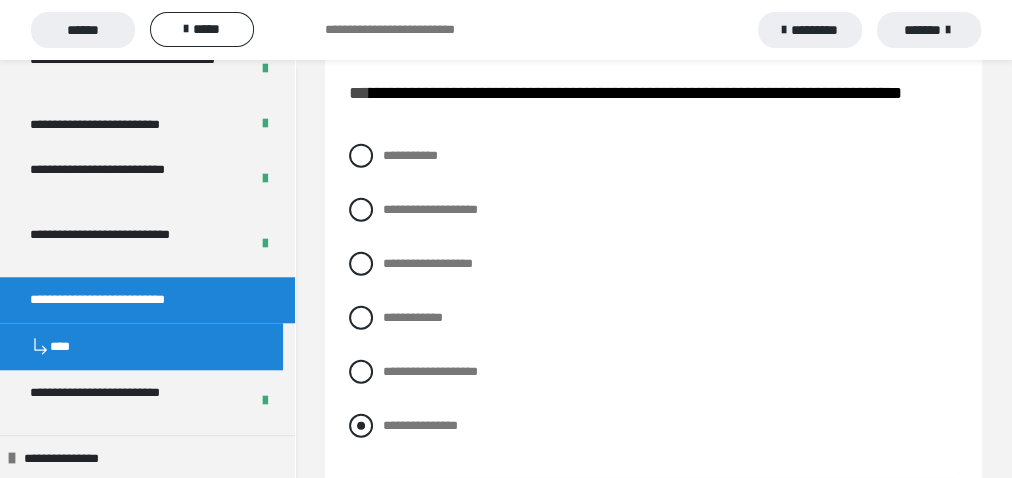 click at bounding box center (361, 426) 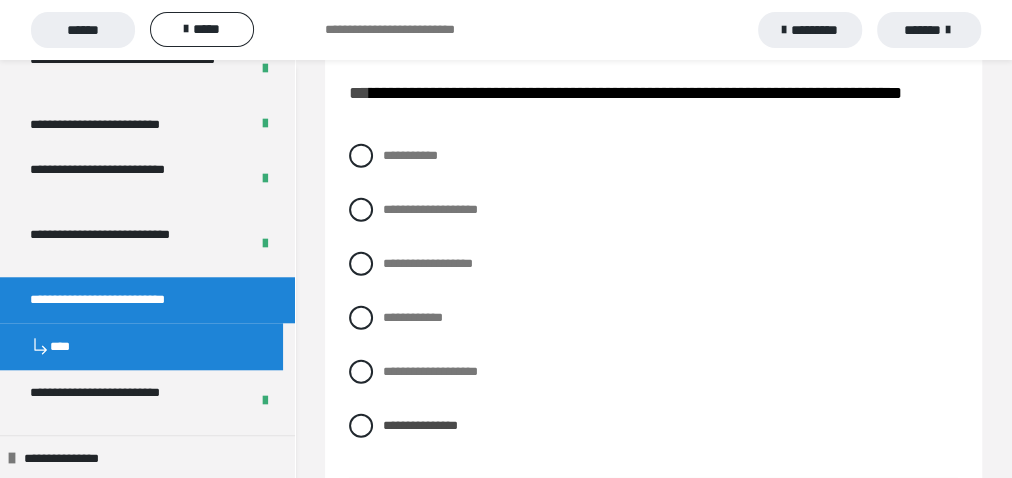 click on "**********" at bounding box center (653, 306) 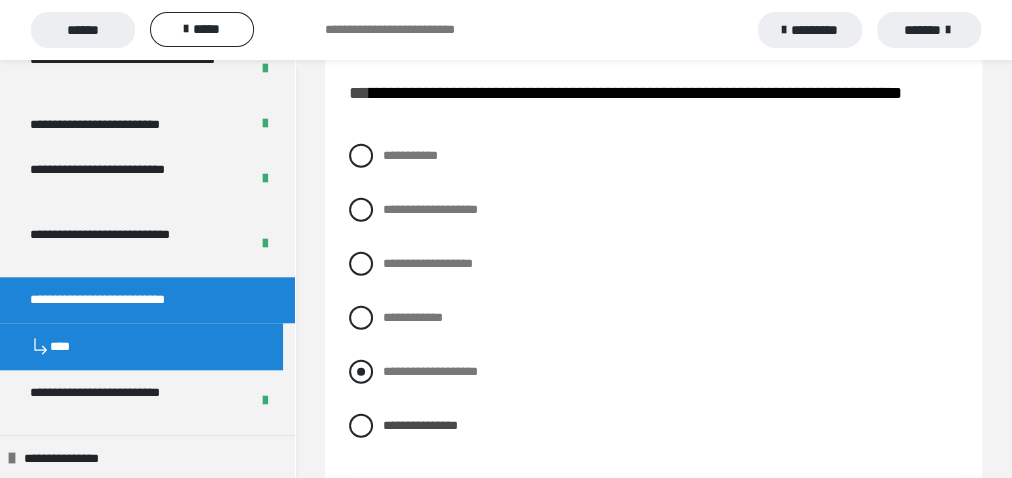 click at bounding box center [361, 372] 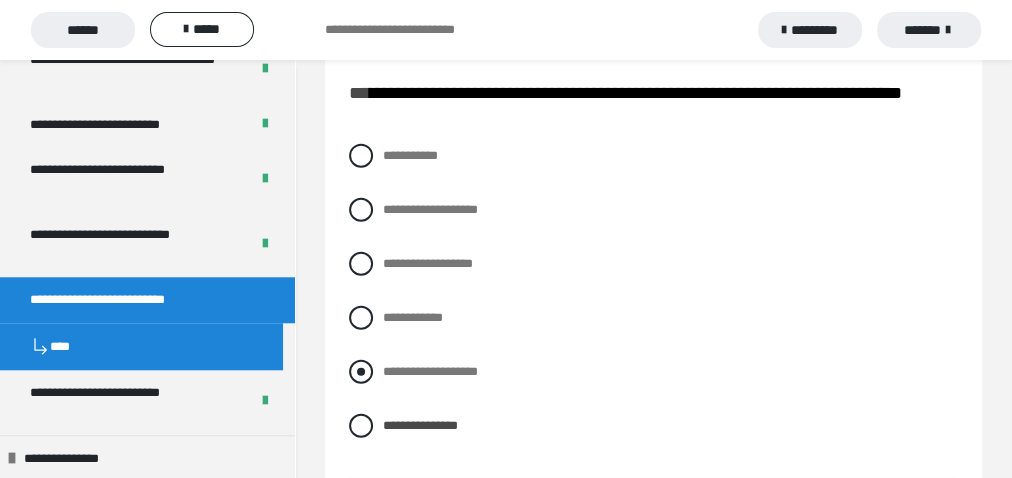 radio on "****" 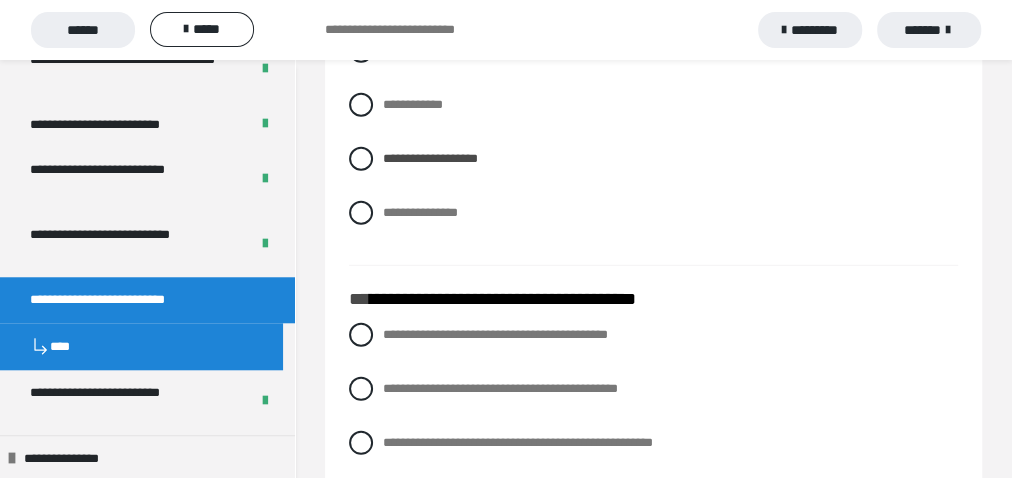 scroll, scrollTop: 2773, scrollLeft: 0, axis: vertical 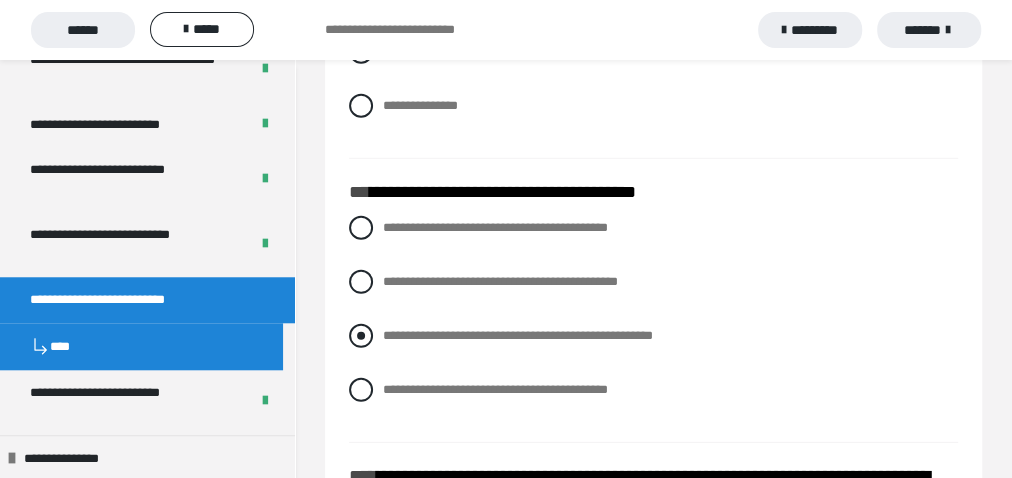 click at bounding box center [361, 336] 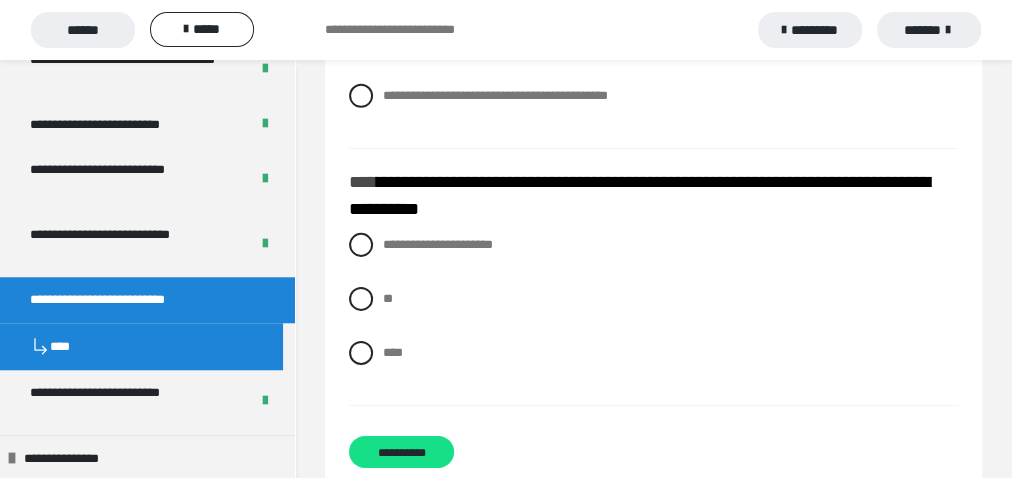 scroll, scrollTop: 3093, scrollLeft: 0, axis: vertical 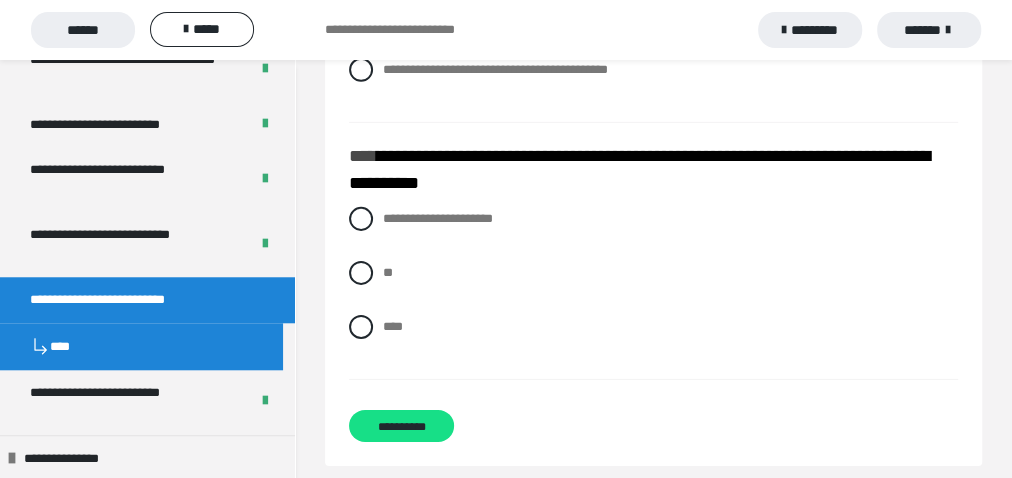click on "**********" at bounding box center (653, 288) 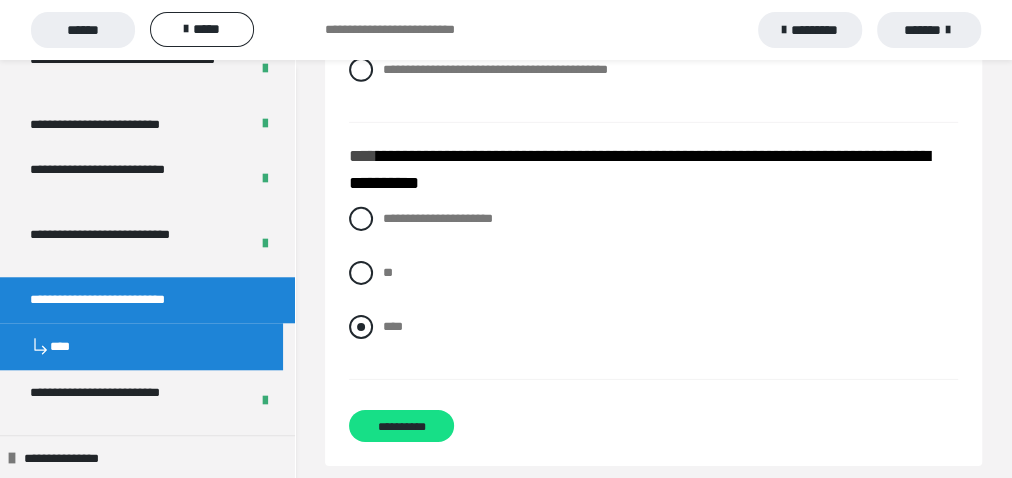 click on "****" at bounding box center [653, 327] 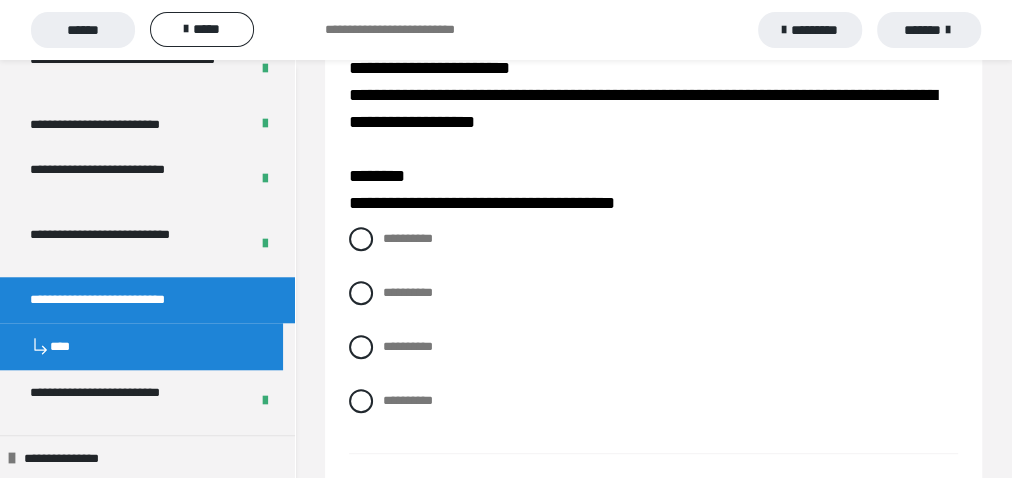 scroll, scrollTop: 320, scrollLeft: 0, axis: vertical 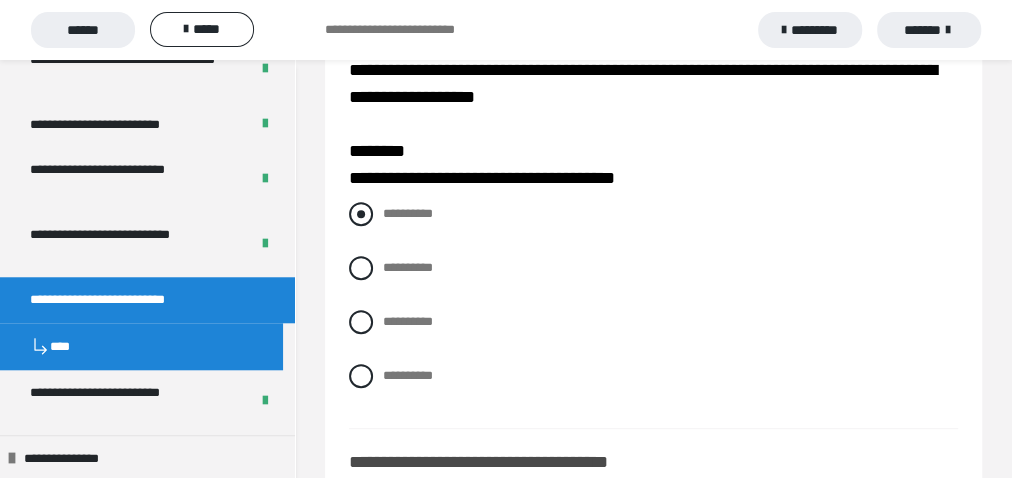 click on "**********" at bounding box center [653, 214] 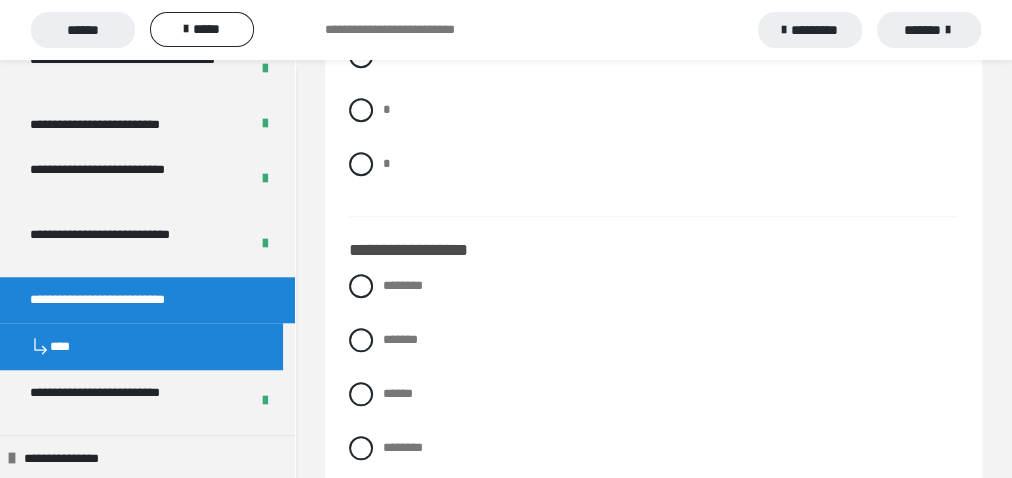 scroll, scrollTop: 960, scrollLeft: 0, axis: vertical 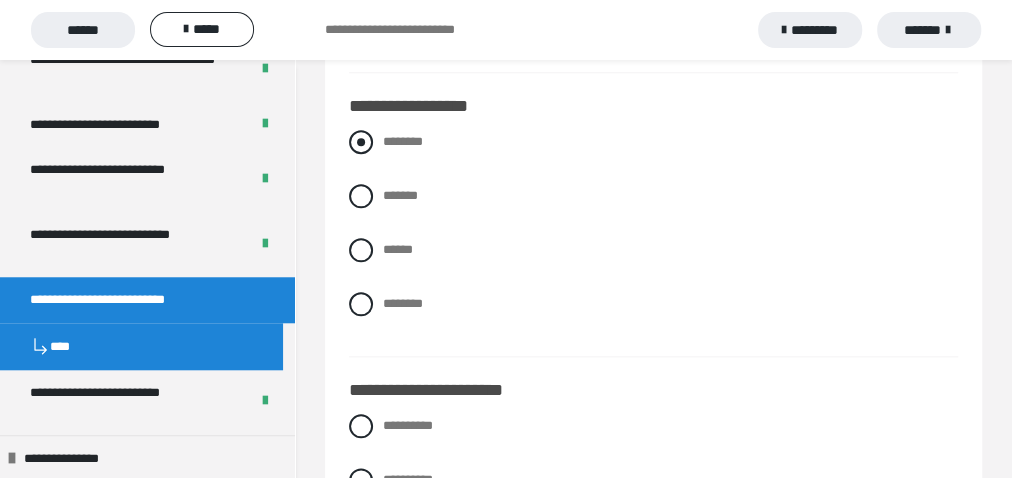 click at bounding box center (361, 142) 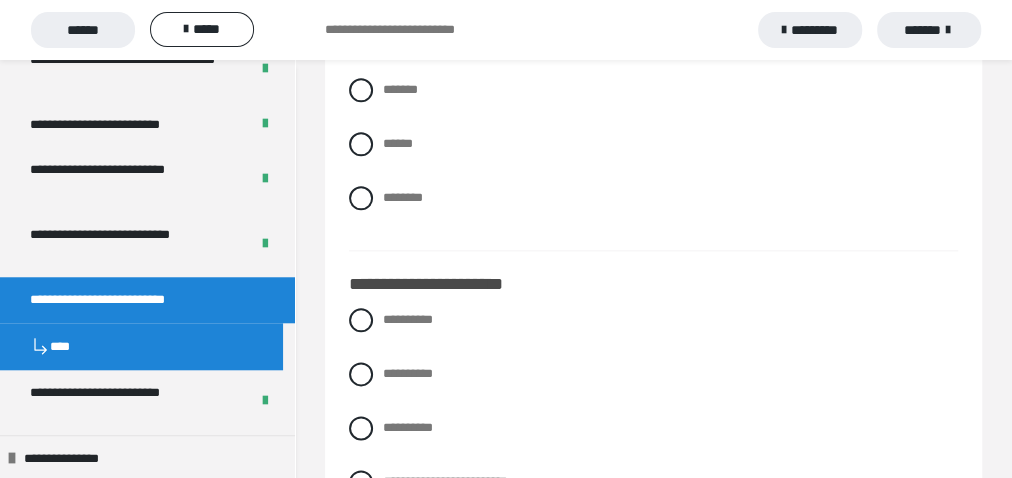 scroll, scrollTop: 1173, scrollLeft: 0, axis: vertical 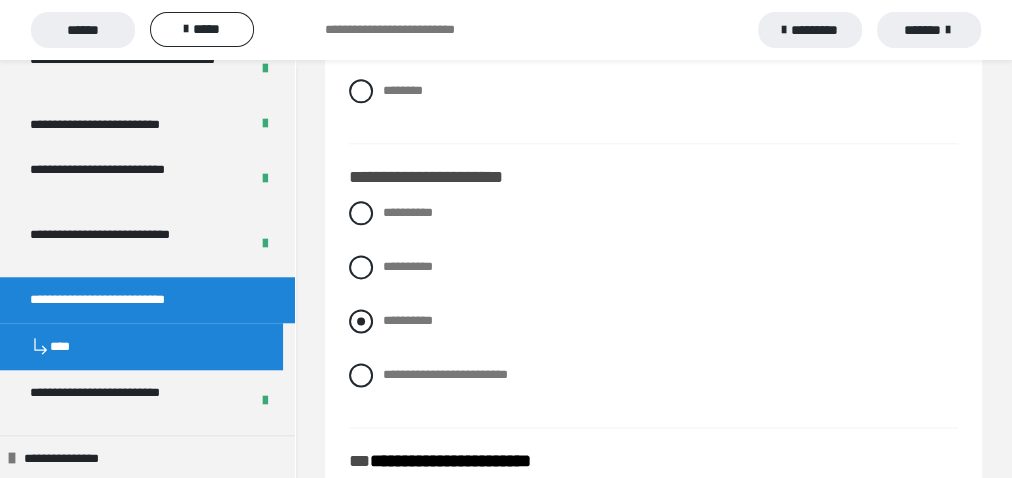 click at bounding box center [361, 321] 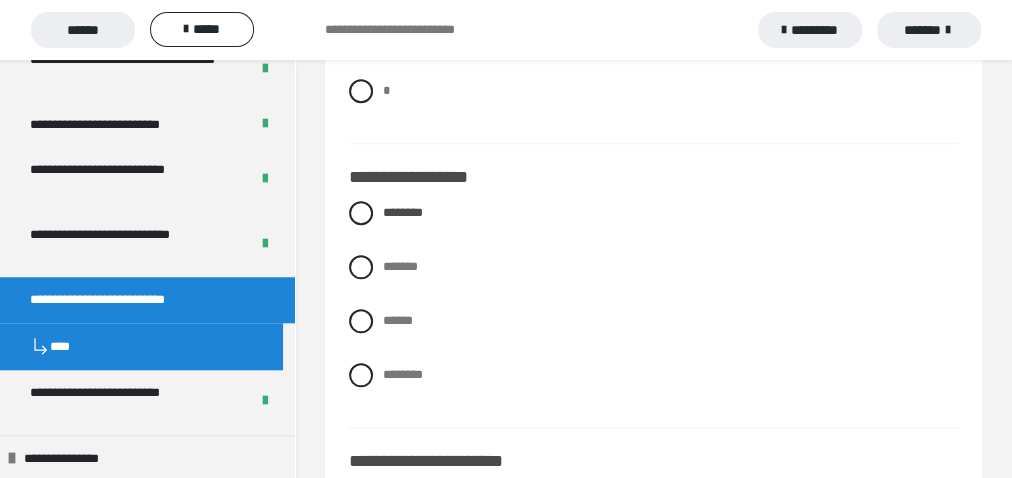 scroll, scrollTop: 853, scrollLeft: 0, axis: vertical 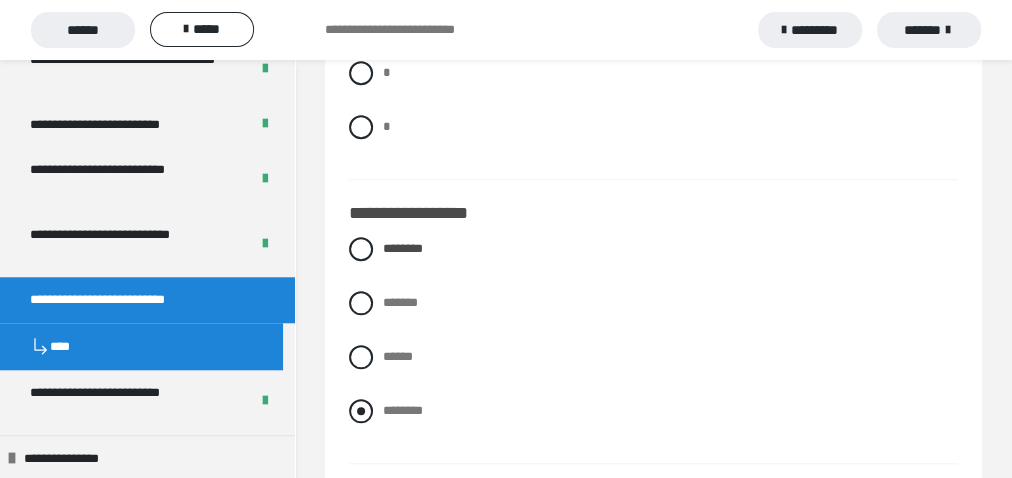 click at bounding box center [361, 411] 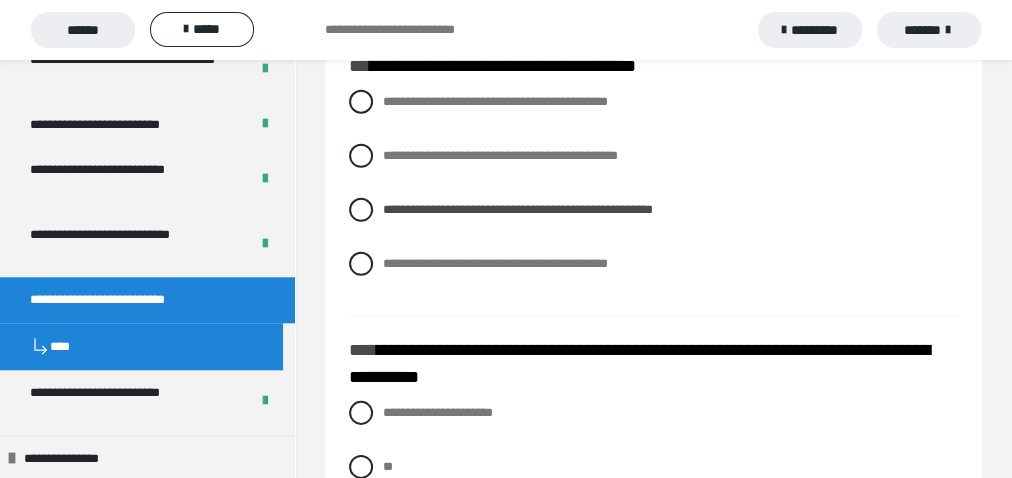 scroll, scrollTop: 3106, scrollLeft: 0, axis: vertical 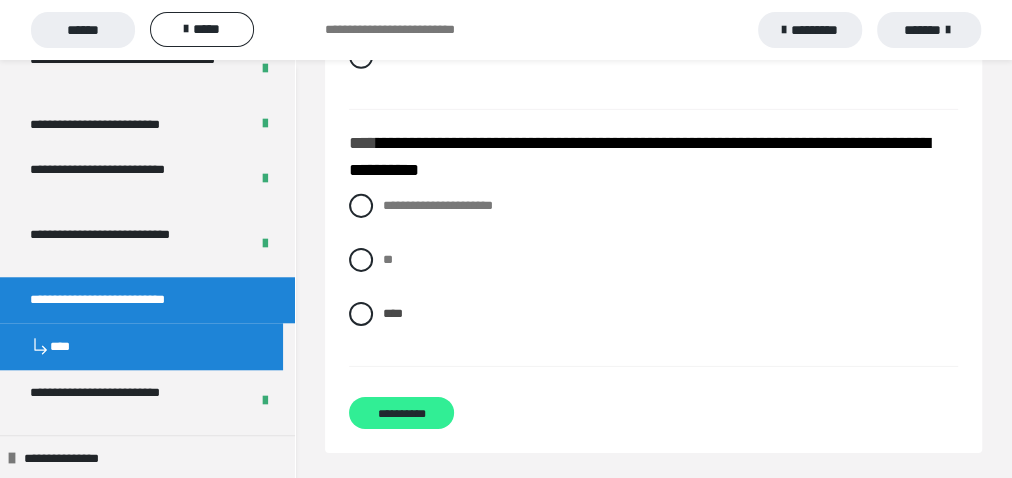 click on "**********" at bounding box center (401, 413) 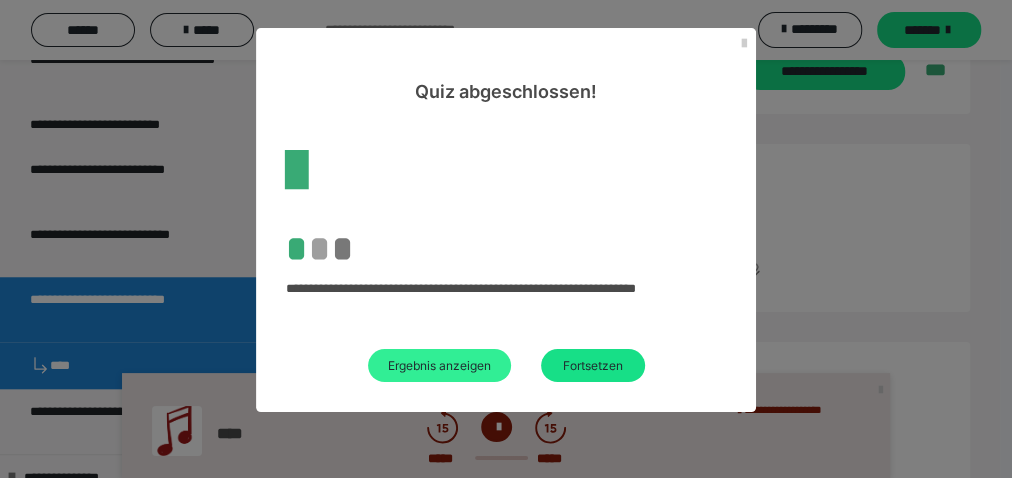 scroll, scrollTop: 1004, scrollLeft: 0, axis: vertical 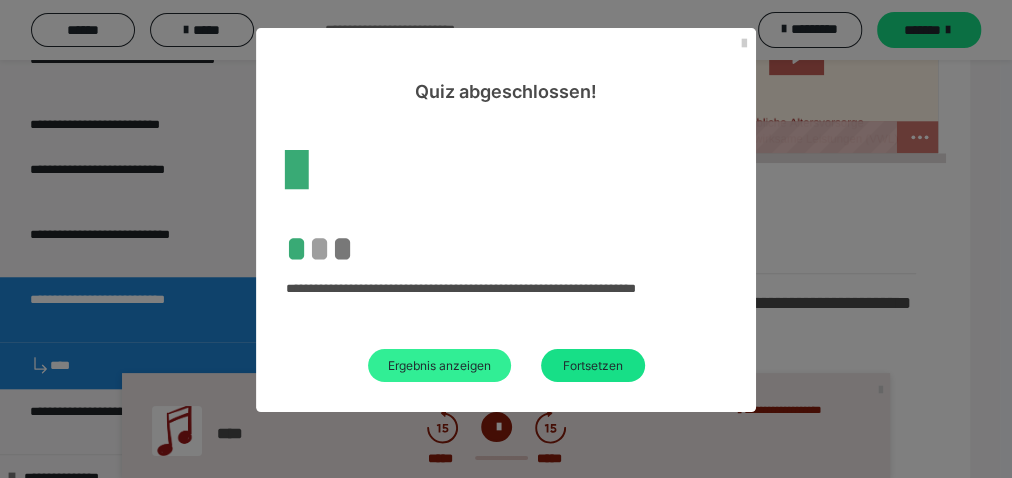 click on "Ergebnis anzeigen" at bounding box center [439, 365] 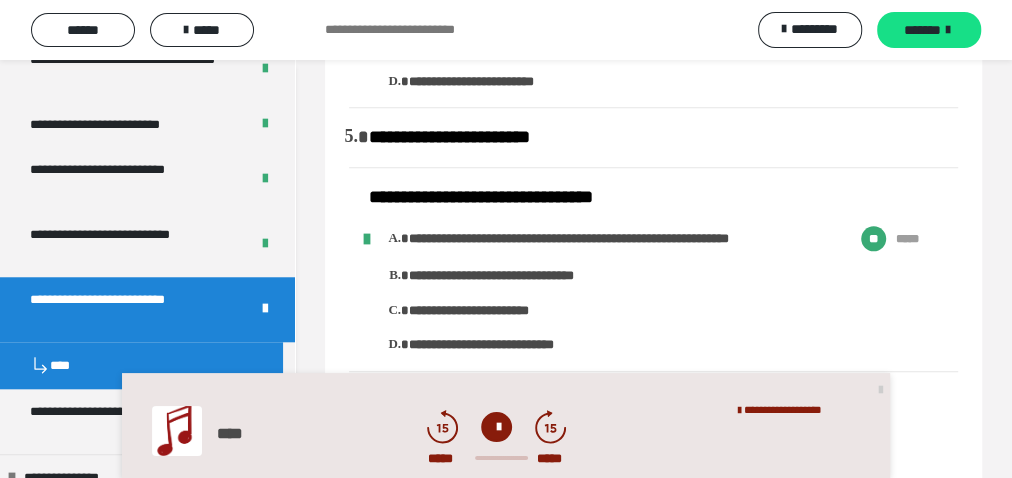 click on "**********" at bounding box center (506, 425) 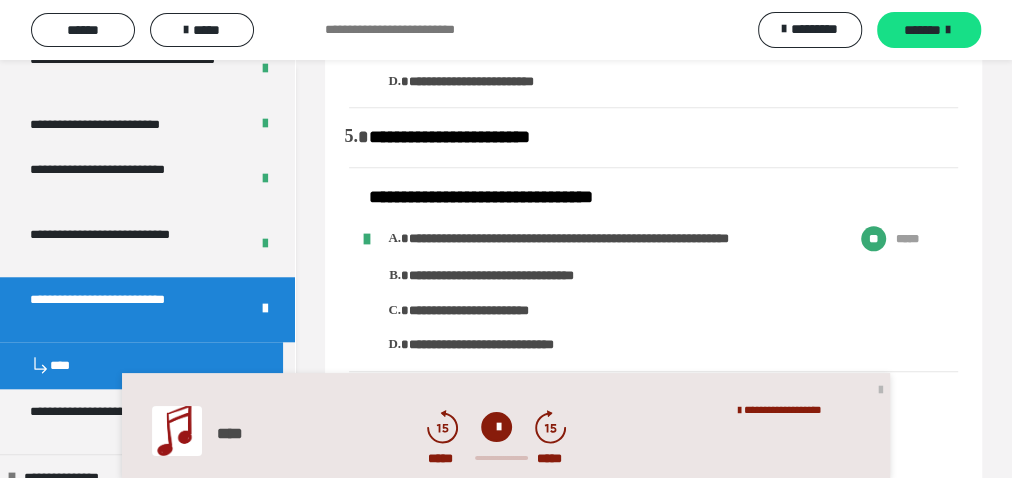 click at bounding box center (881, 389) 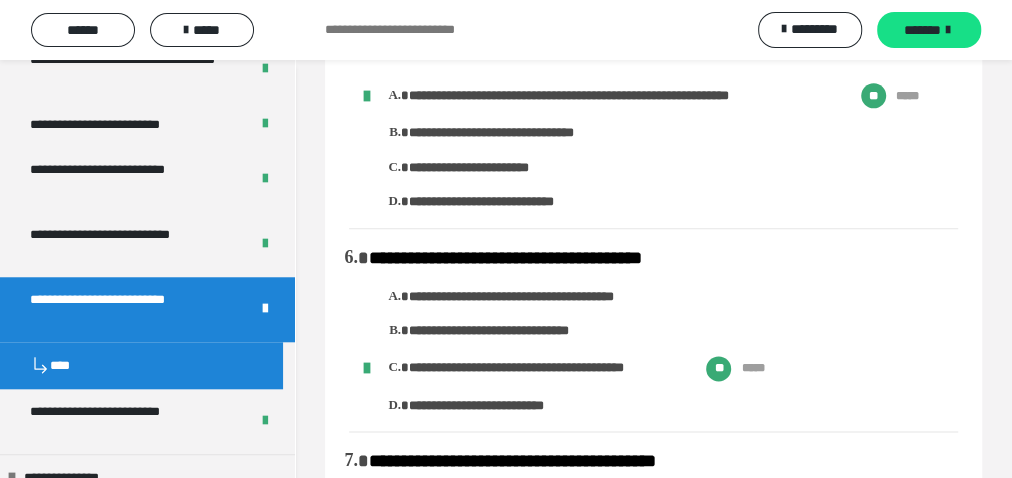 scroll, scrollTop: 1173, scrollLeft: 0, axis: vertical 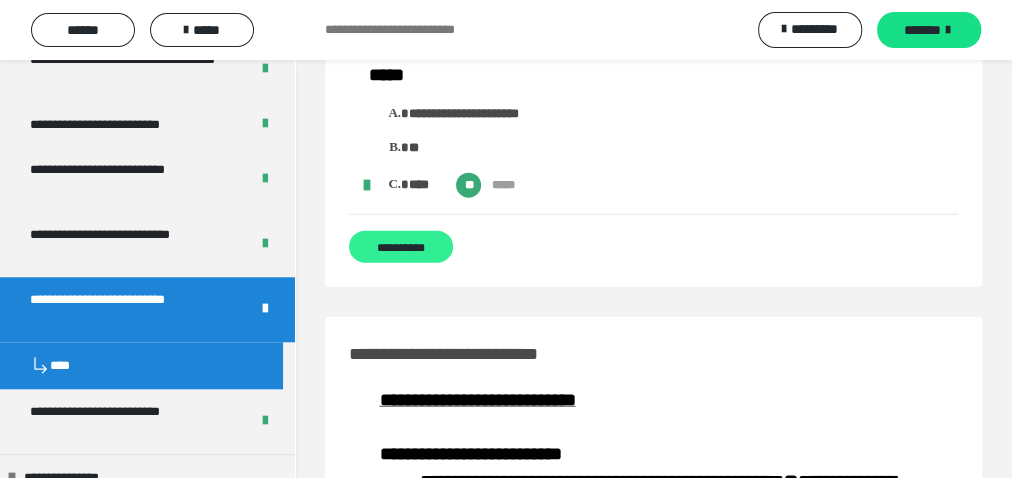 click on "**********" at bounding box center [401, 247] 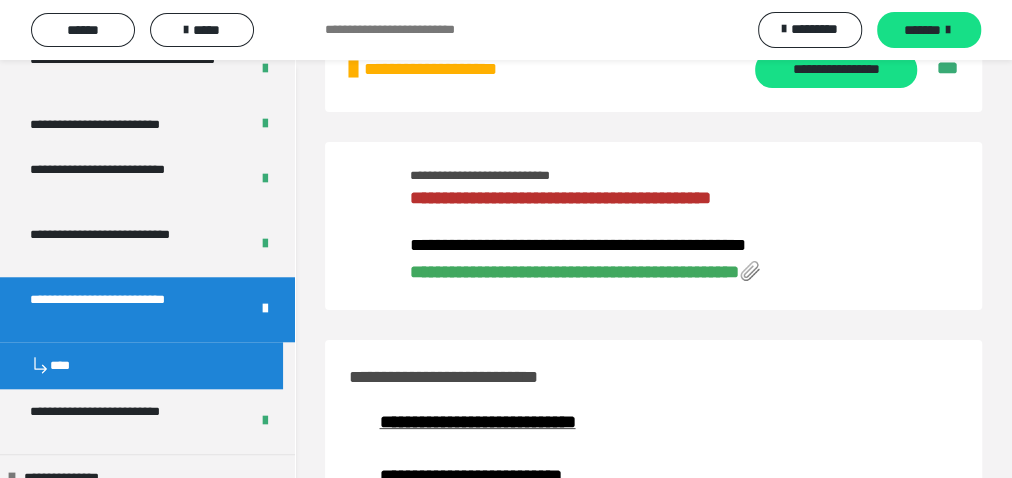 click on "**********" at bounding box center (574, 272) 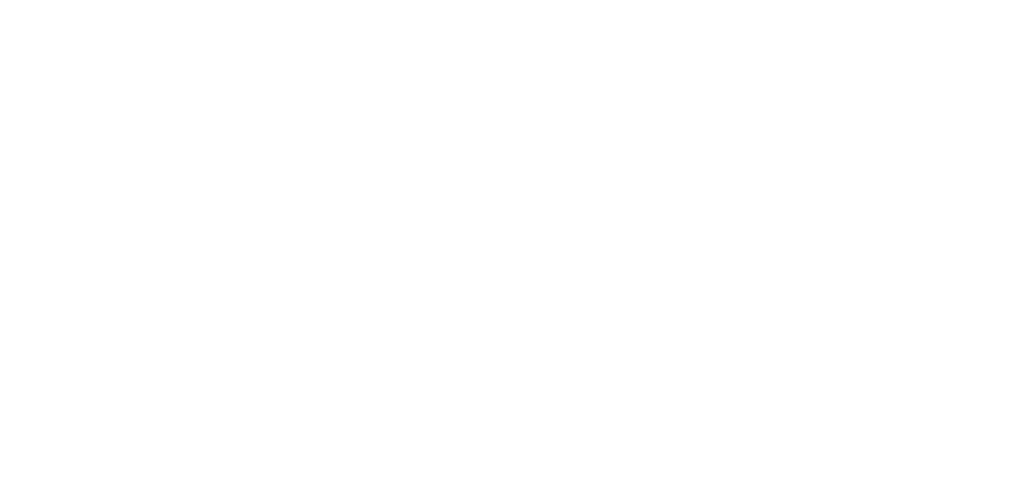 scroll, scrollTop: 0, scrollLeft: 0, axis: both 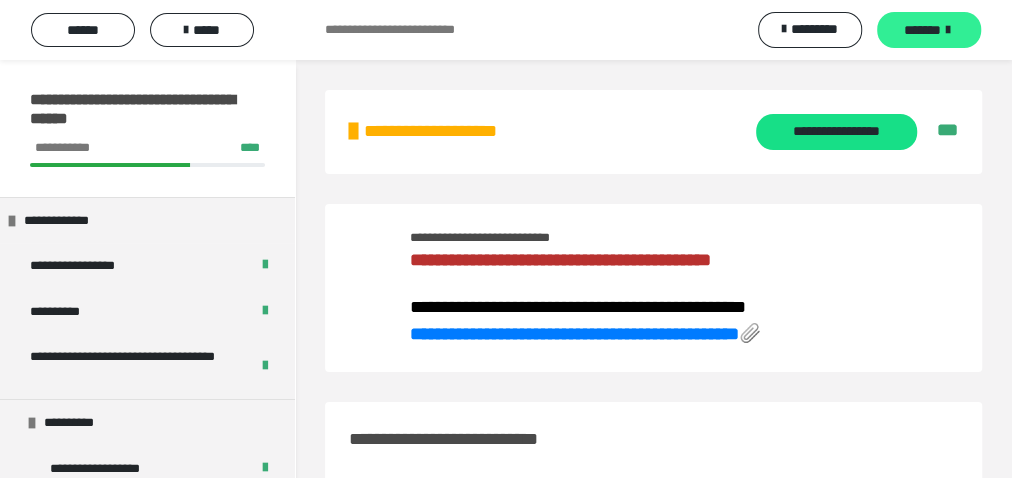 click on "*******" at bounding box center (929, 30) 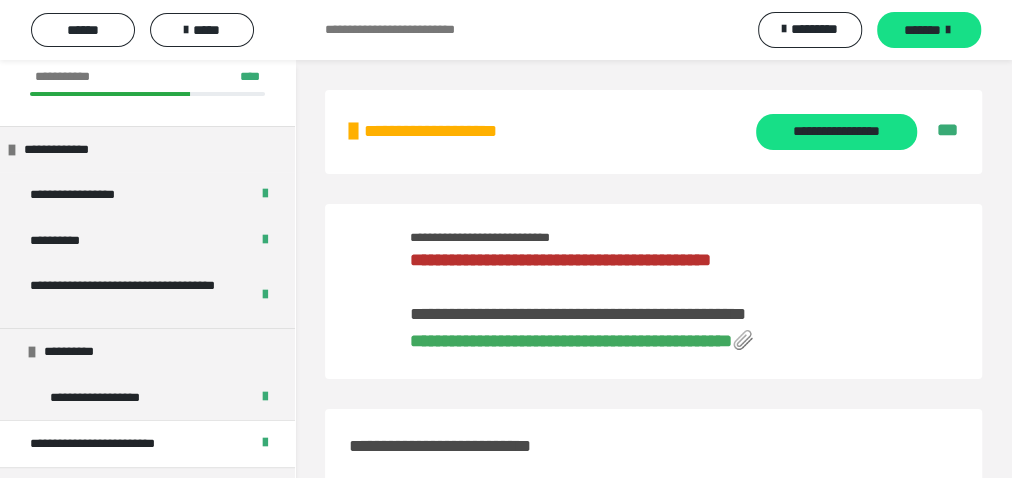 scroll, scrollTop: 0, scrollLeft: 0, axis: both 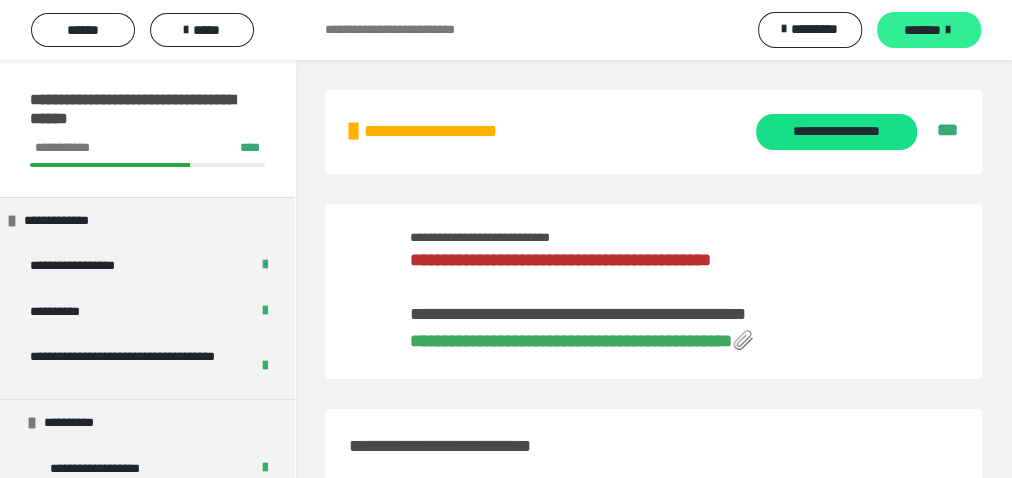 click on "*******" at bounding box center [922, 30] 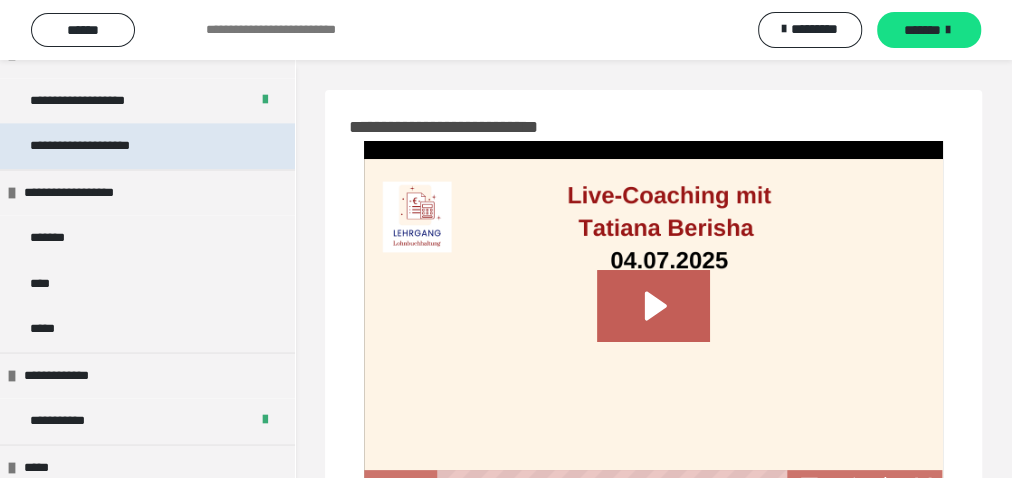scroll, scrollTop: 1280, scrollLeft: 0, axis: vertical 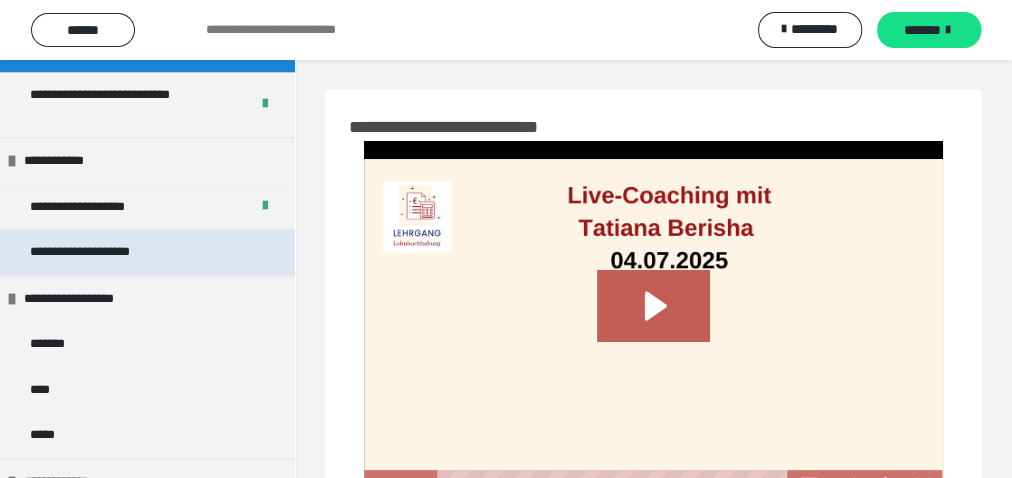 click on "**********" at bounding box center [91, 252] 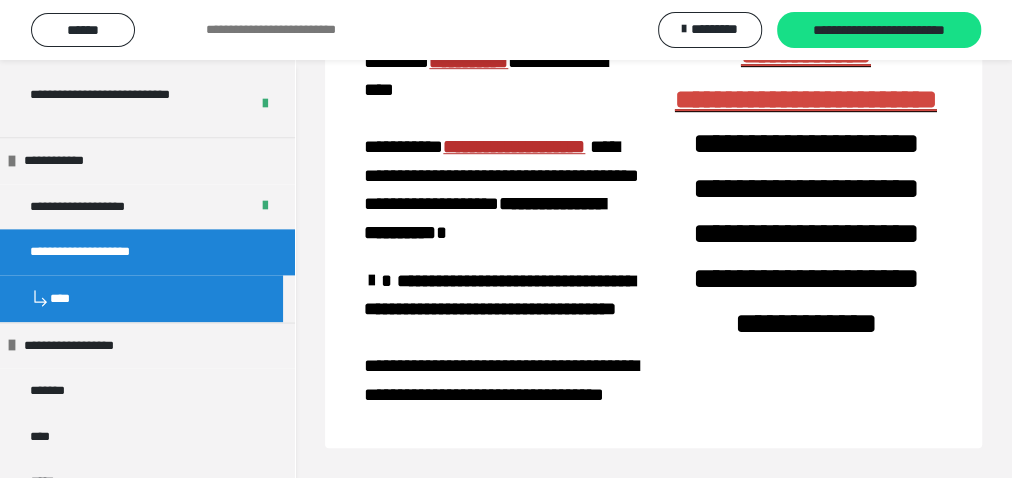 scroll, scrollTop: 347, scrollLeft: 0, axis: vertical 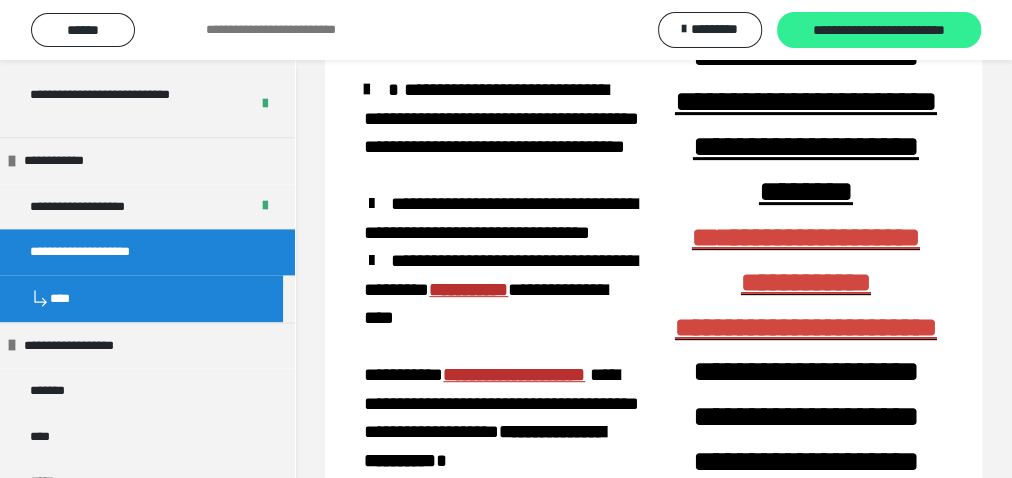 click on "**********" at bounding box center [879, 31] 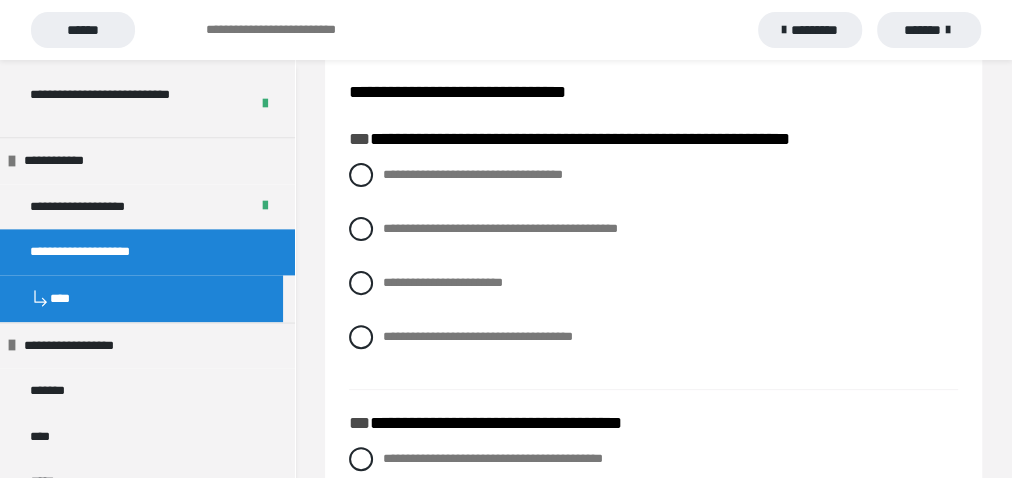 scroll, scrollTop: 213, scrollLeft: 0, axis: vertical 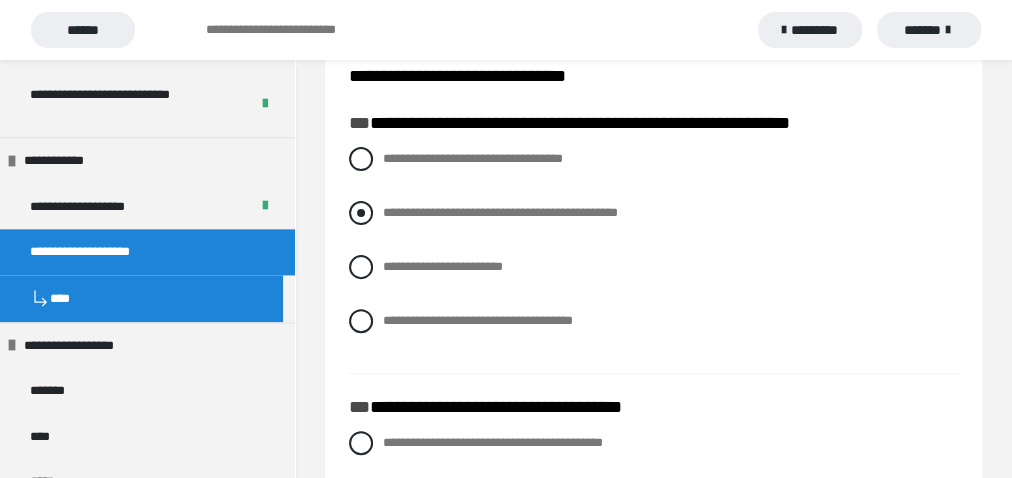 click on "**********" at bounding box center (653, 213) 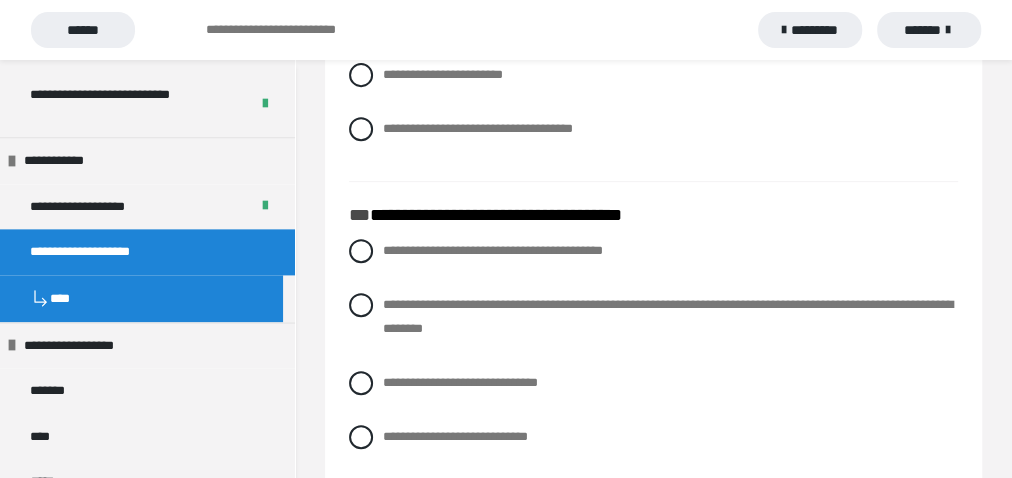 scroll, scrollTop: 426, scrollLeft: 0, axis: vertical 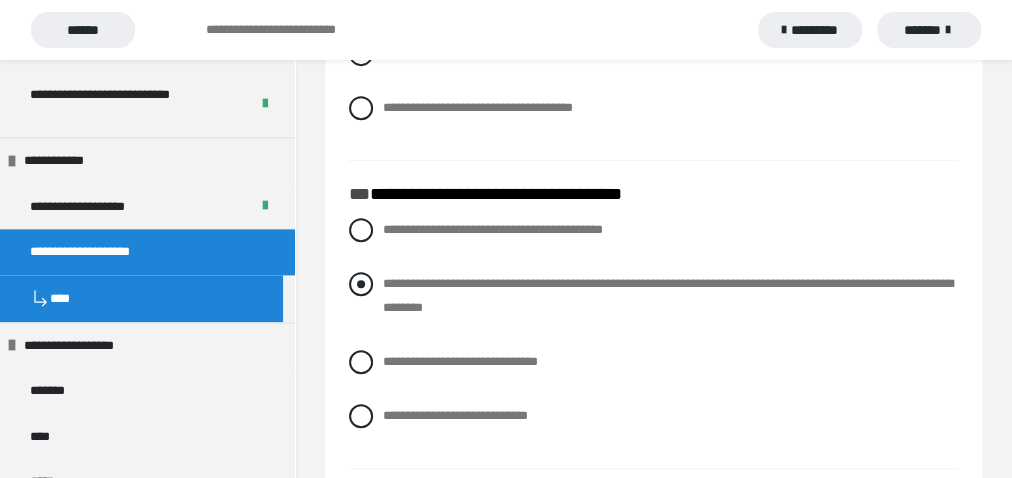 click on "**********" at bounding box center (653, 296) 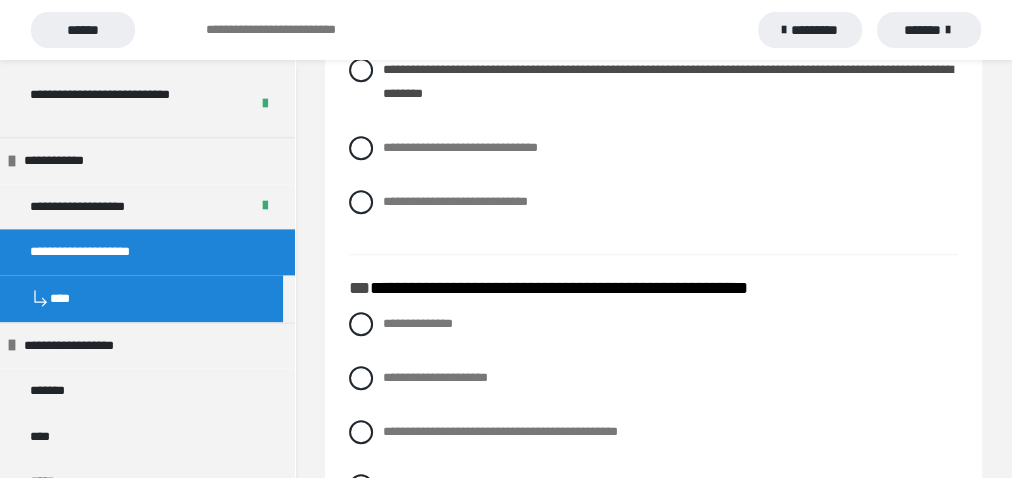 scroll, scrollTop: 746, scrollLeft: 0, axis: vertical 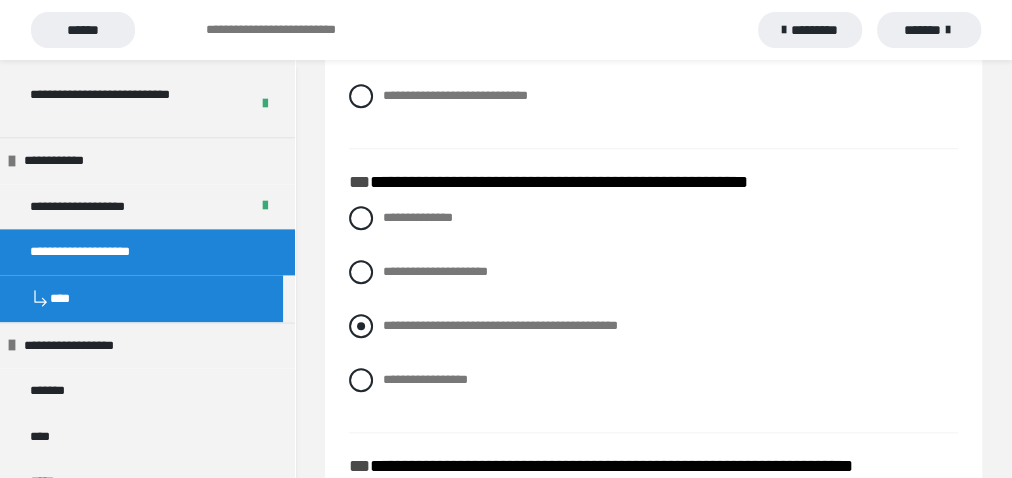 click at bounding box center [361, 326] 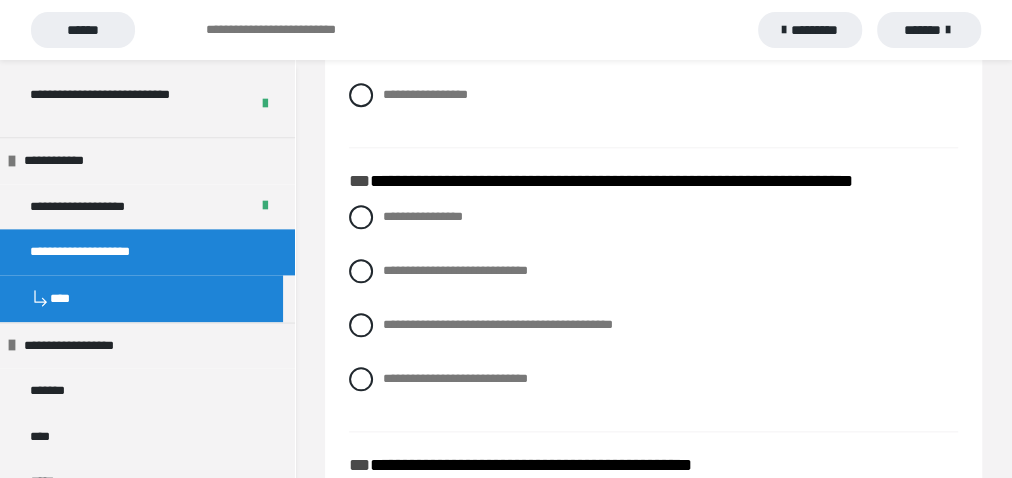 scroll, scrollTop: 1066, scrollLeft: 0, axis: vertical 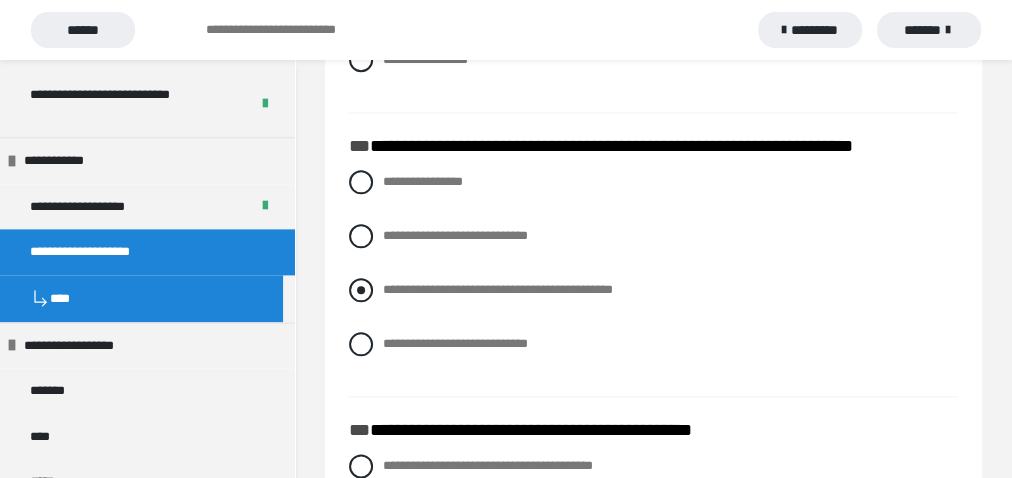 click at bounding box center [361, 290] 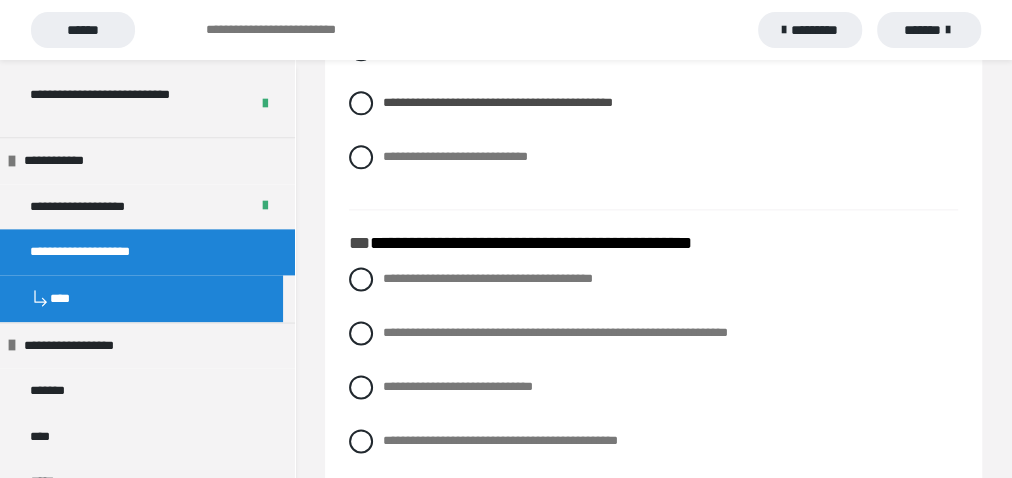 scroll, scrollTop: 1280, scrollLeft: 0, axis: vertical 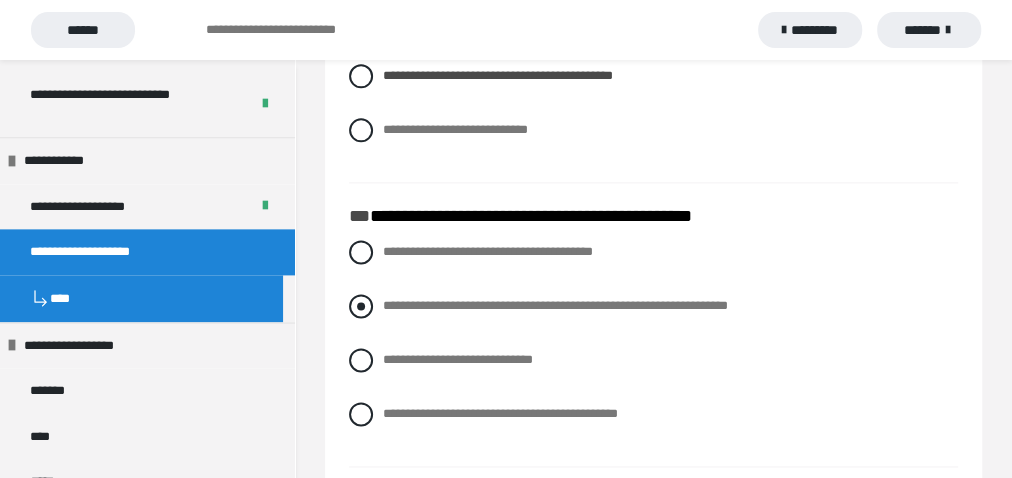 click at bounding box center [361, 306] 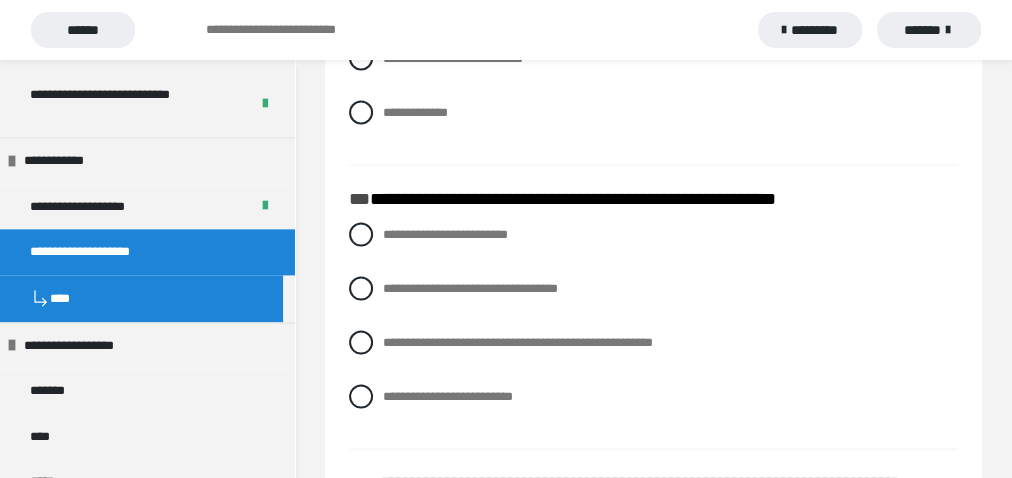 scroll, scrollTop: 1920, scrollLeft: 0, axis: vertical 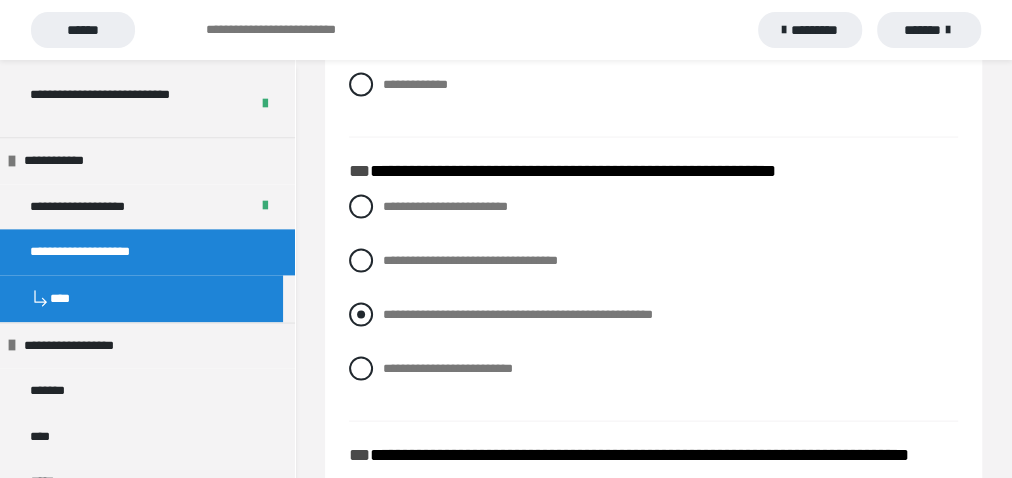 click on "**********" at bounding box center (518, 314) 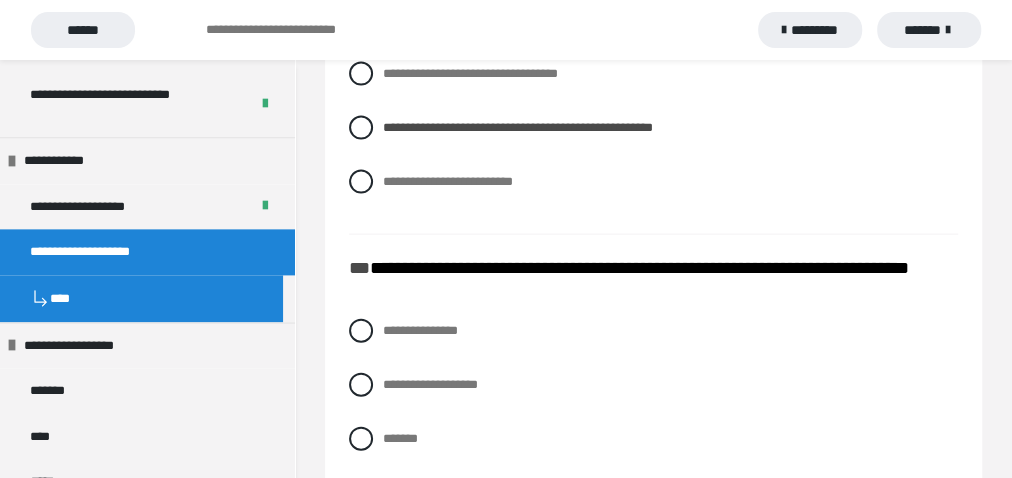 scroll, scrollTop: 2133, scrollLeft: 0, axis: vertical 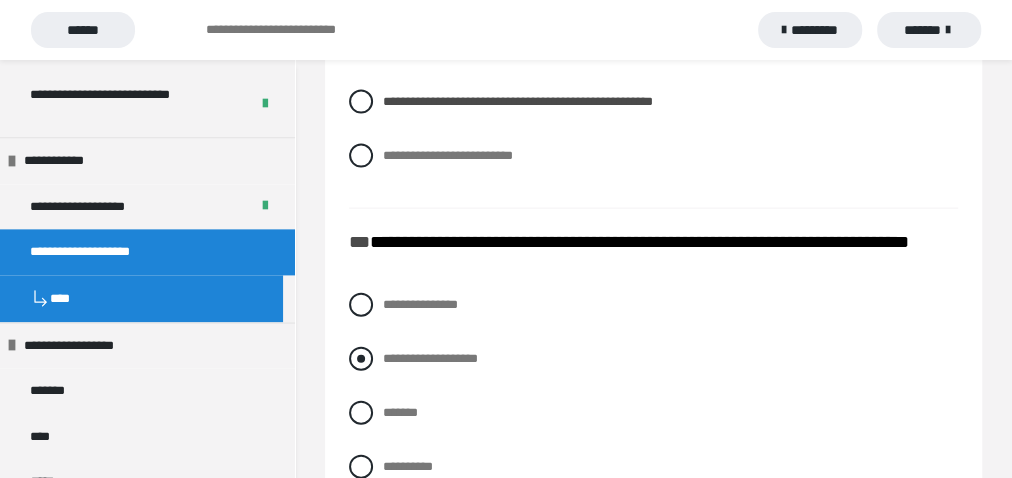 click at bounding box center (361, 359) 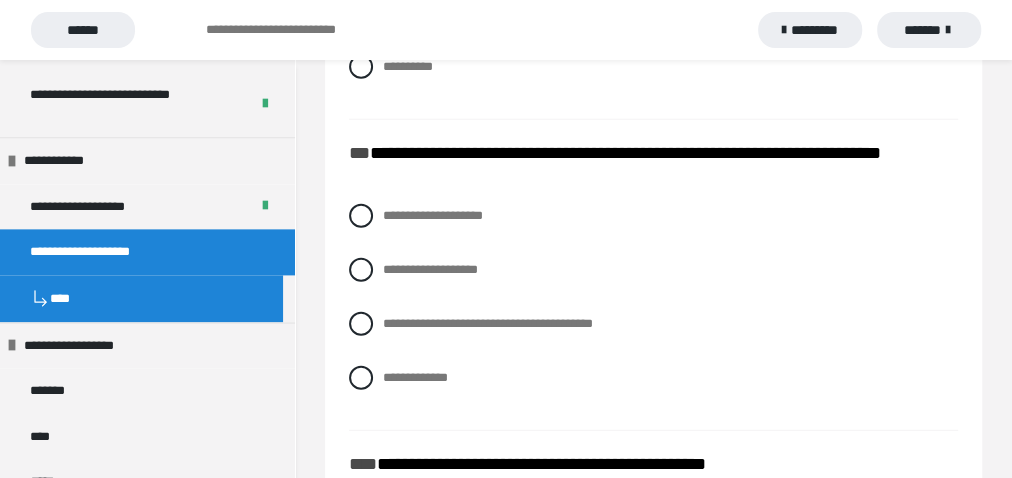 scroll, scrollTop: 2560, scrollLeft: 0, axis: vertical 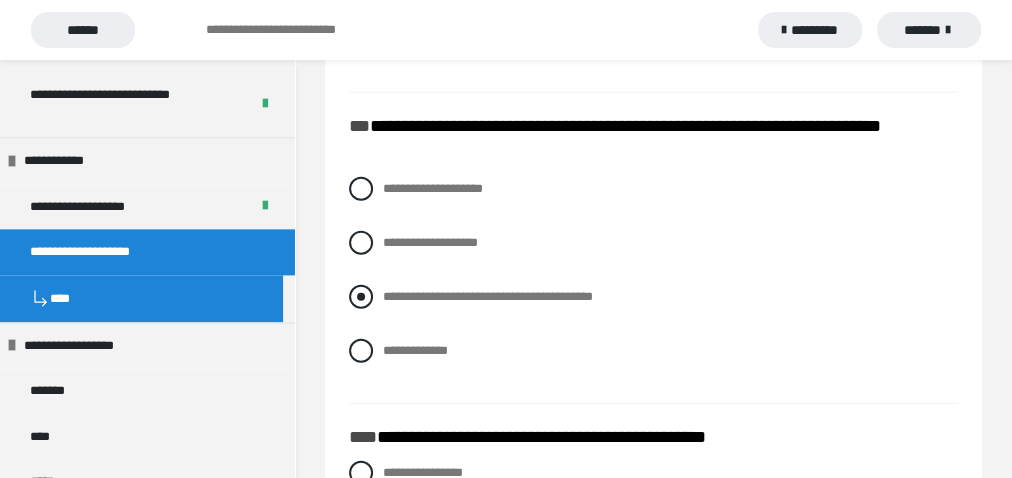 click at bounding box center (361, 297) 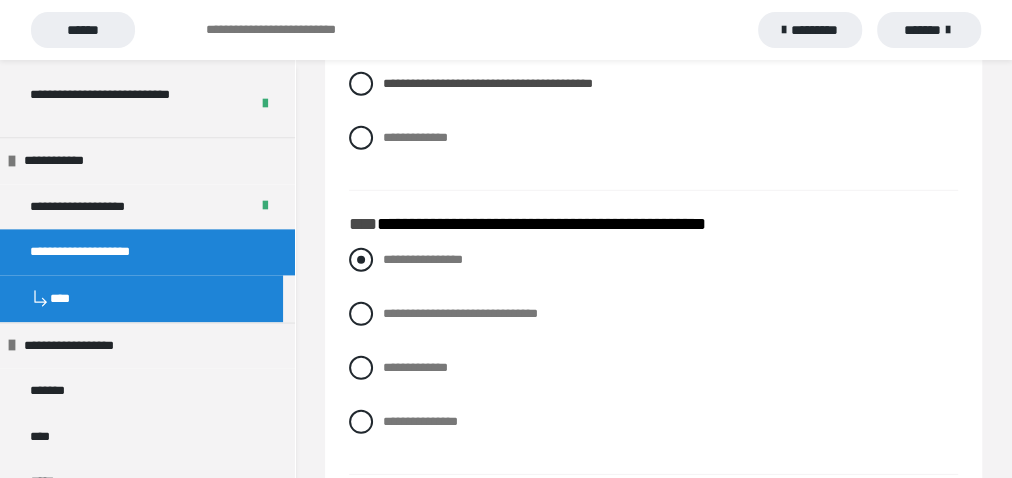 scroll, scrollTop: 2880, scrollLeft: 0, axis: vertical 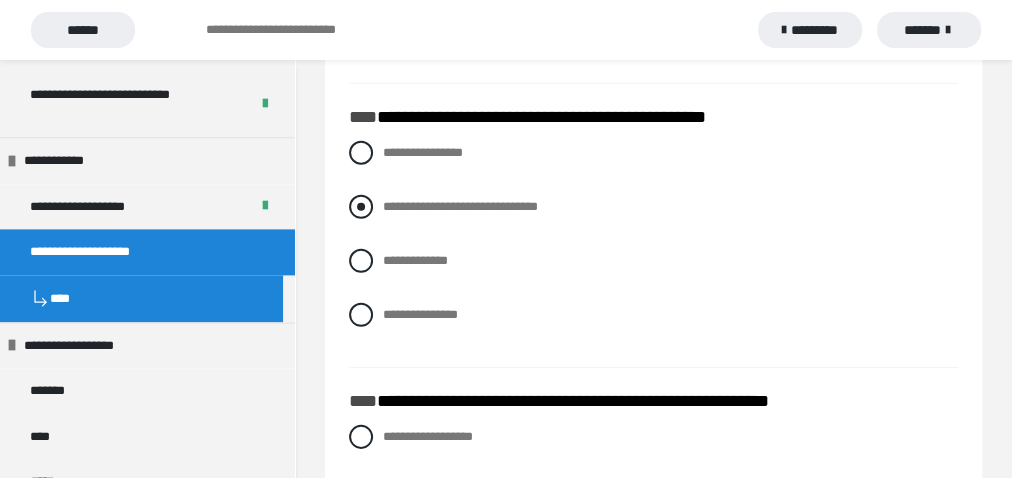 click at bounding box center [361, 207] 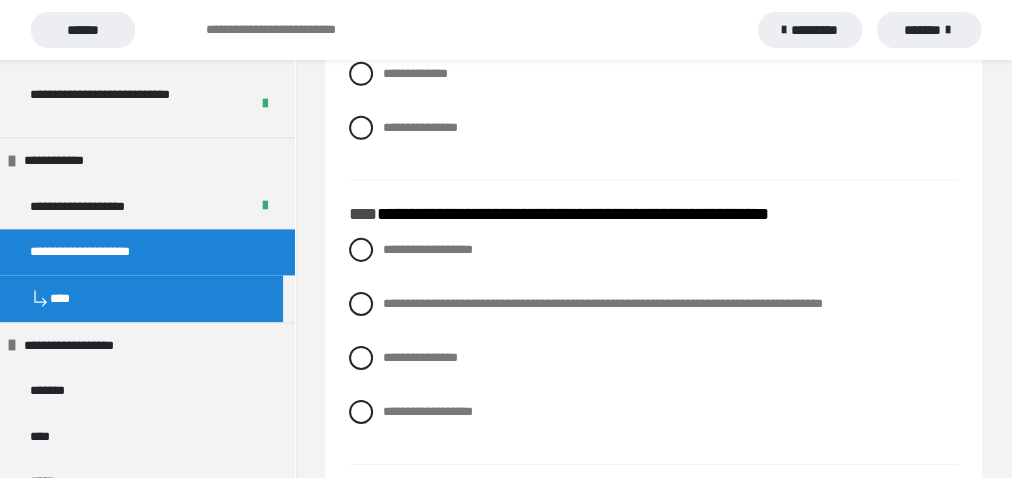 scroll, scrollTop: 3093, scrollLeft: 0, axis: vertical 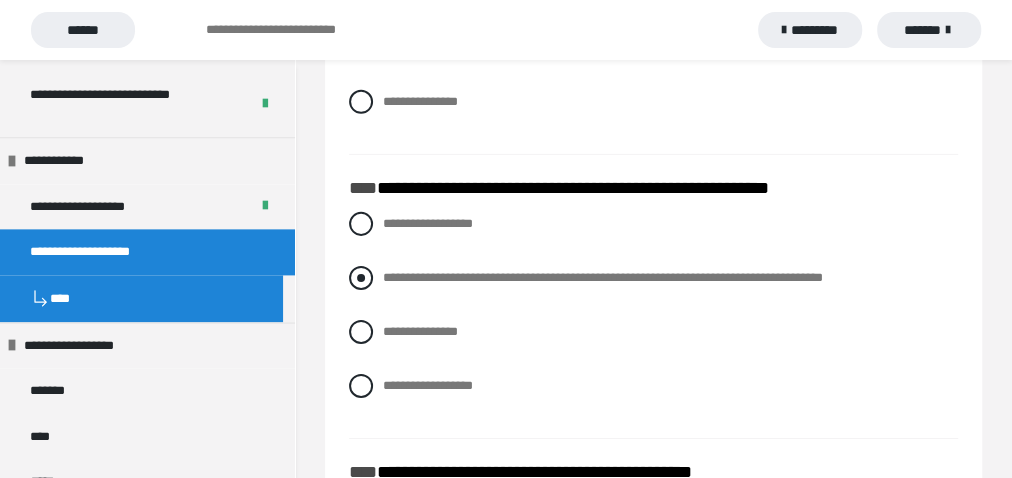 click on "**********" at bounding box center [389, 272] 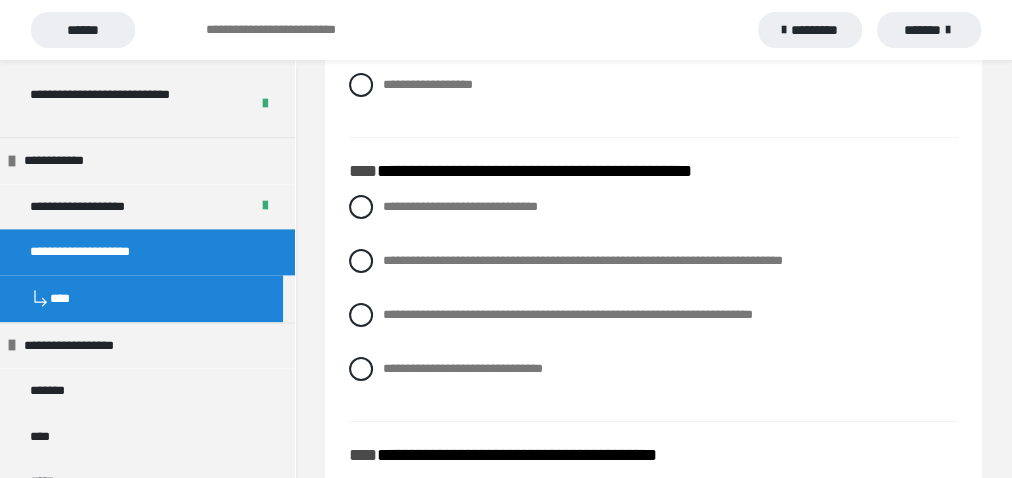 scroll, scrollTop: 3413, scrollLeft: 0, axis: vertical 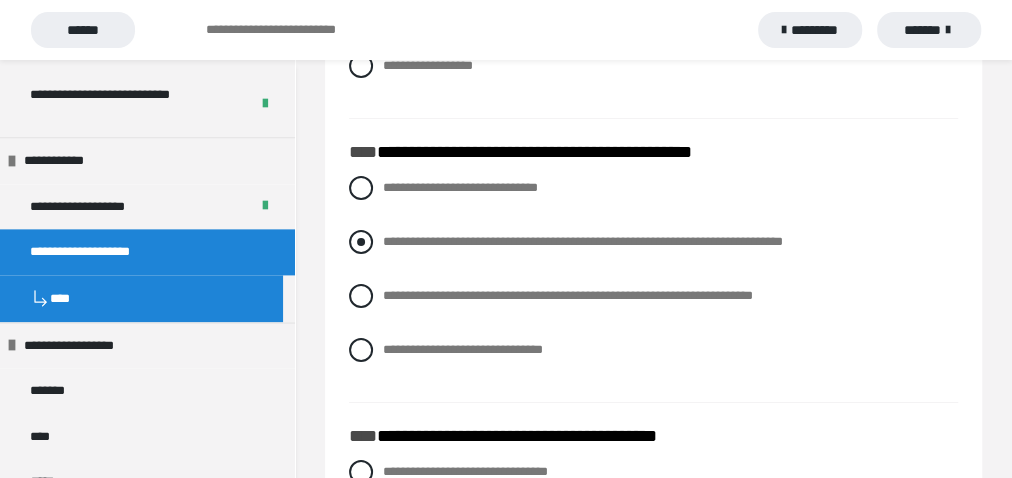 click at bounding box center (361, 242) 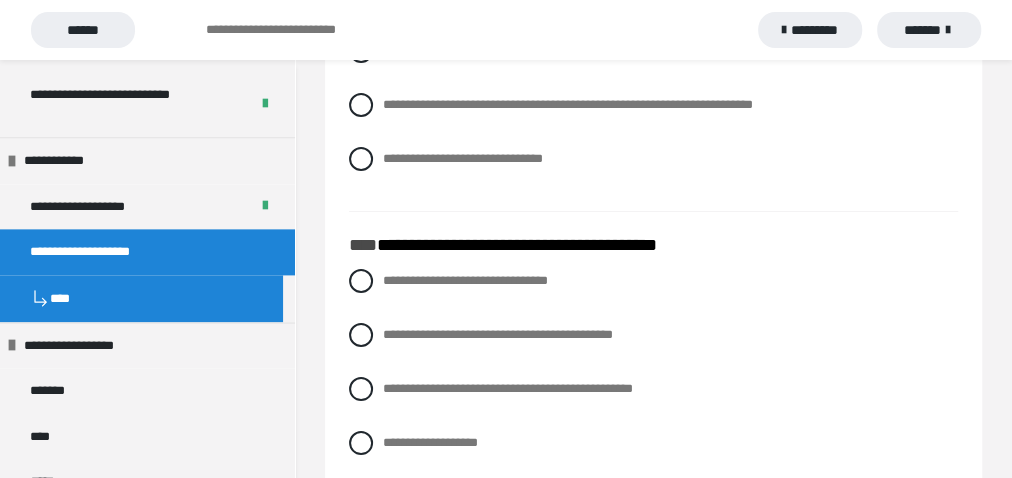 scroll, scrollTop: 3626, scrollLeft: 0, axis: vertical 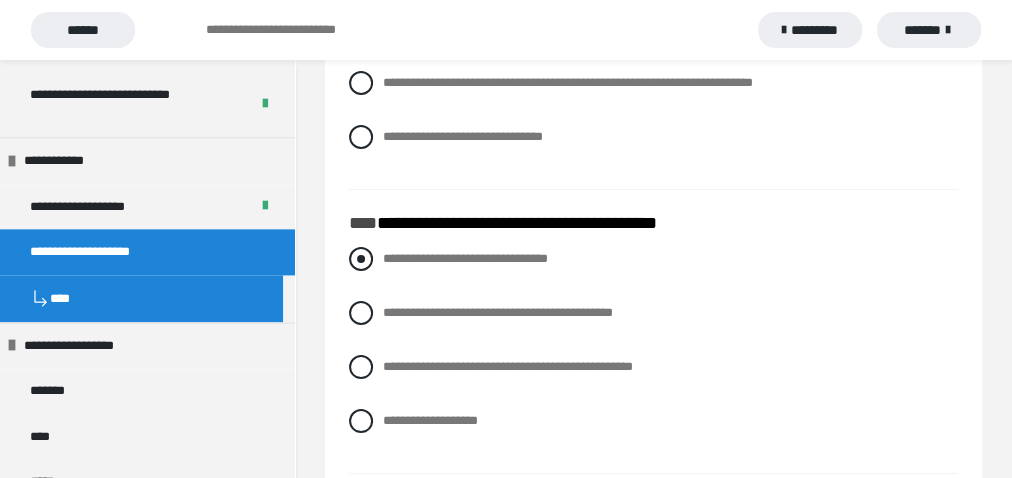 click at bounding box center [361, 259] 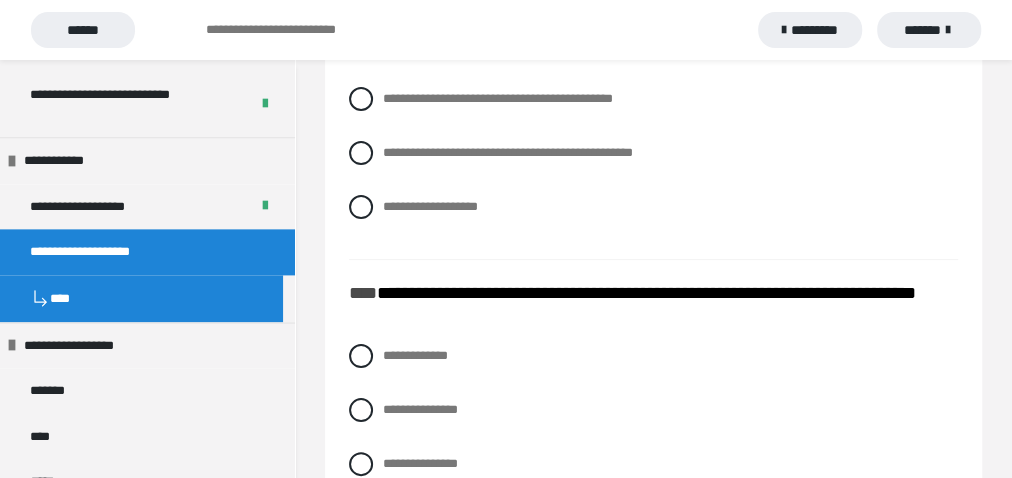scroll, scrollTop: 3946, scrollLeft: 0, axis: vertical 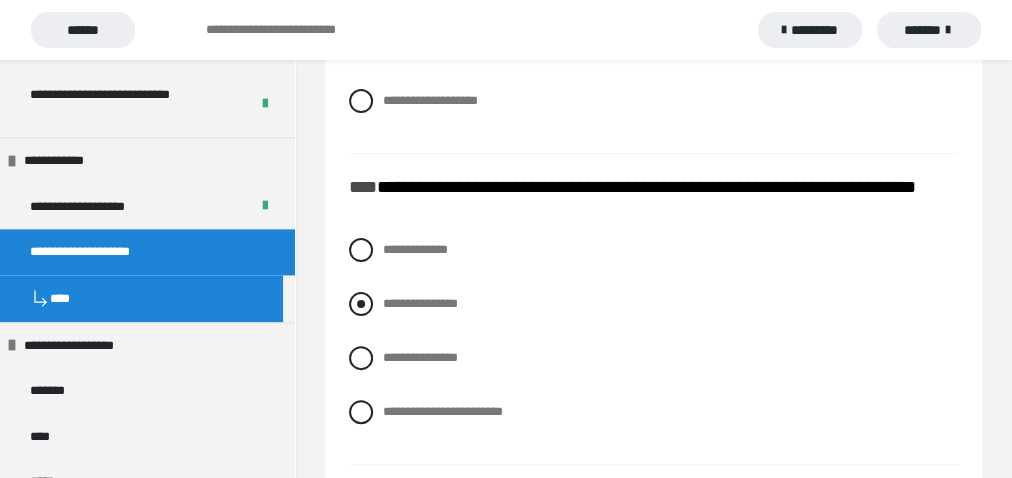 click on "**********" at bounding box center (653, 304) 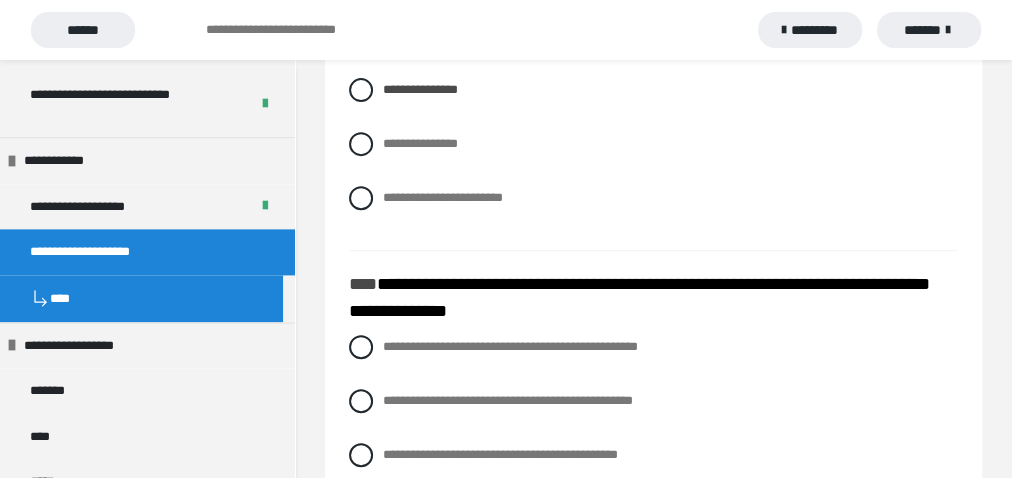 scroll, scrollTop: 4266, scrollLeft: 0, axis: vertical 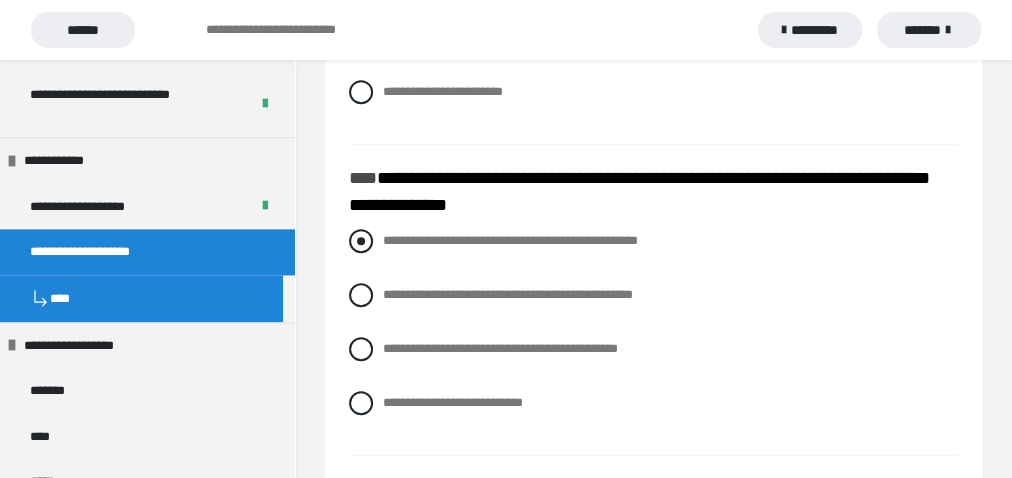 click on "**********" at bounding box center [389, 235] 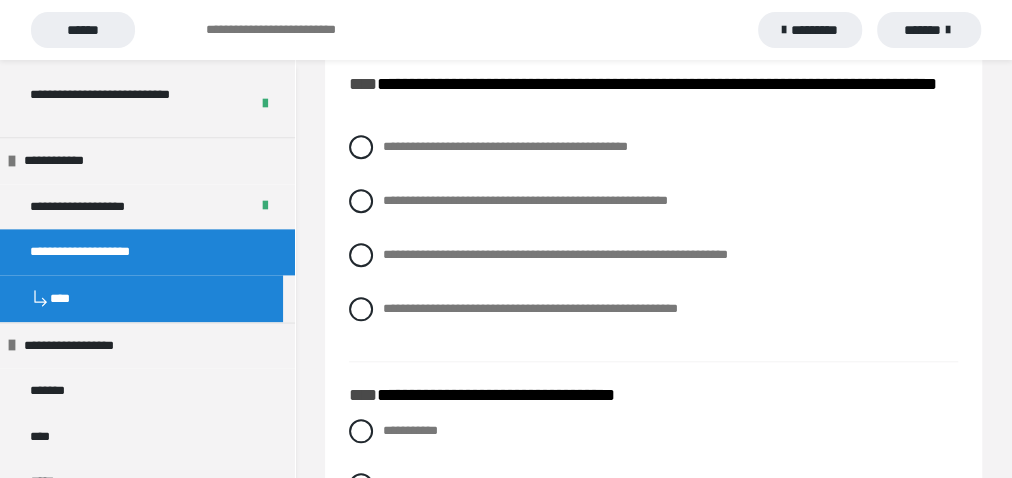 scroll, scrollTop: 4693, scrollLeft: 0, axis: vertical 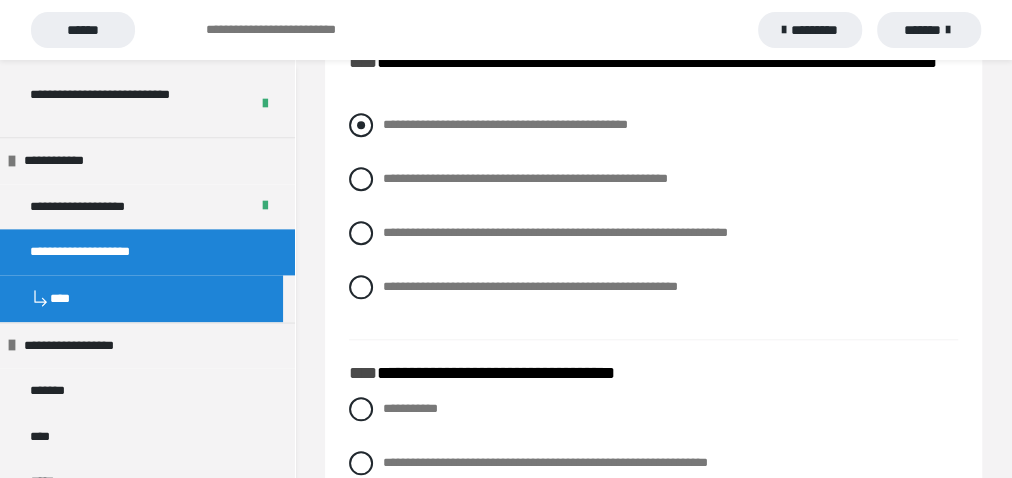 click at bounding box center [361, 125] 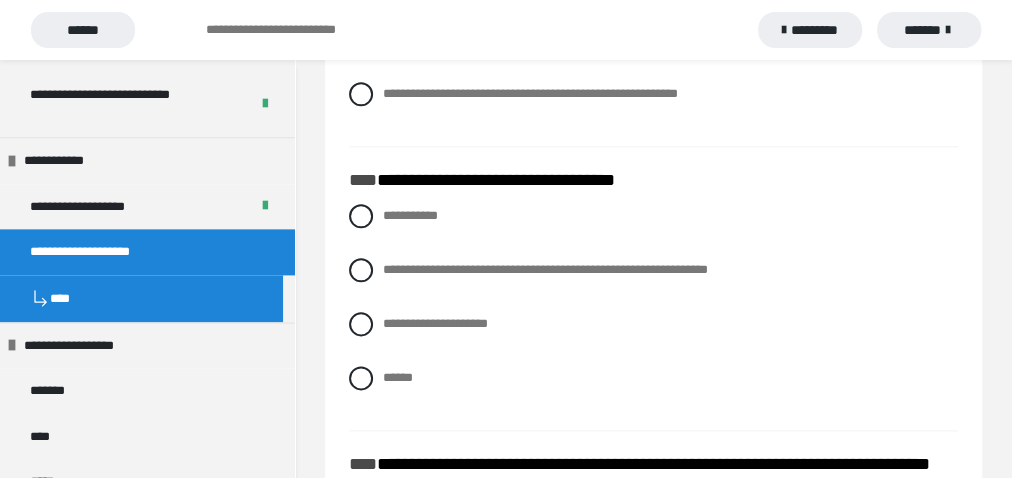 scroll, scrollTop: 4906, scrollLeft: 0, axis: vertical 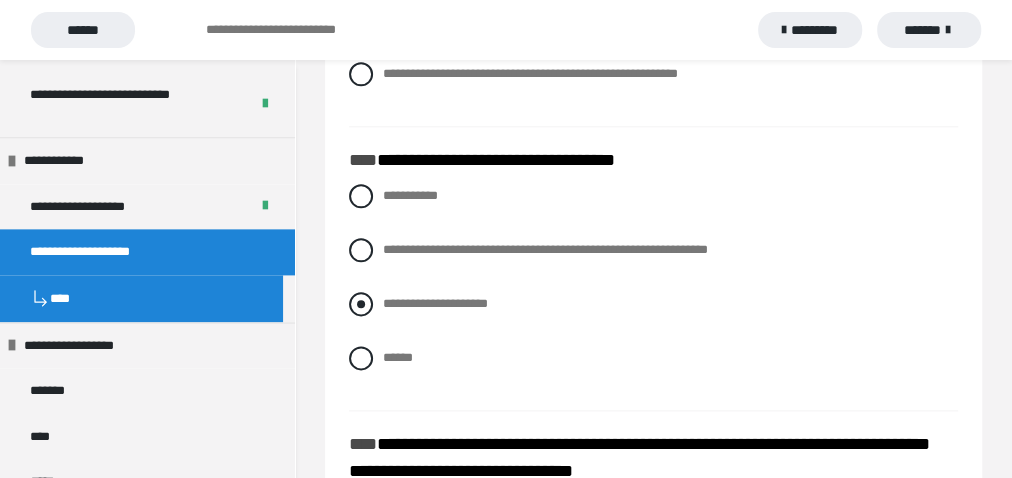 click on "**********" at bounding box center [653, 304] 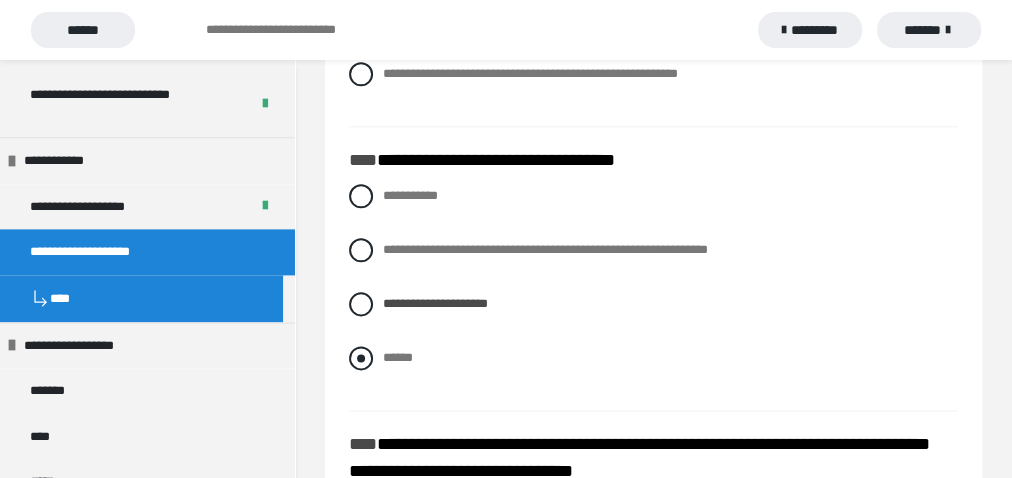 click at bounding box center [361, 358] 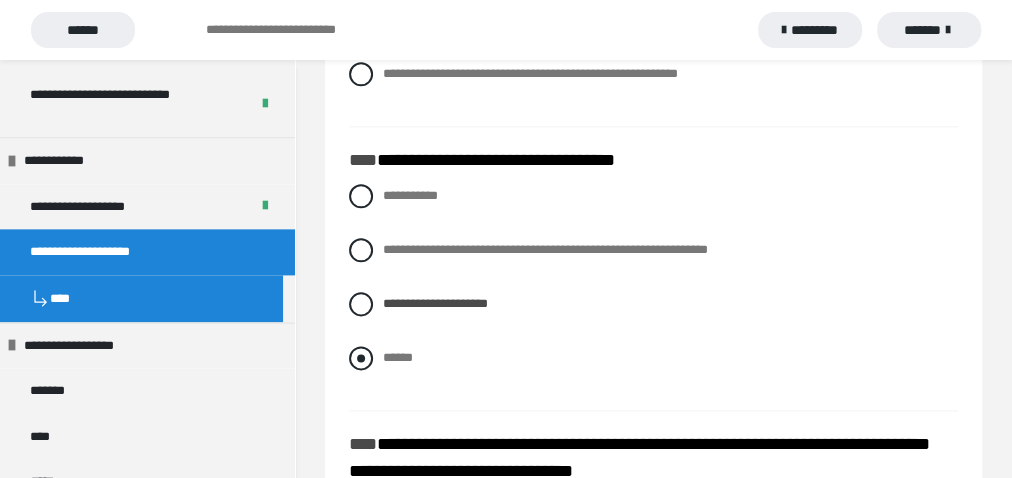 radio on "****" 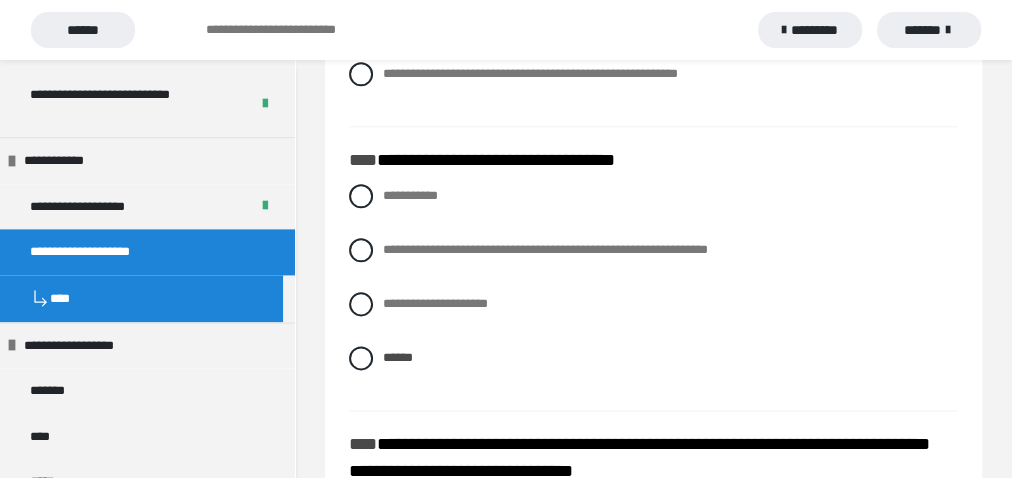 click on "**********" at bounding box center (653, 292) 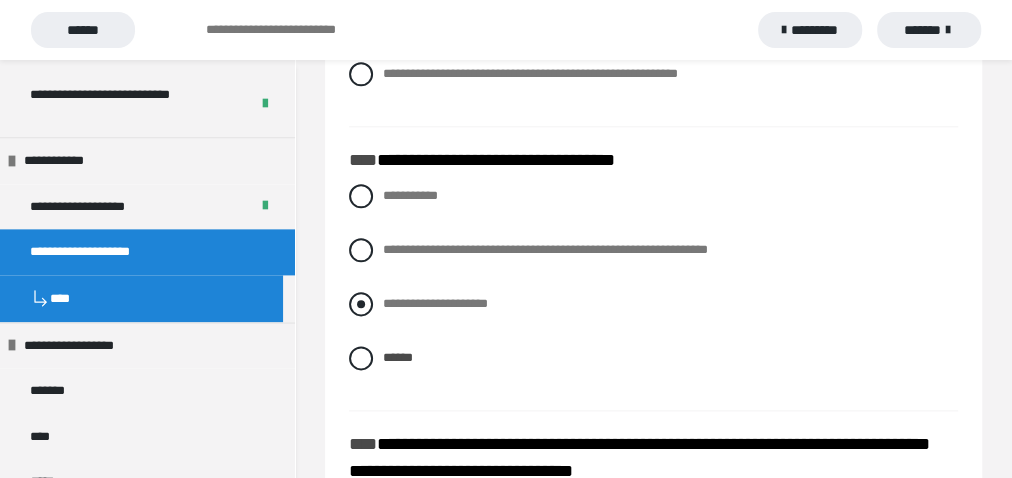 click on "**********" at bounding box center (653, 304) 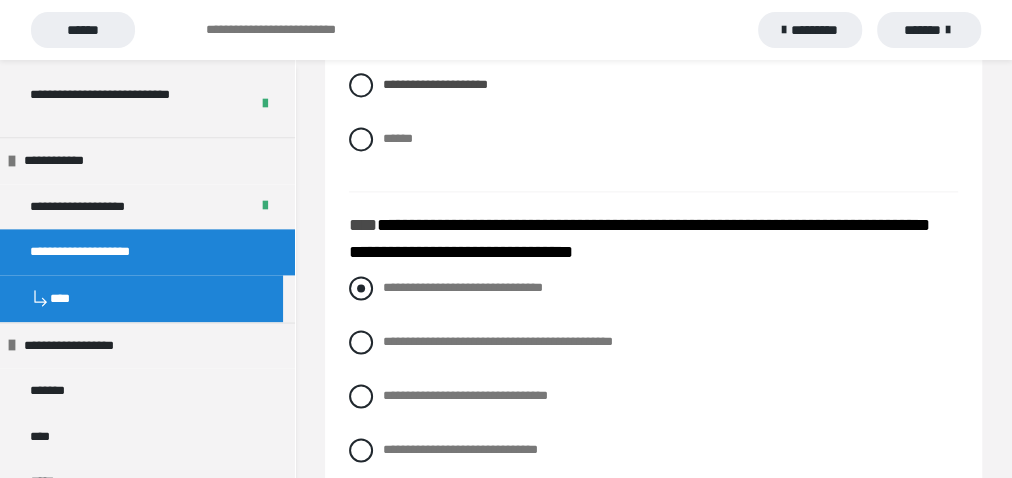 scroll, scrollTop: 5232, scrollLeft: 0, axis: vertical 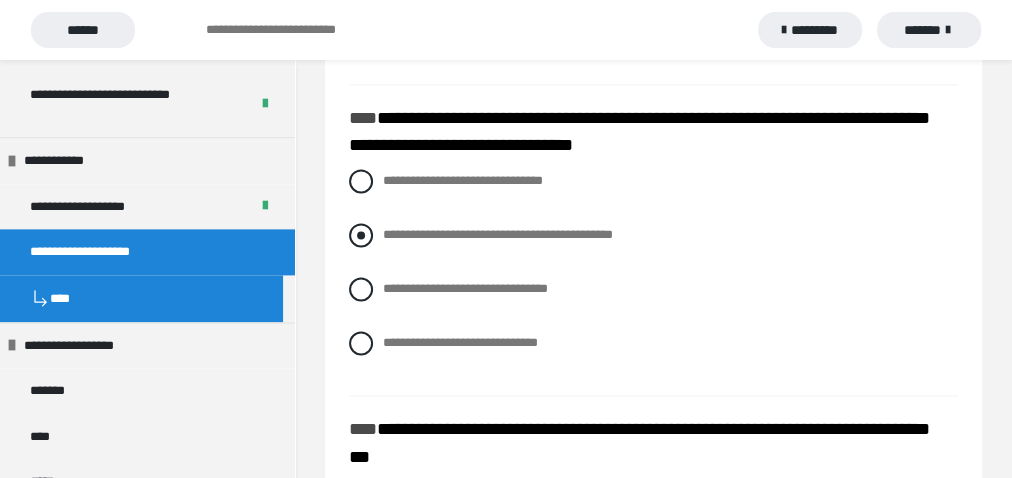 click at bounding box center [361, 235] 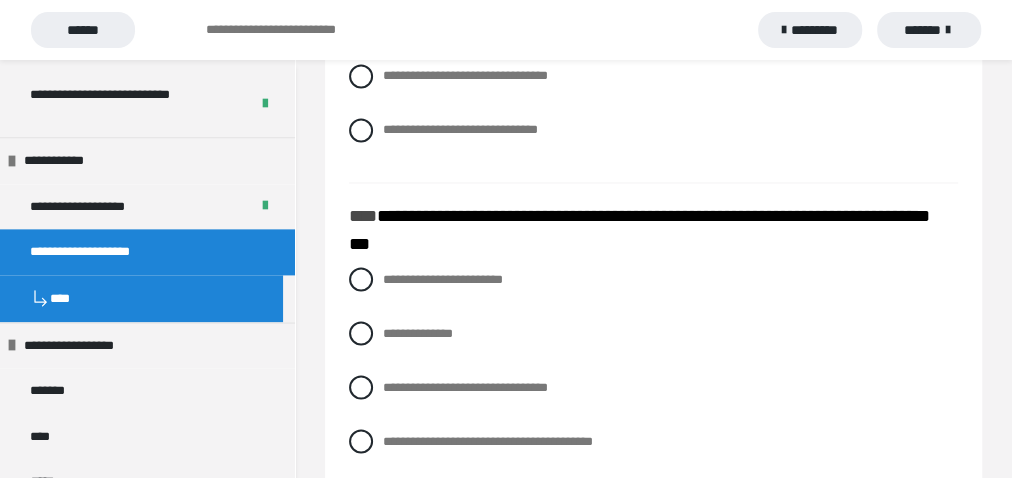 scroll, scrollTop: 5552, scrollLeft: 0, axis: vertical 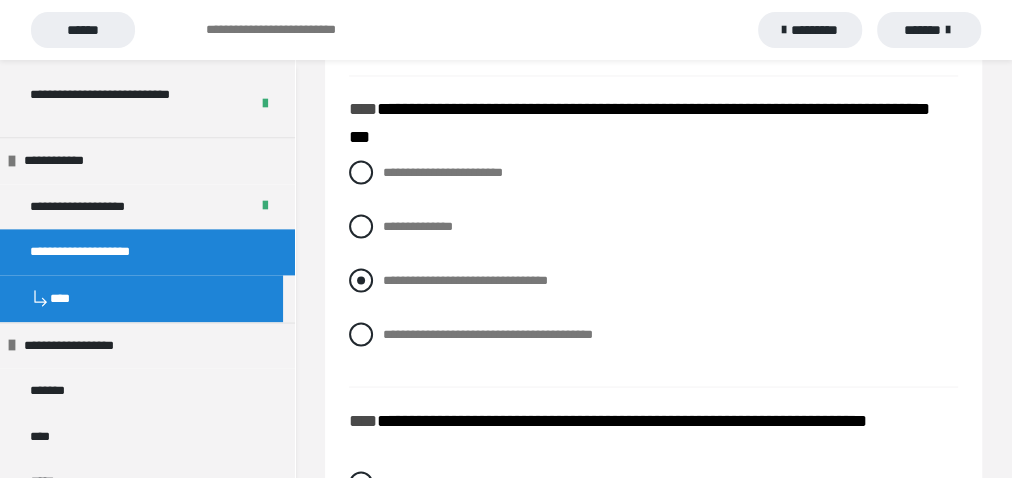 click on "**********" at bounding box center (653, 280) 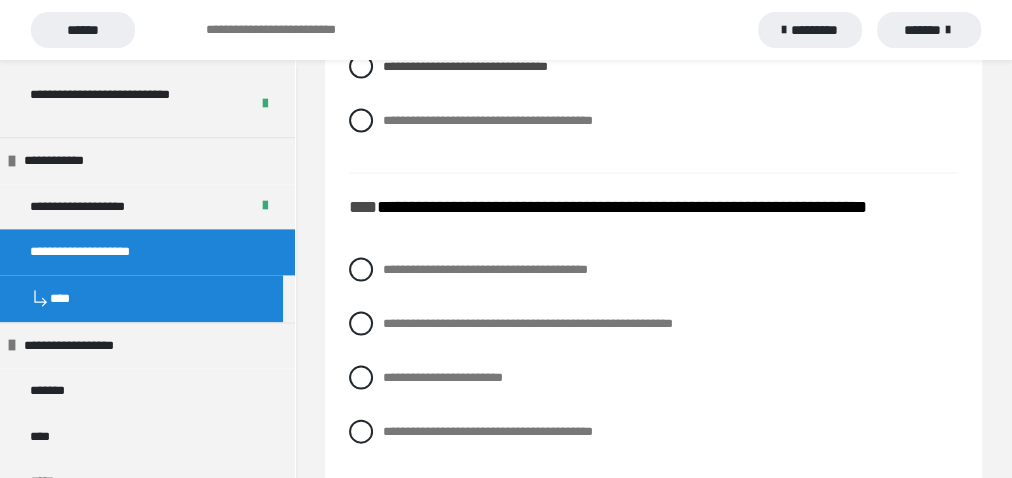 scroll, scrollTop: 5872, scrollLeft: 0, axis: vertical 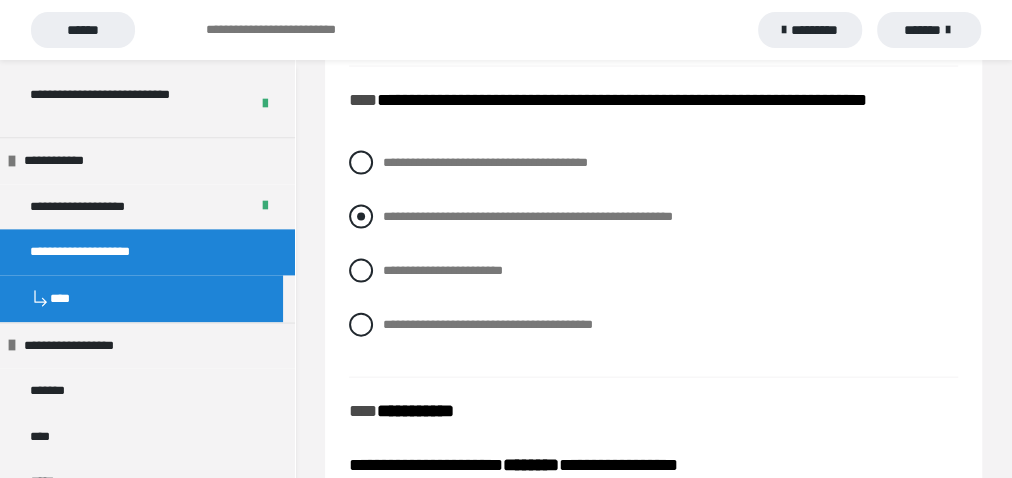 click on "**********" at bounding box center [389, 211] 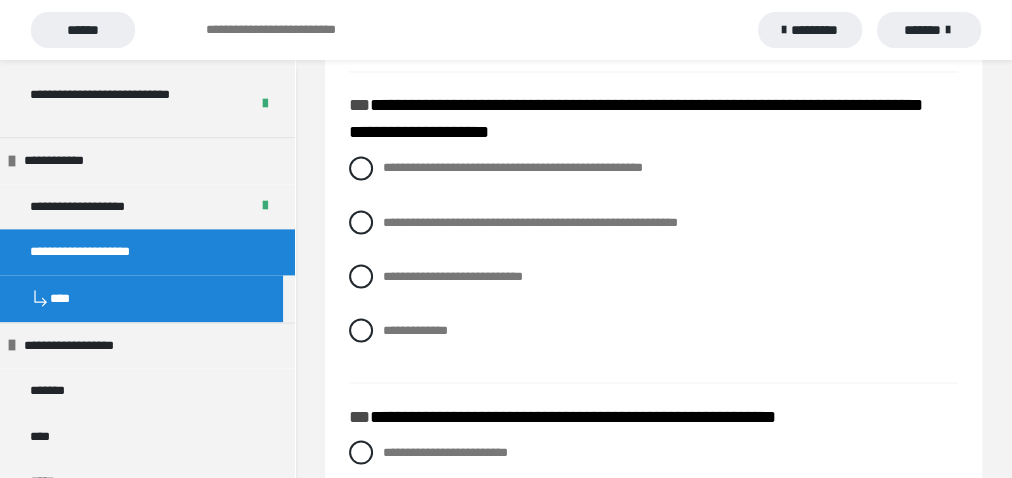 scroll, scrollTop: 1706, scrollLeft: 0, axis: vertical 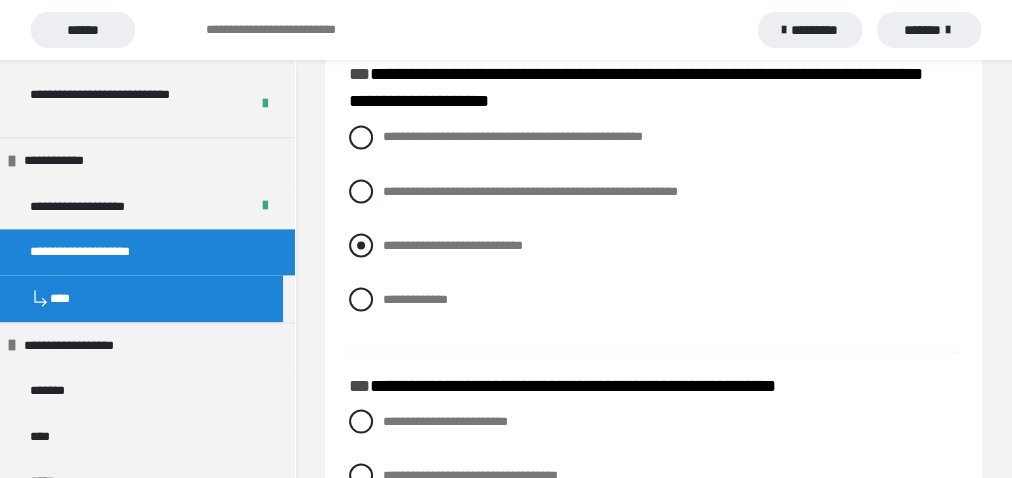 click on "**********" at bounding box center (653, 245) 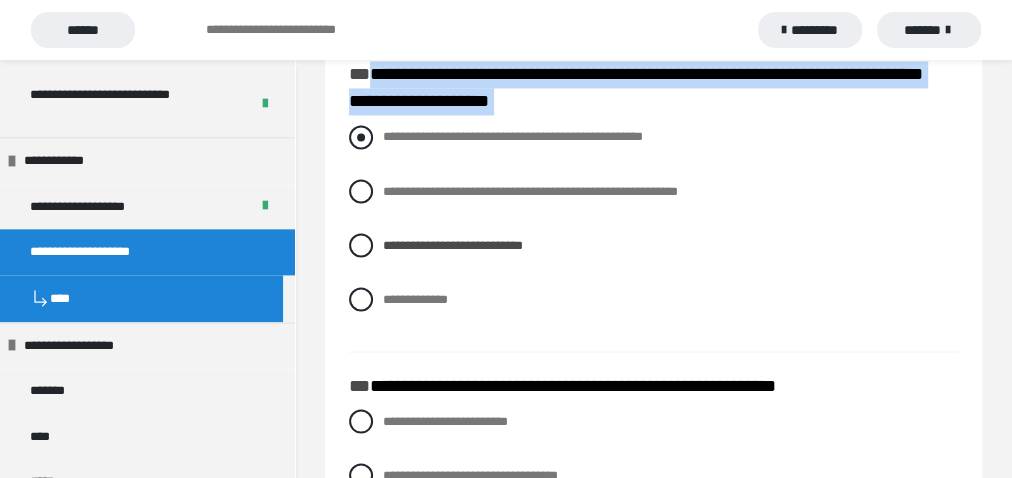 drag, startPoint x: 361, startPoint y: 98, endPoint x: 947, endPoint y: 162, distance: 589.4845 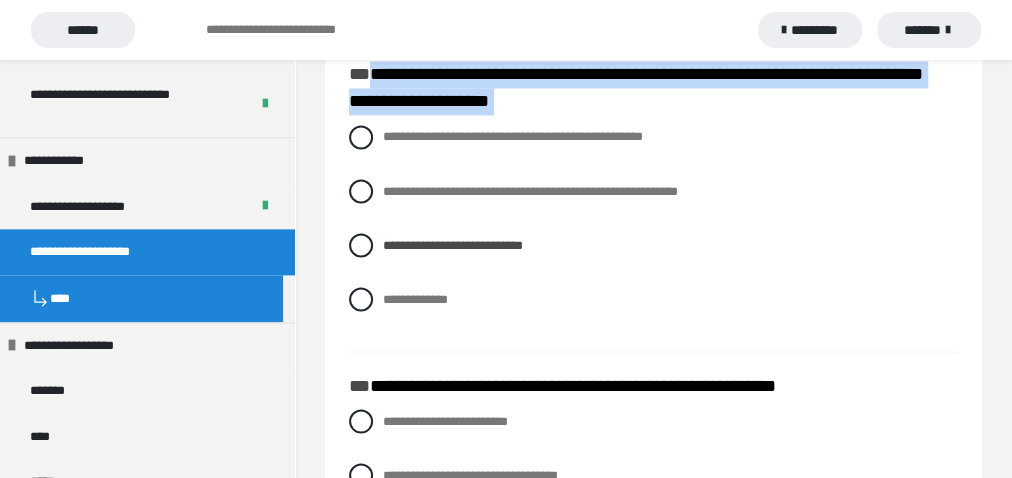 click on "**********" at bounding box center (653, 233) 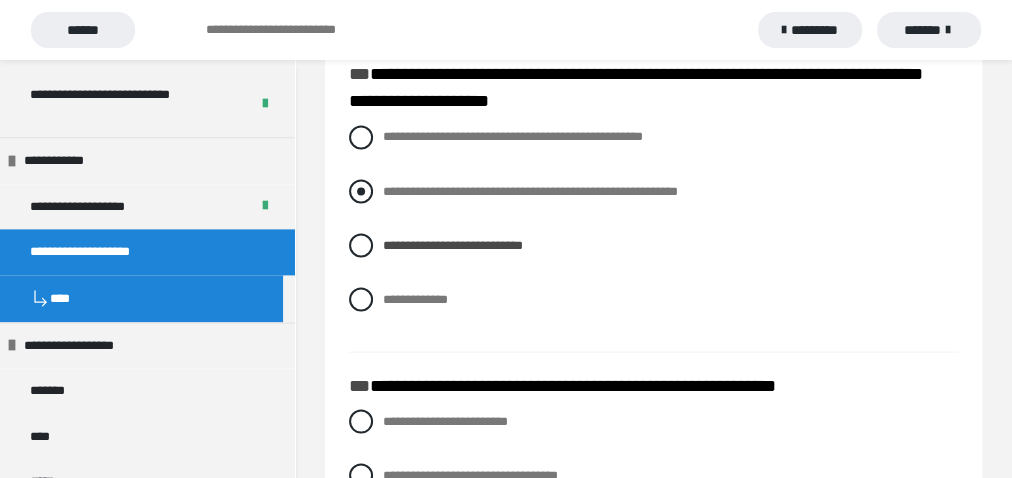 click at bounding box center [361, 191] 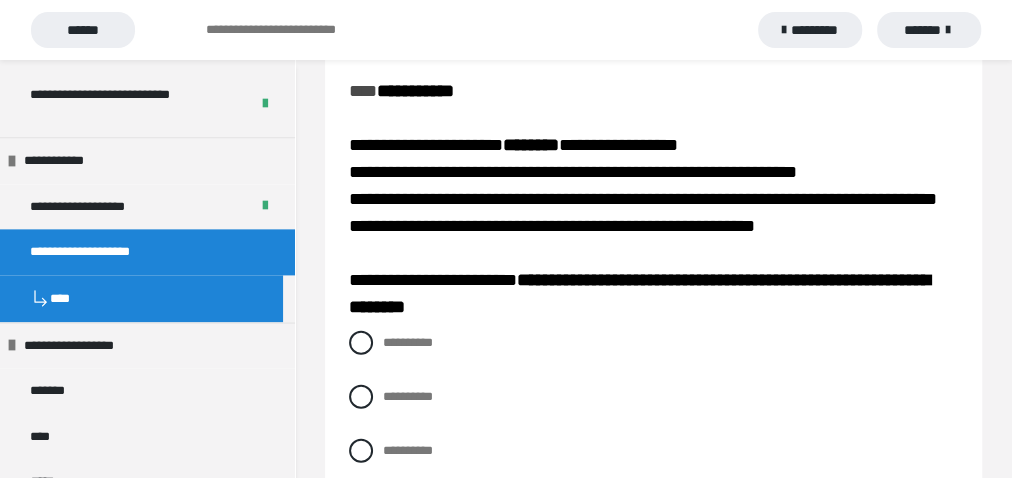 scroll, scrollTop: 6299, scrollLeft: 0, axis: vertical 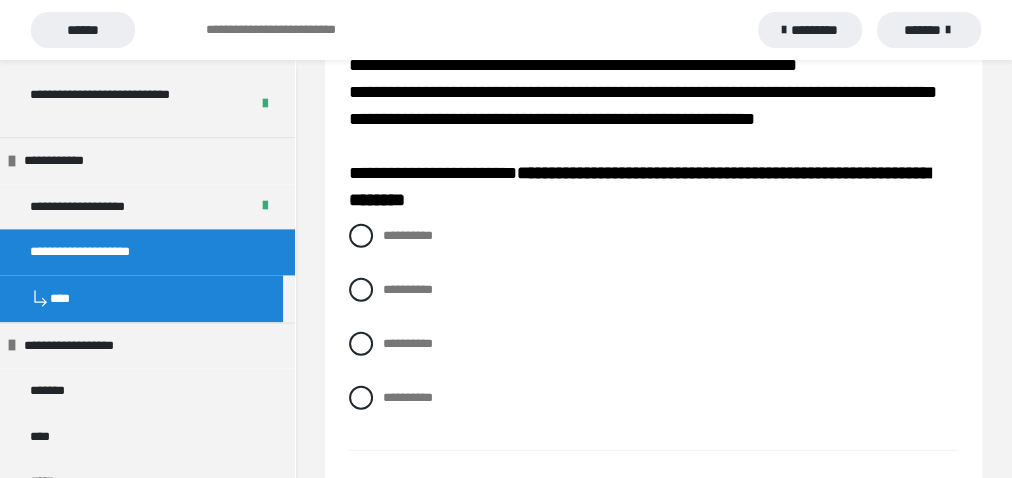 click on "**********" at bounding box center [653, 332] 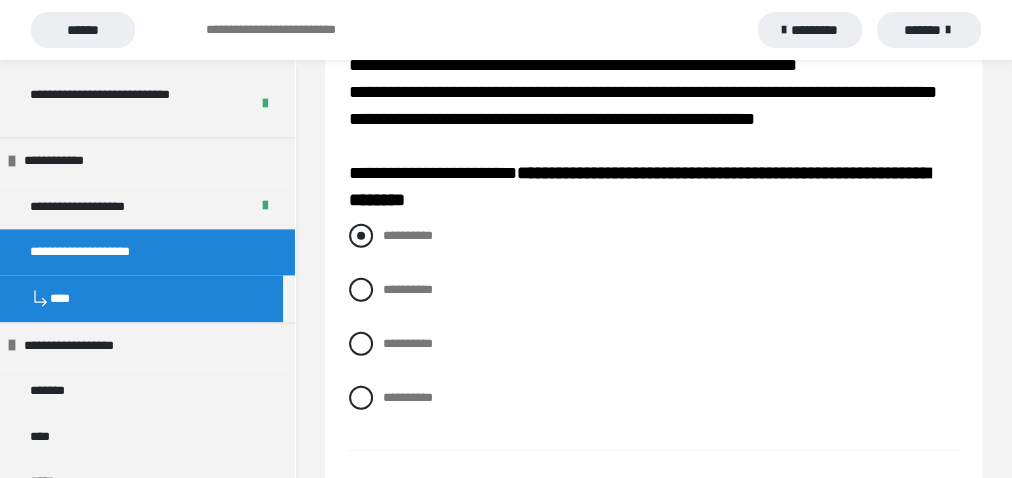 click at bounding box center [361, 236] 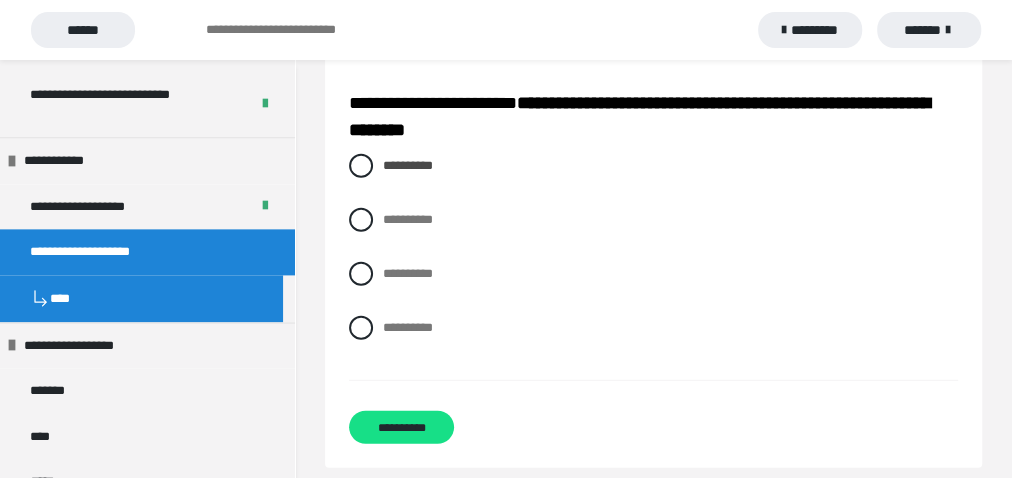 scroll, scrollTop: 6405, scrollLeft: 0, axis: vertical 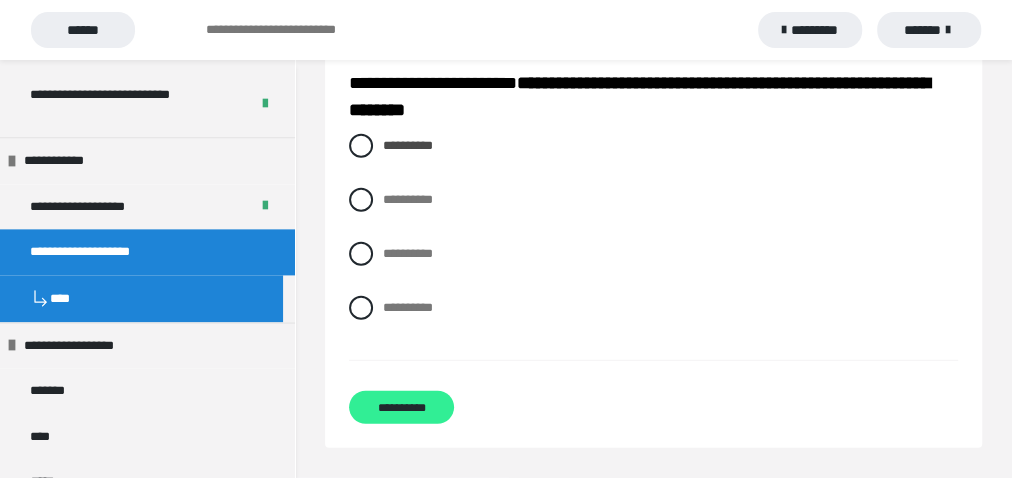 click on "**********" at bounding box center [401, 407] 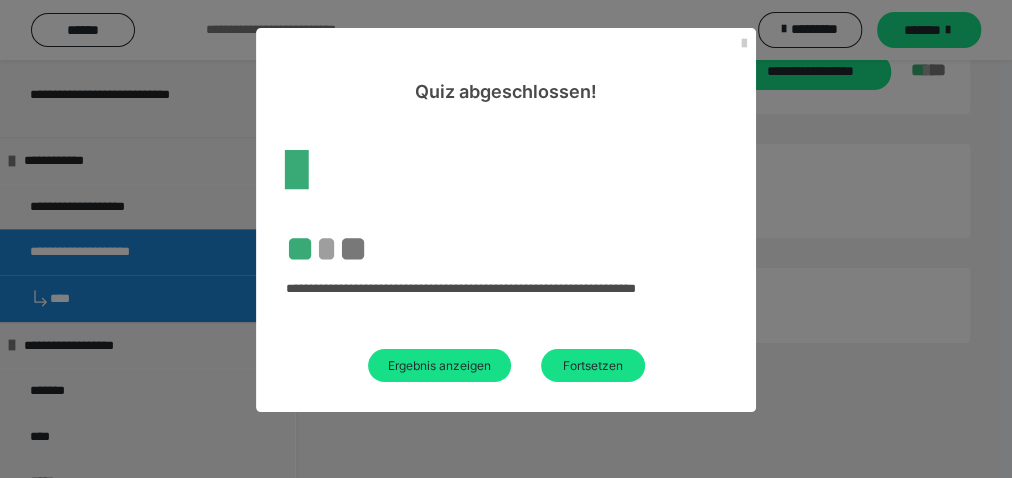 scroll, scrollTop: 1068, scrollLeft: 0, axis: vertical 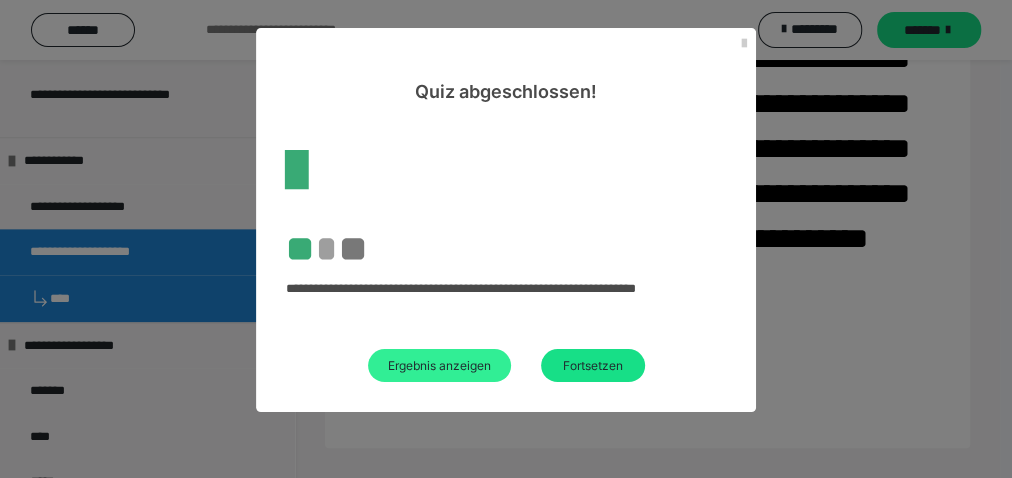 click on "Ergebnis anzeigen" at bounding box center [439, 365] 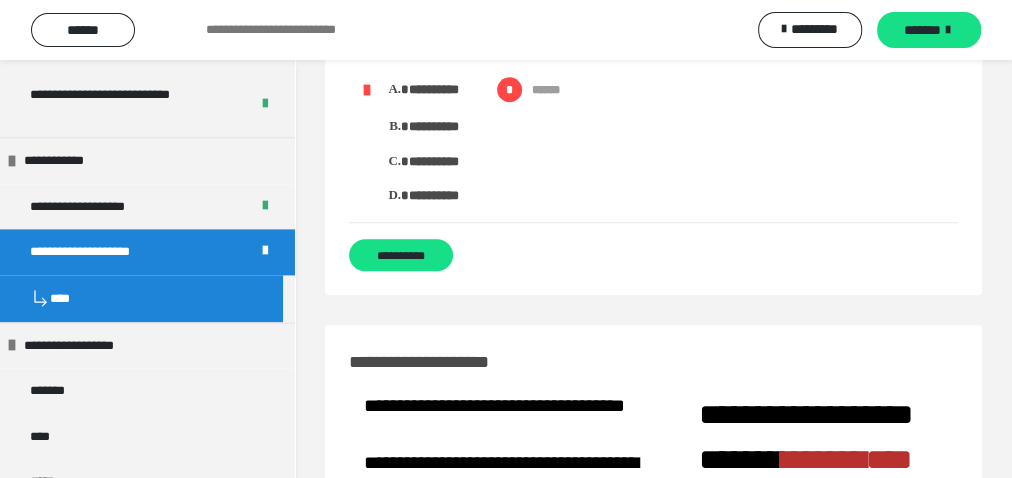 scroll, scrollTop: 4588, scrollLeft: 0, axis: vertical 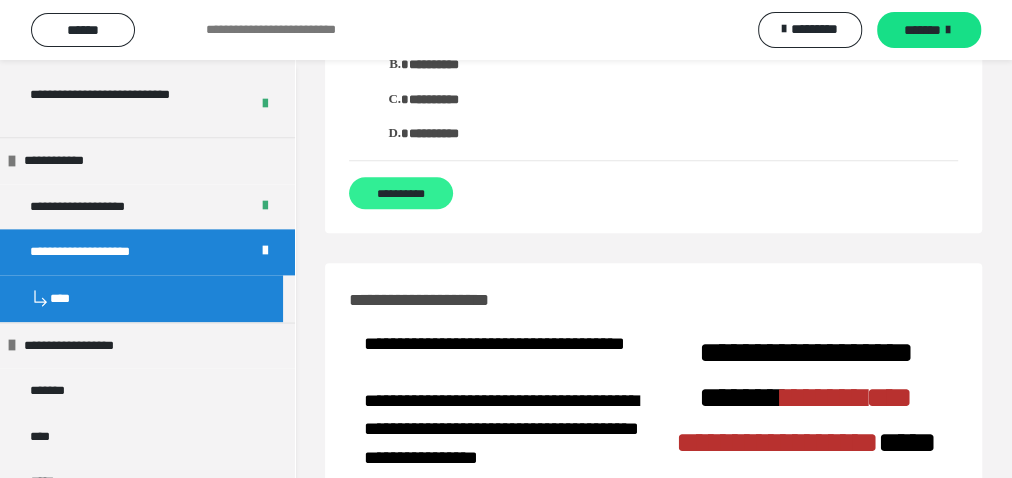 click on "**********" at bounding box center [401, 193] 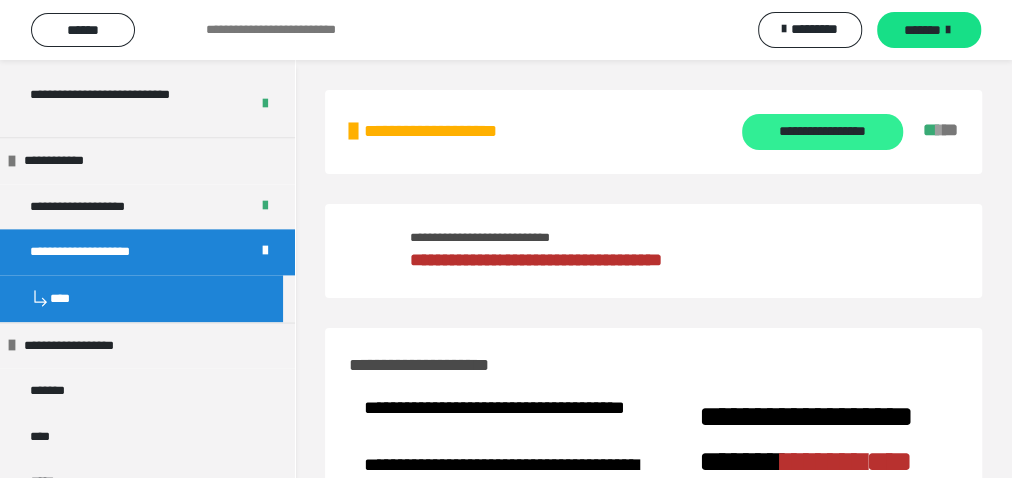 click on "**********" at bounding box center [822, 132] 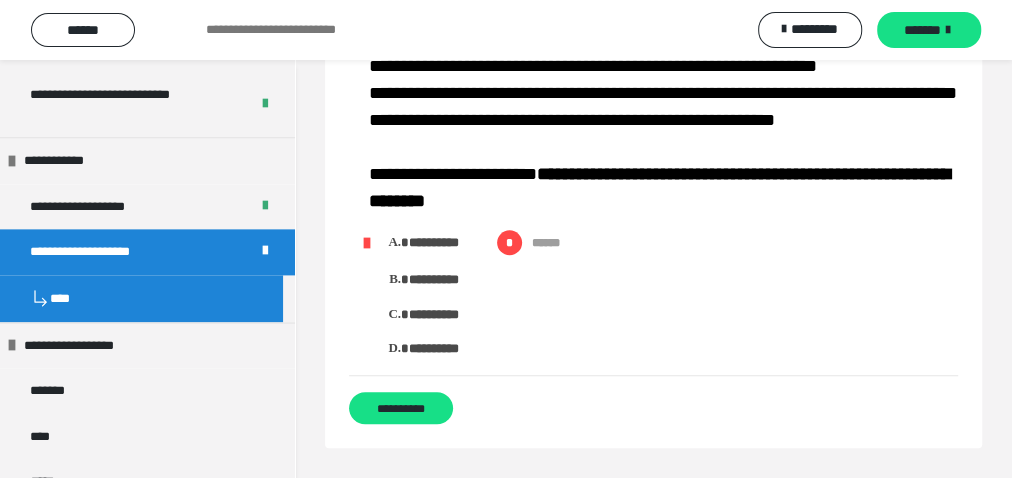 scroll, scrollTop: 4800, scrollLeft: 0, axis: vertical 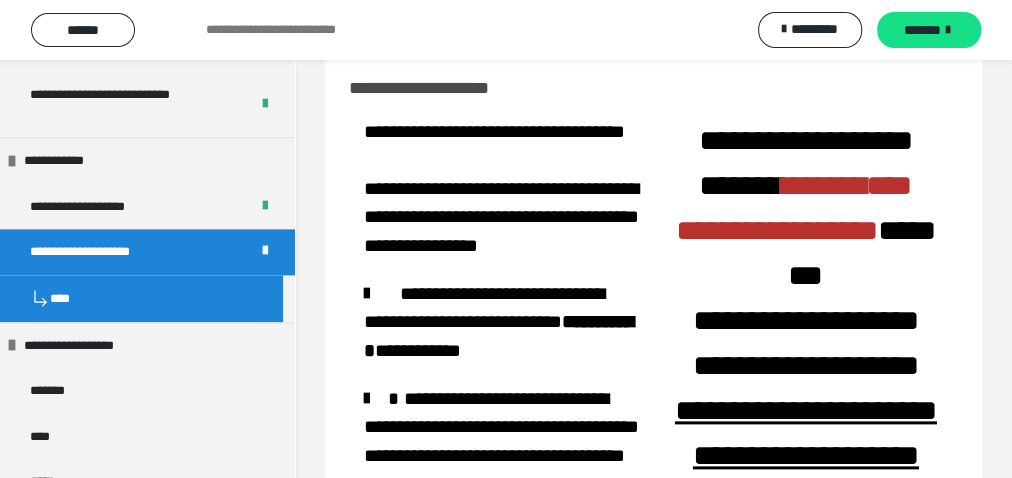 click on "**********" at bounding box center (401, -19) 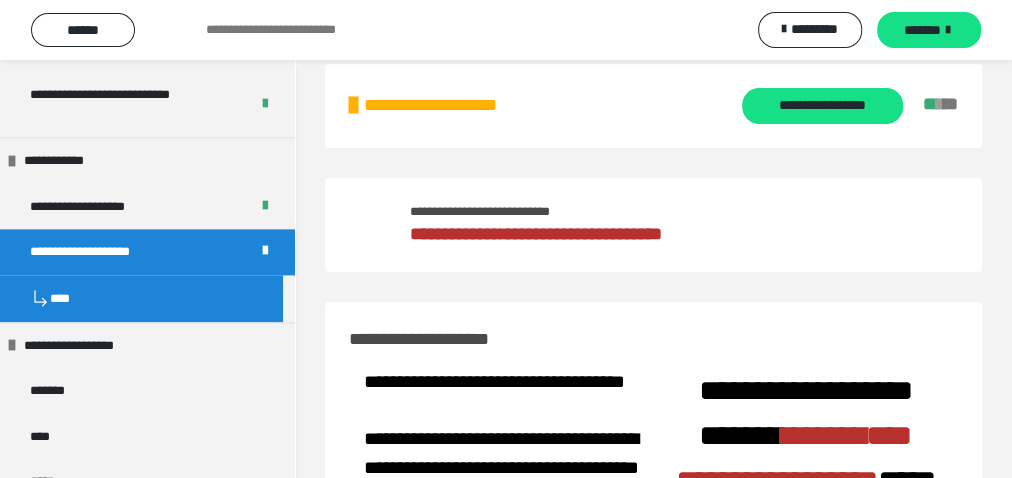scroll, scrollTop: 0, scrollLeft: 0, axis: both 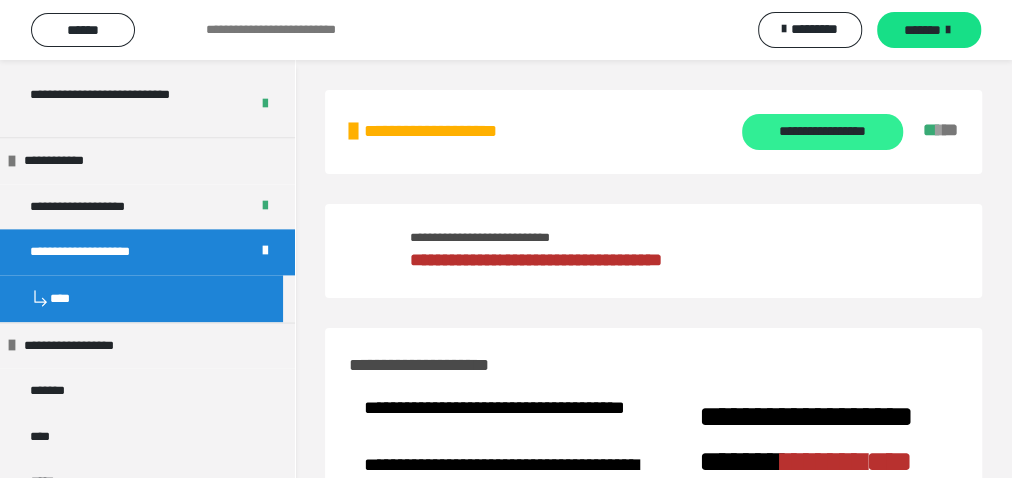 click on "**********" at bounding box center (822, 132) 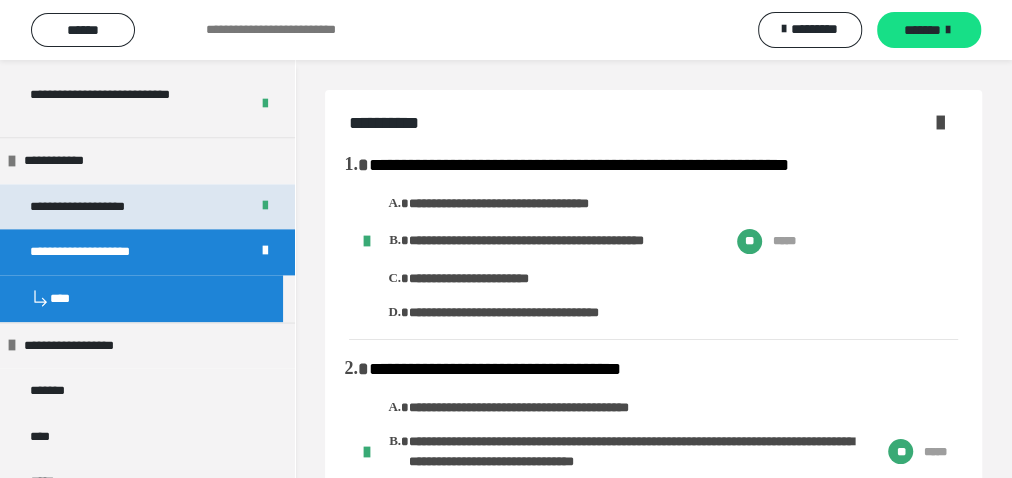 click on "**********" at bounding box center [89, 207] 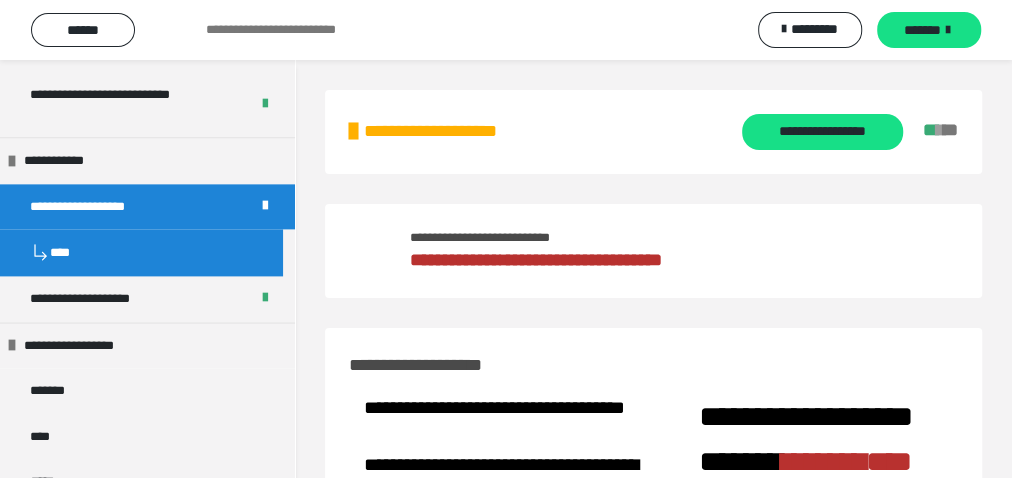 click on "**********" at bounding box center (653, 132) 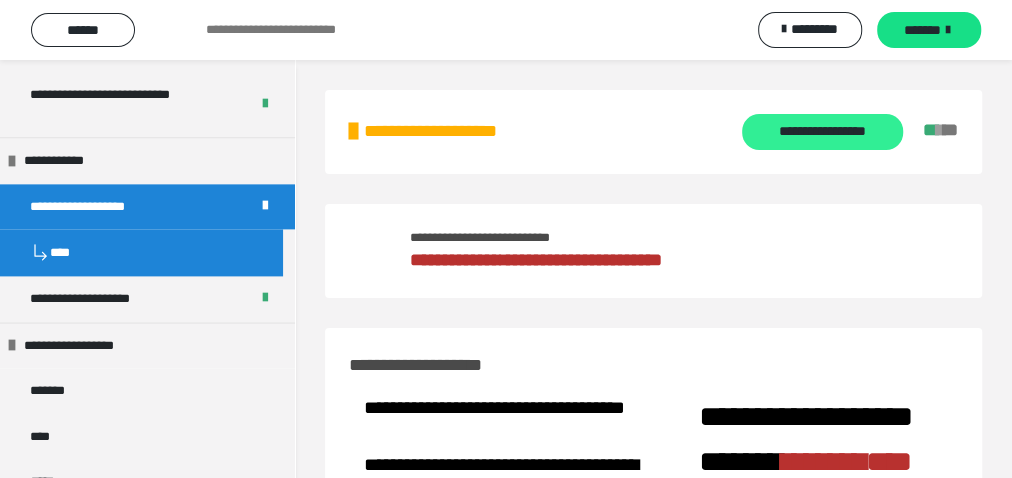 click on "**********" at bounding box center (822, 132) 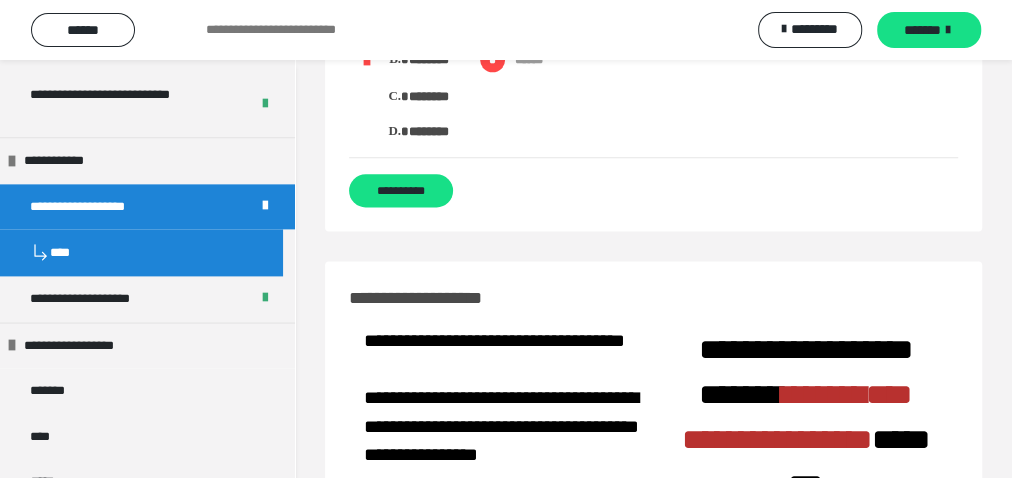 scroll, scrollTop: 5546, scrollLeft: 0, axis: vertical 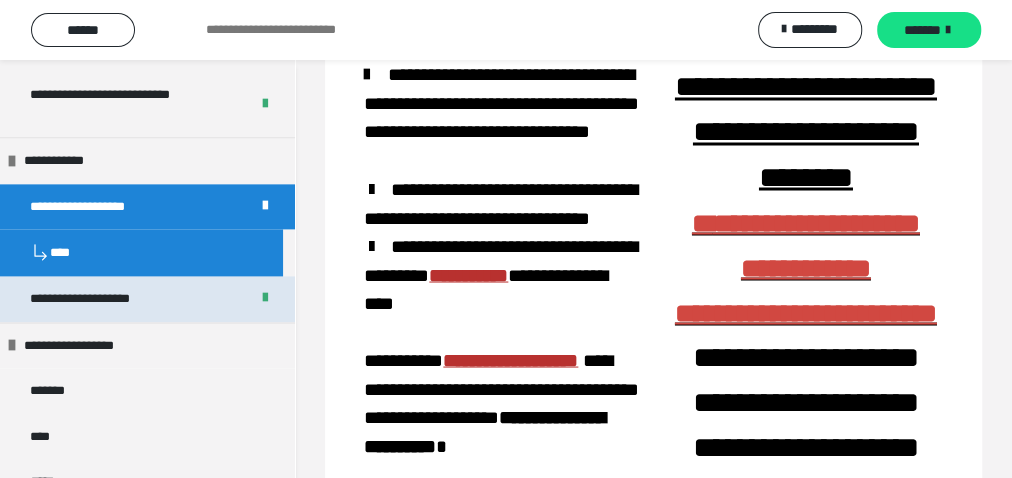 click on "**********" at bounding box center [91, 299] 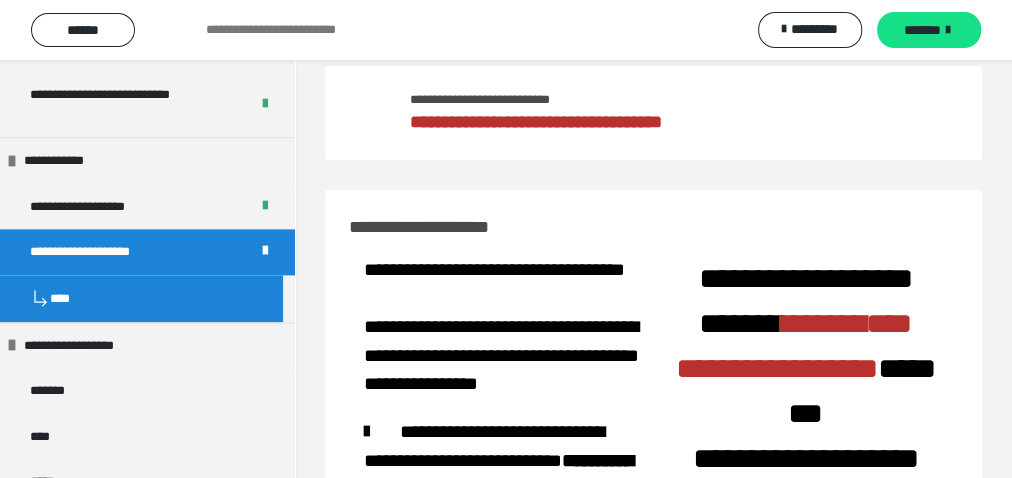 scroll, scrollTop: 0, scrollLeft: 0, axis: both 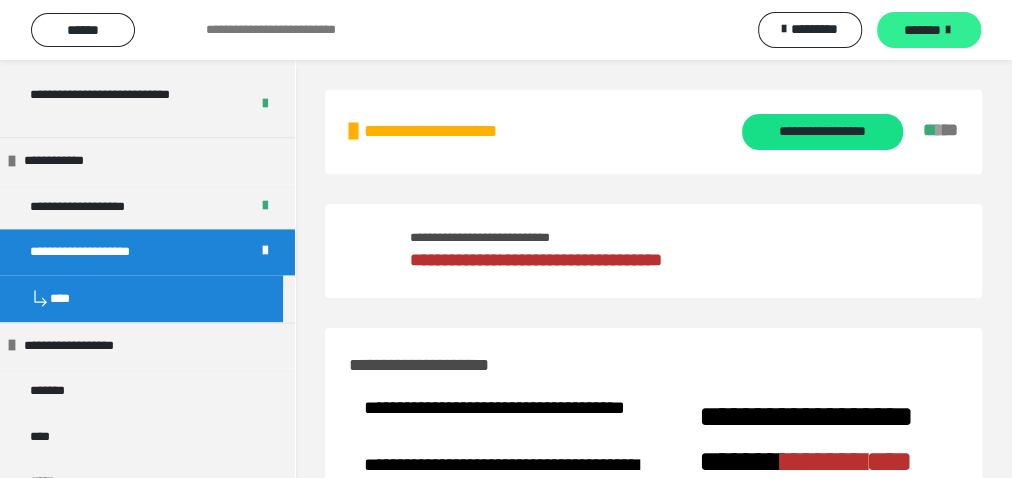 click on "*******" at bounding box center [929, 30] 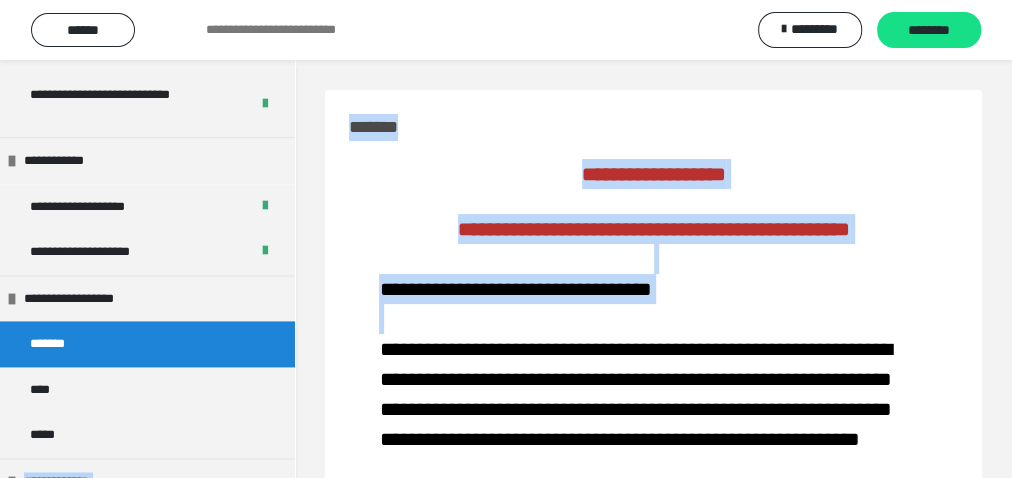drag, startPoint x: 282, startPoint y: 409, endPoint x: 302, endPoint y: 358, distance: 54.781384 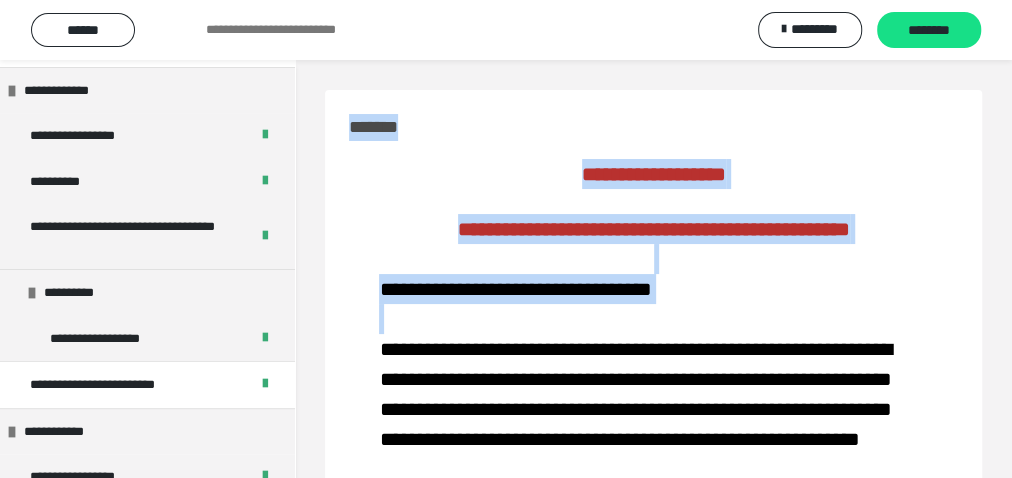 scroll, scrollTop: 0, scrollLeft: 0, axis: both 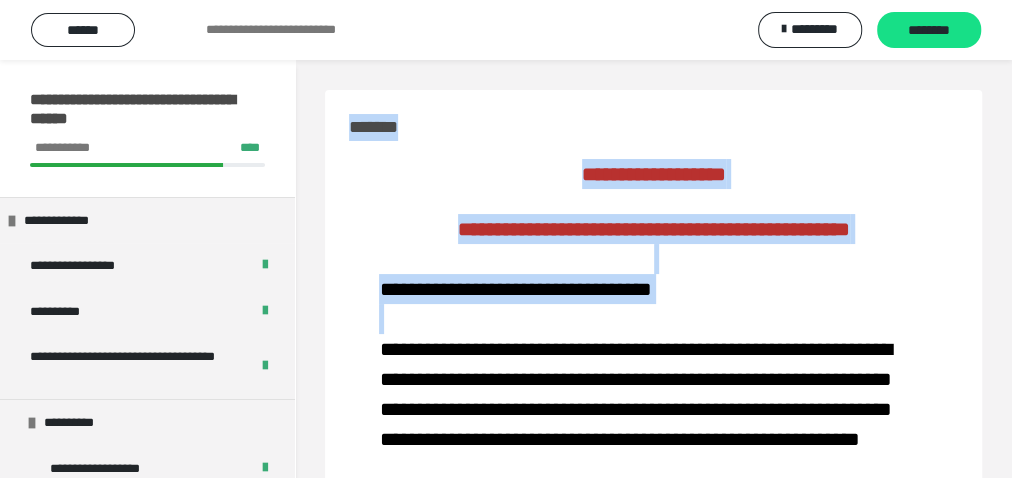 click on "**********" at bounding box center [653, 171] 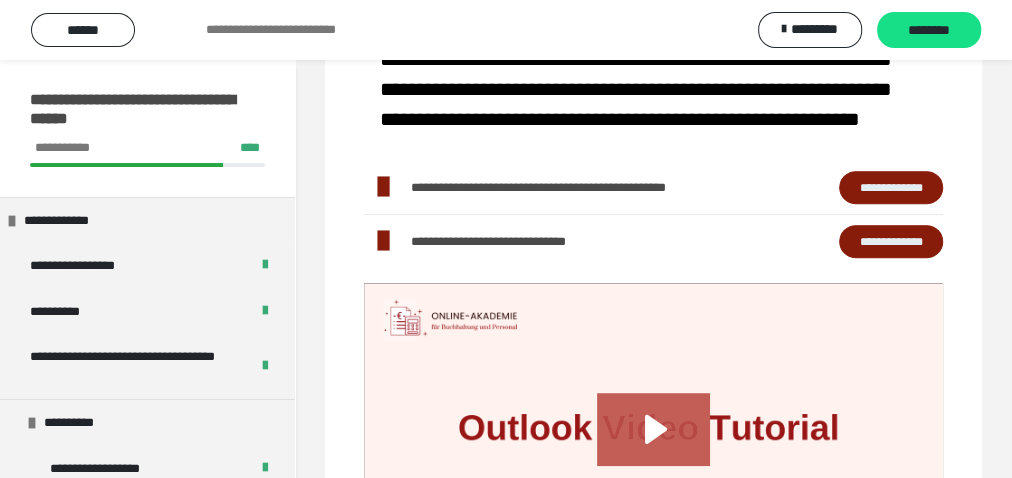 scroll, scrollTop: 533, scrollLeft: 0, axis: vertical 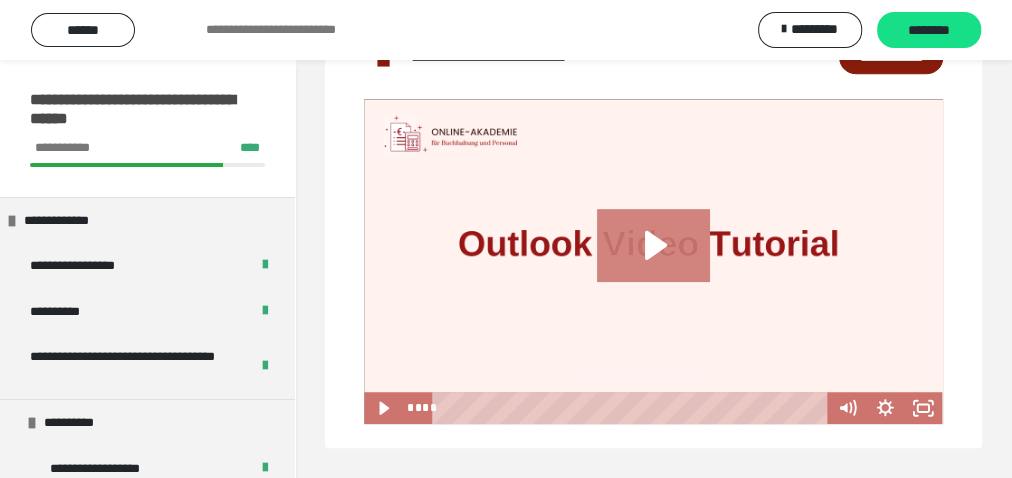 click 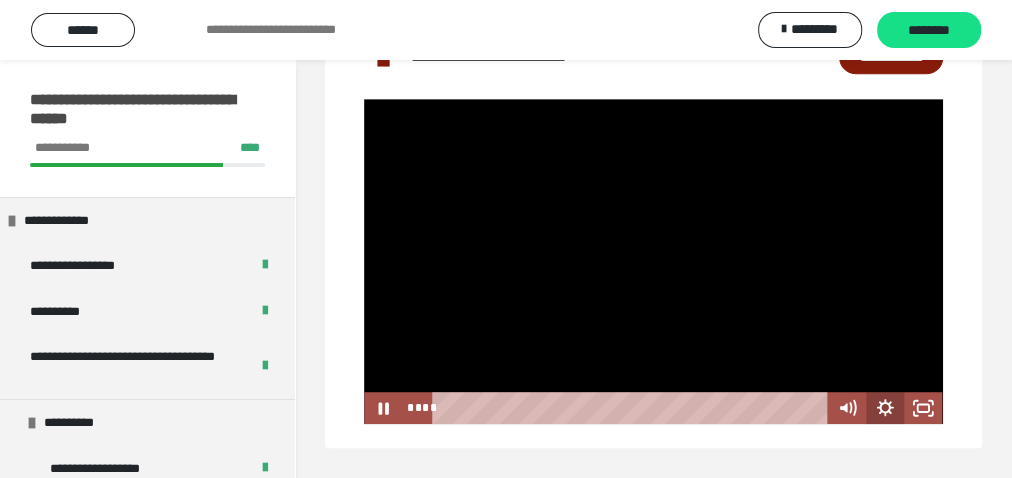 click 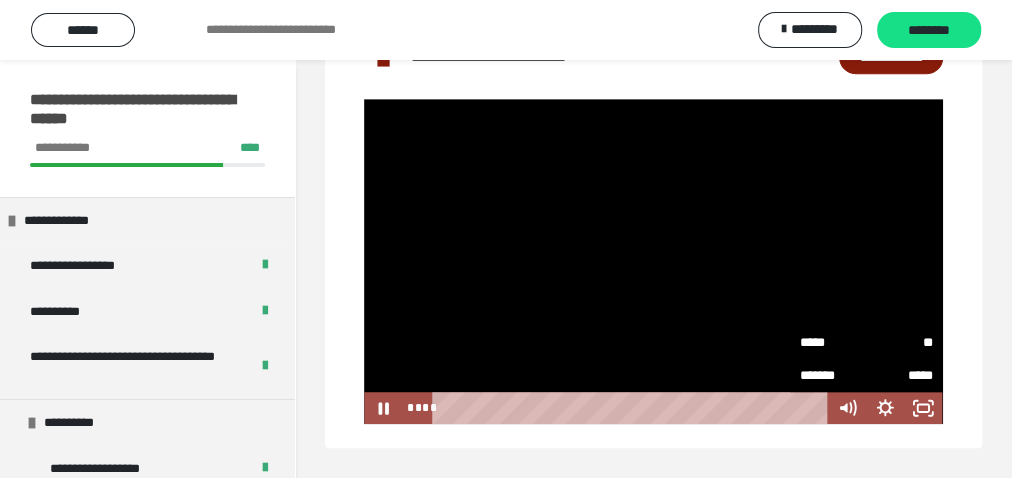 click on "*****" at bounding box center [833, 343] 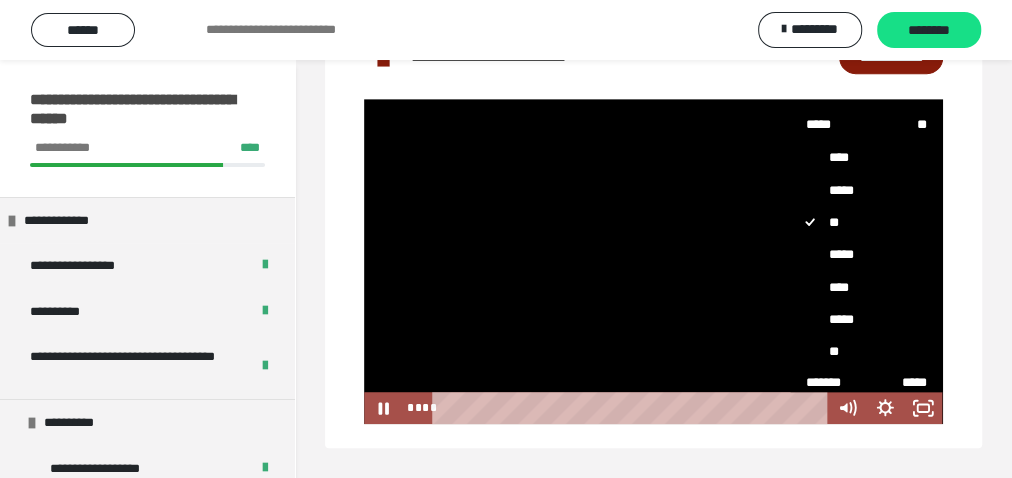 click on "****" at bounding box center [861, 287] 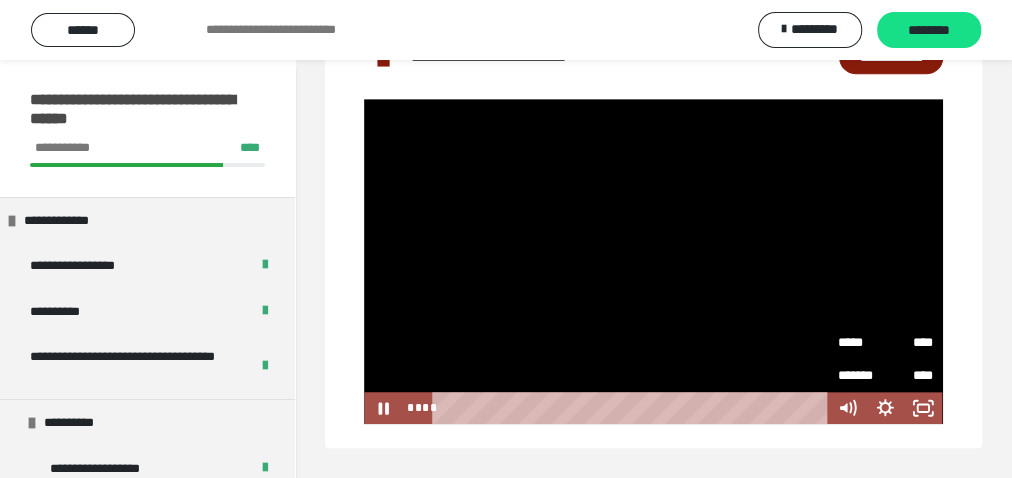 click on "****" at bounding box center (910, 343) 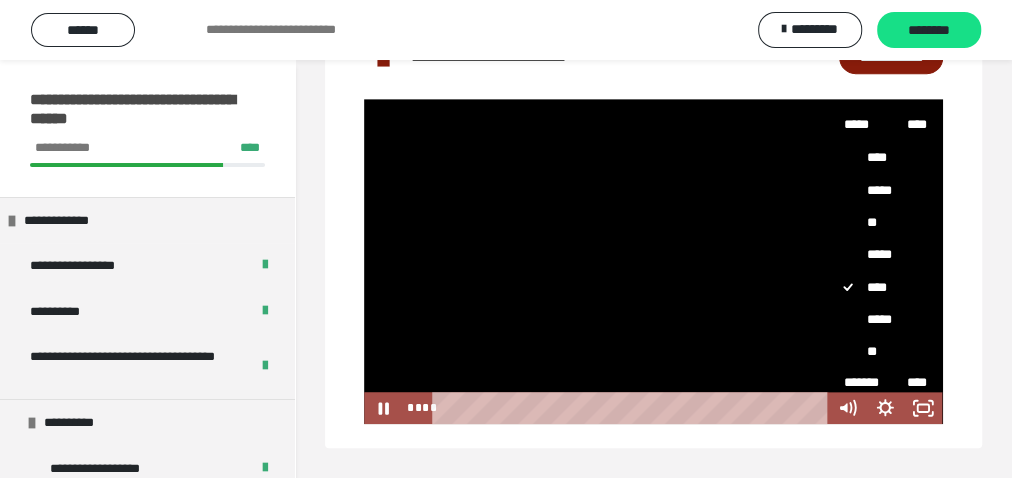 click on "*****" at bounding box center (880, 319) 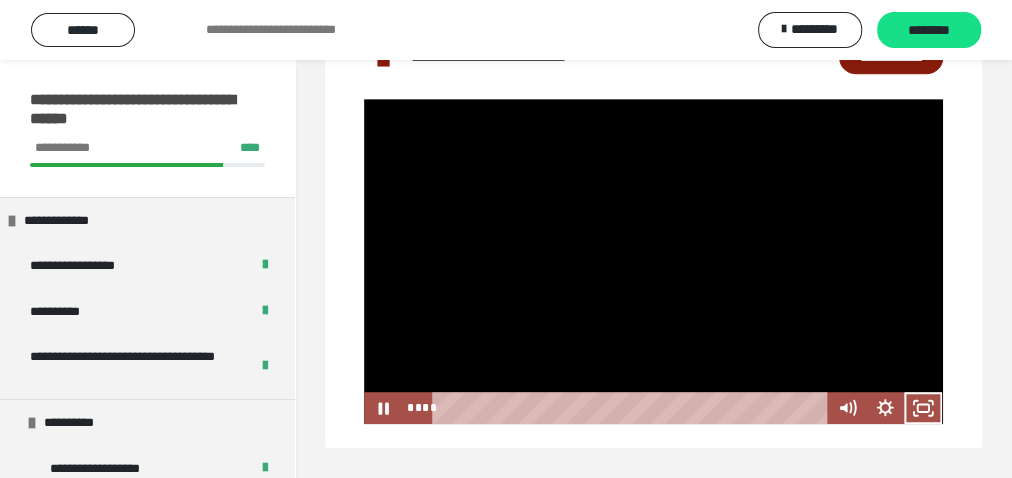 scroll, scrollTop: 533, scrollLeft: 0, axis: vertical 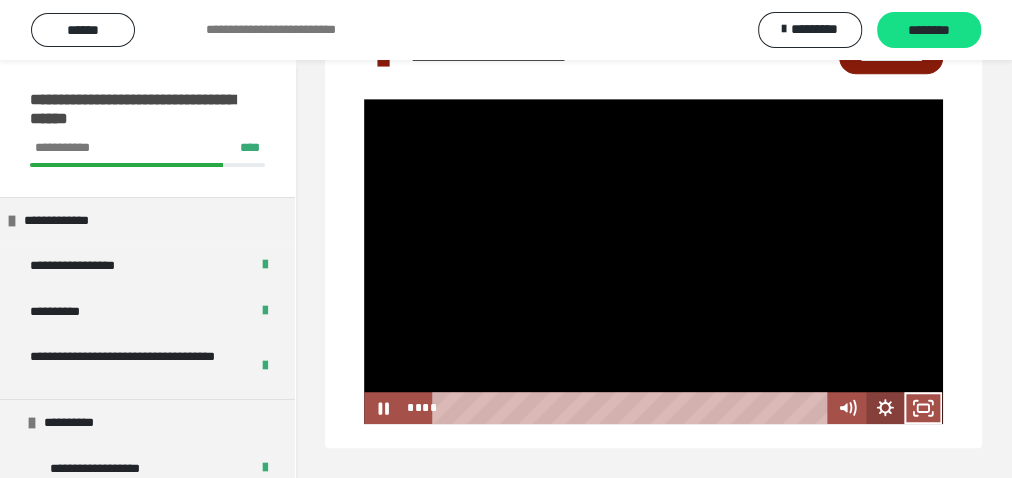 click 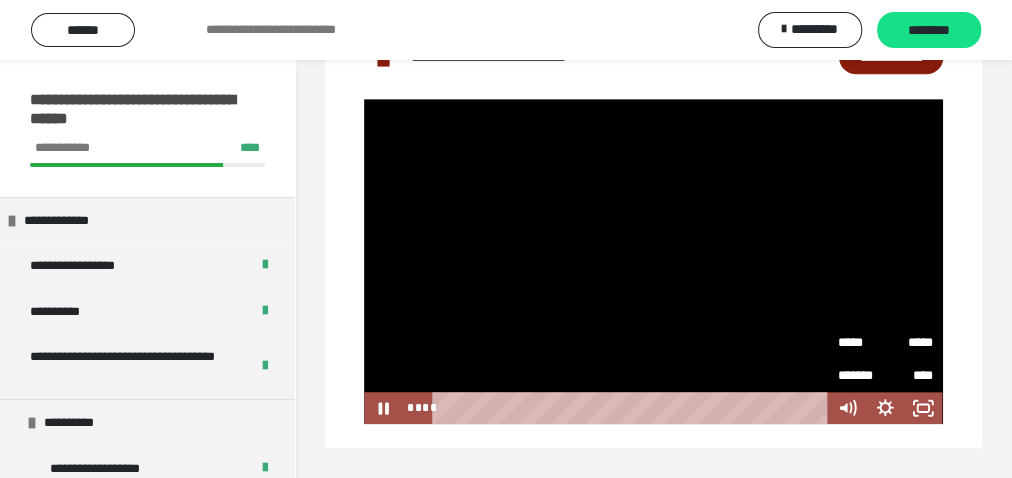 click on "*****" at bounding box center (910, 337) 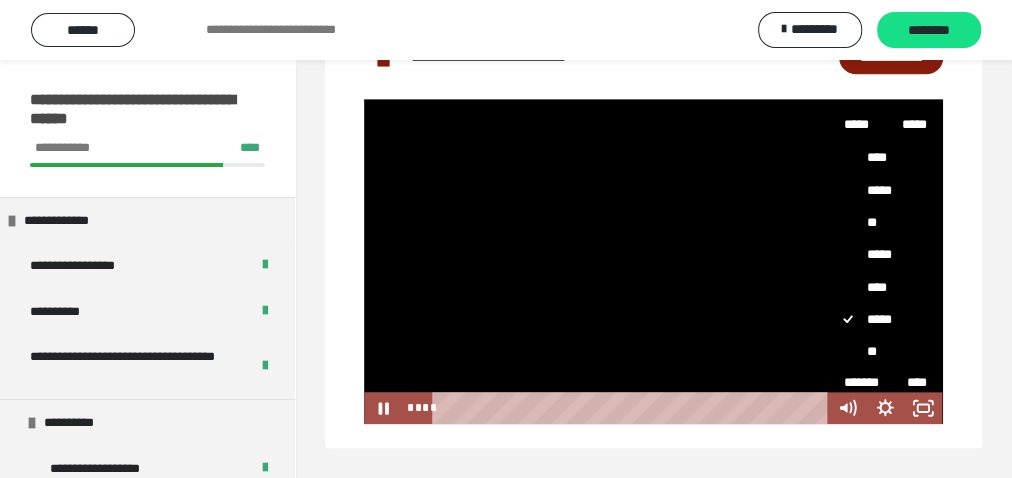 click on "**" at bounding box center [880, 351] 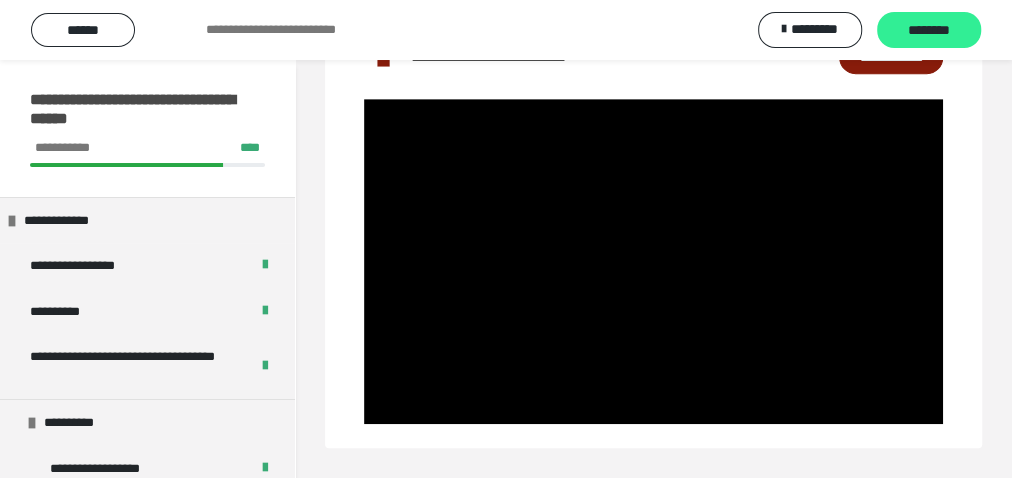 click on "********" at bounding box center [929, 30] 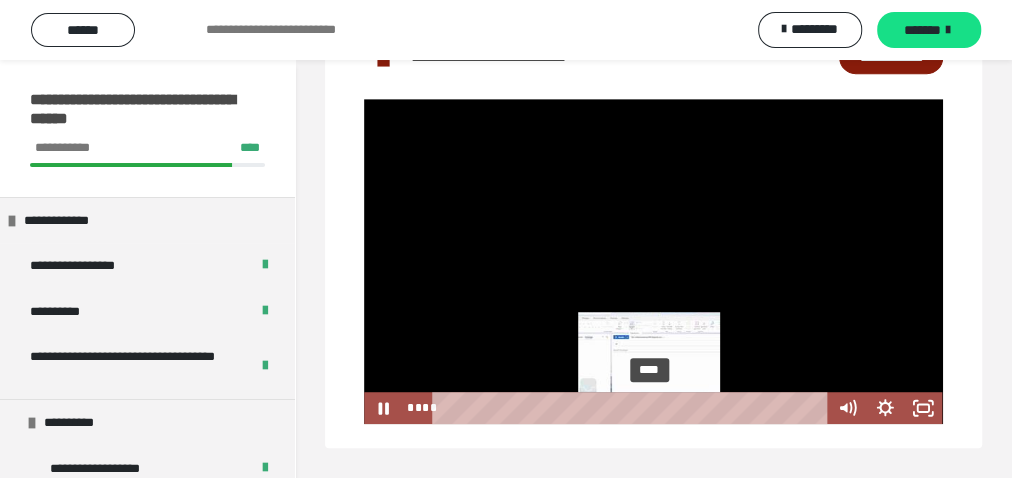 click on "****" at bounding box center (632, 408) 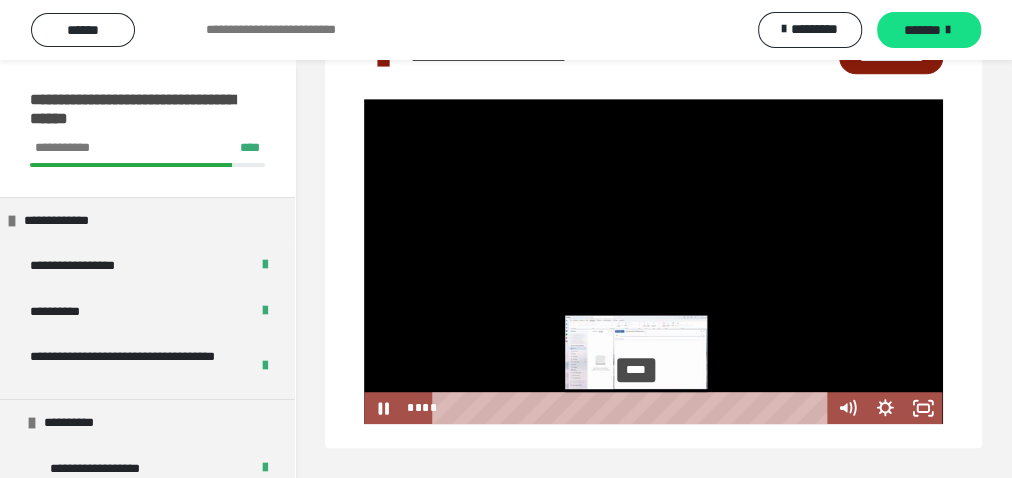 click on "****" at bounding box center (632, 408) 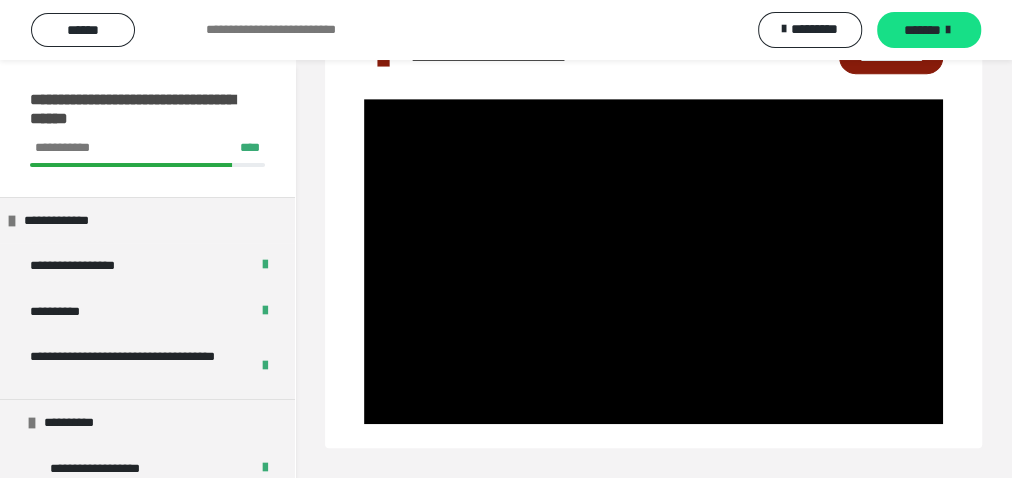 scroll, scrollTop: 533, scrollLeft: 0, axis: vertical 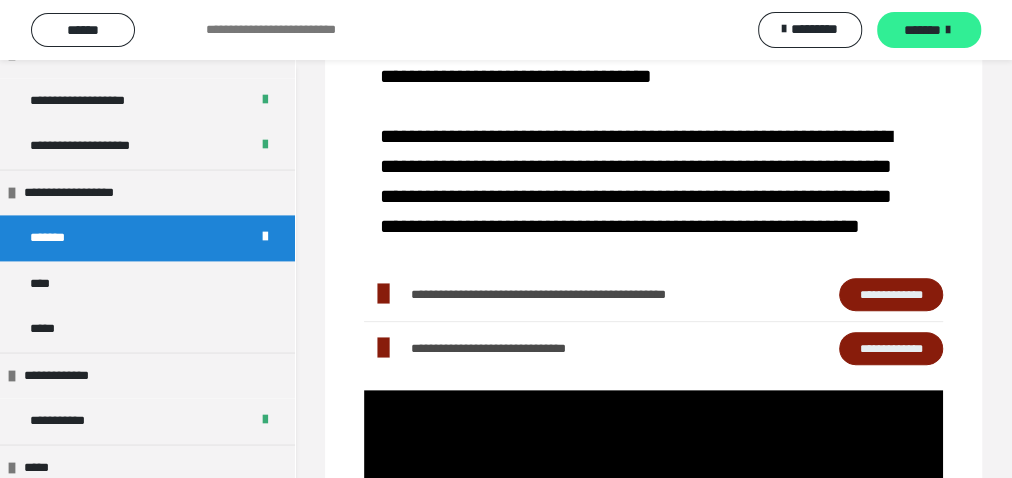 click on "*******" at bounding box center (929, 30) 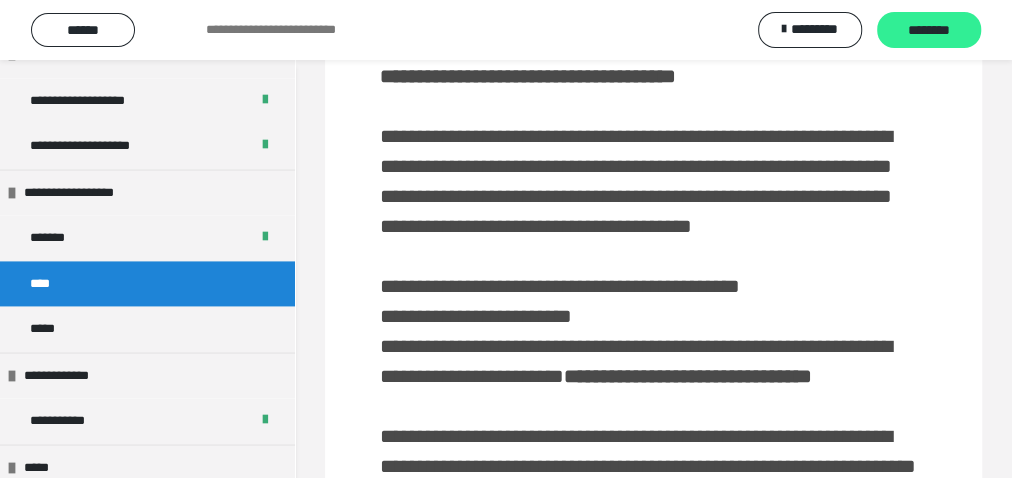 click on "********" at bounding box center (929, 31) 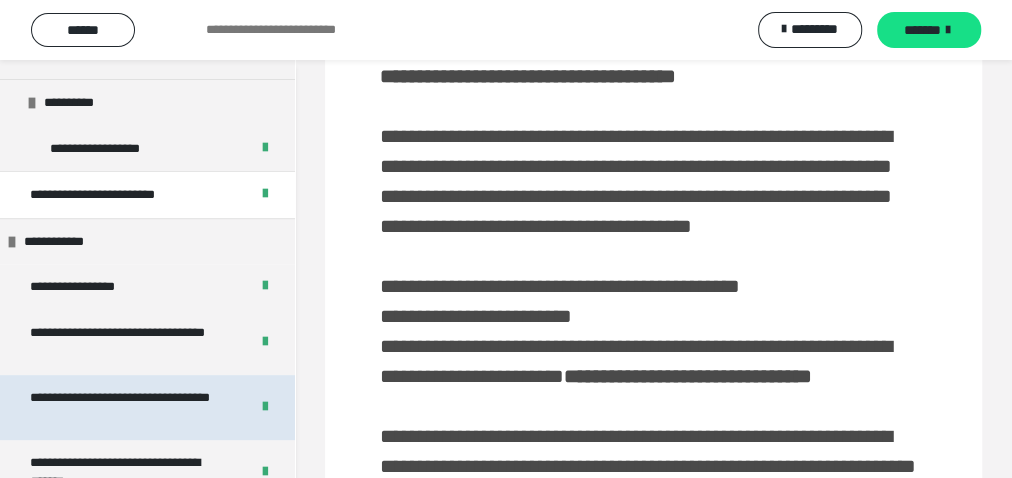 scroll, scrollTop: 0, scrollLeft: 0, axis: both 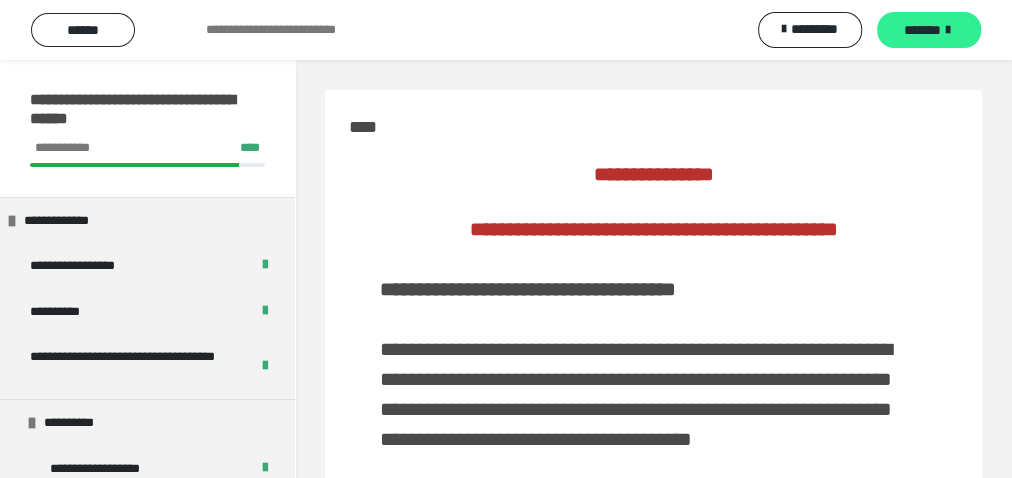 click on "*******" at bounding box center [922, 30] 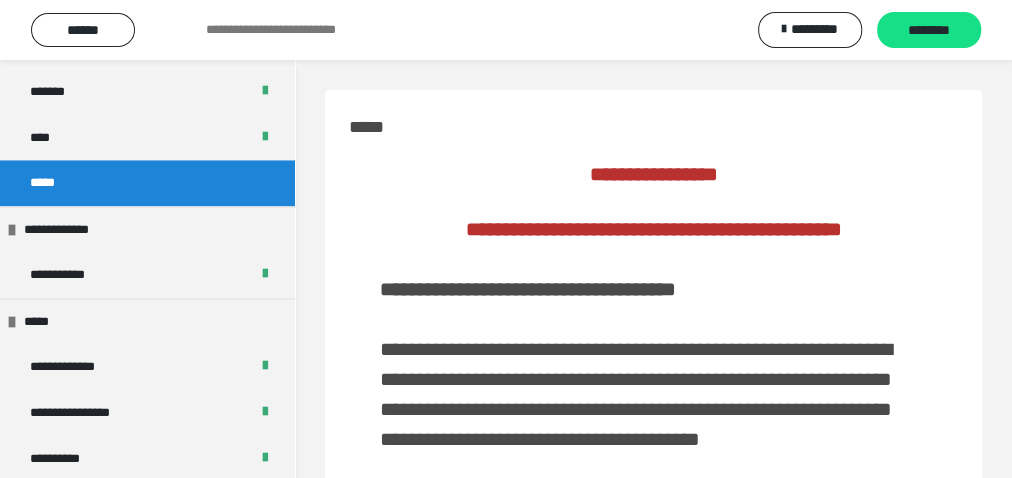 scroll, scrollTop: 1534, scrollLeft: 0, axis: vertical 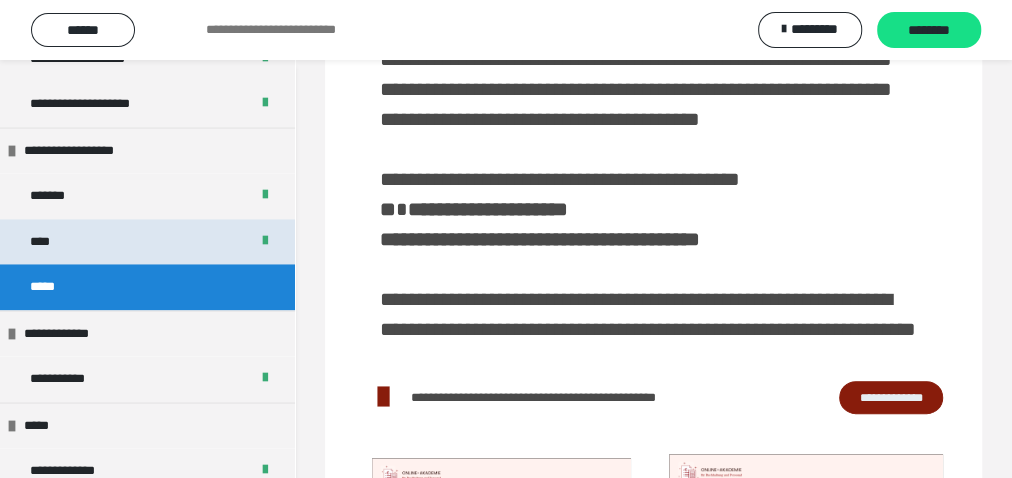 click on "****" at bounding box center [147, 242] 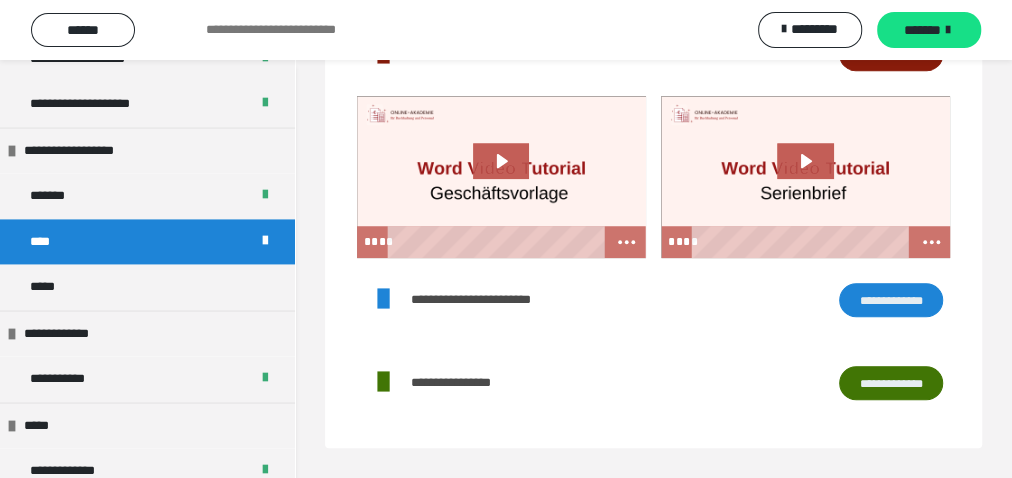 scroll, scrollTop: 569, scrollLeft: 0, axis: vertical 